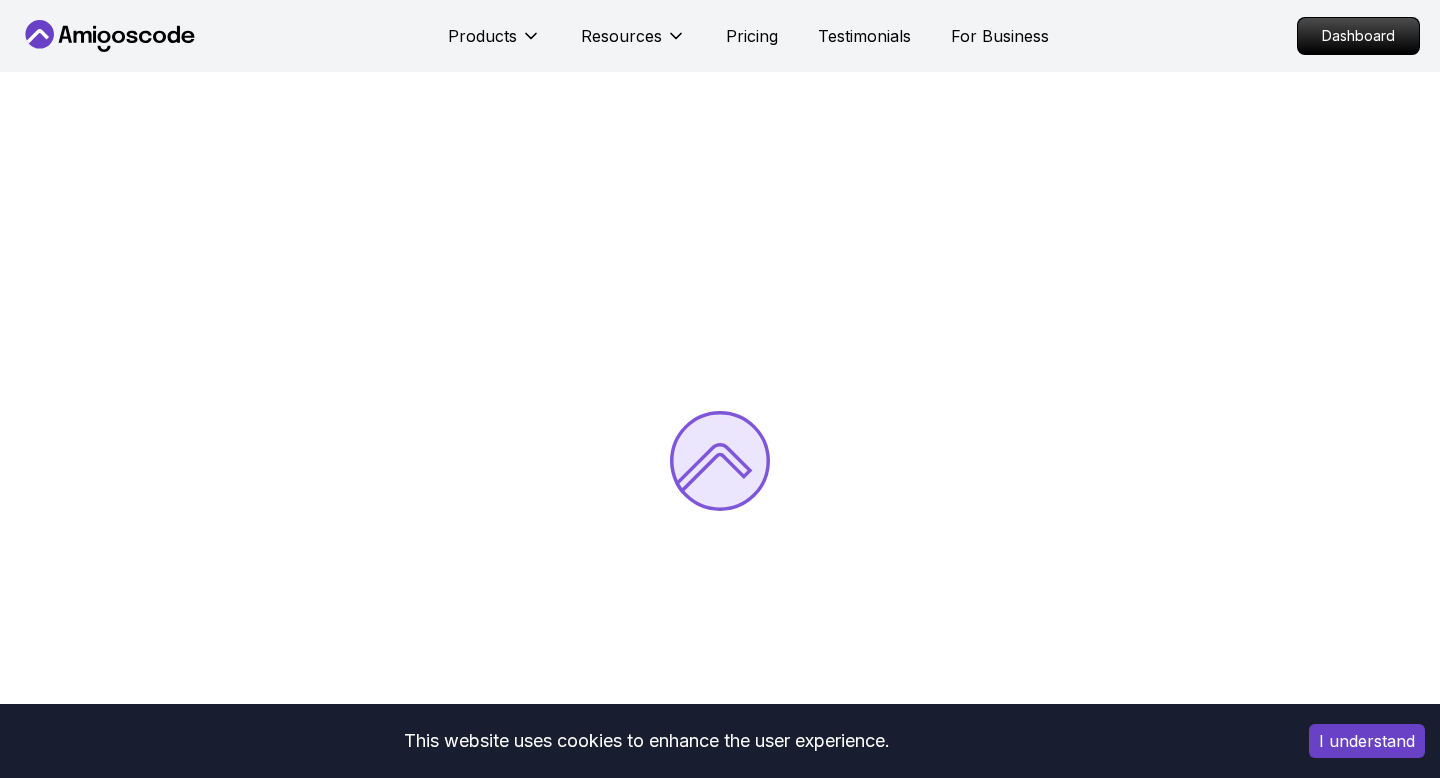 scroll, scrollTop: 0, scrollLeft: 0, axis: both 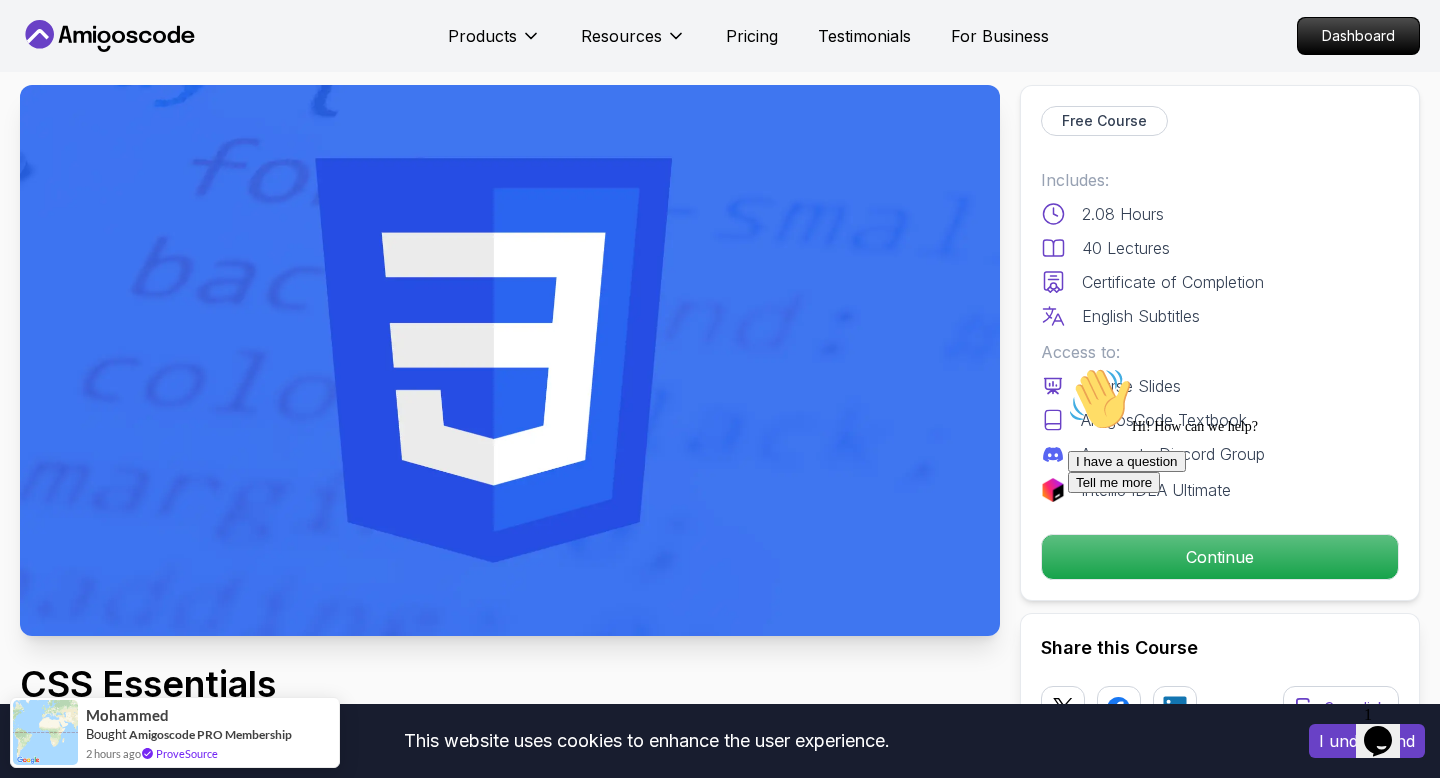 click on "This website uses cookies to enhance the user experience. I understand Products Resources Pricing Testimonials For Business Dashboard Products Resources Pricing Testimonials For Business Dashboard CSS Essentials Master the fundamentals of CSS and bring your websites to life with style and structure. Mama Samba Braima Djalo  /   Instructor Free Course Includes: 2.08 Hours 40 Lectures Certificate of Completion English Subtitles Access to: Course Slides AmigosCode Textbook Access to Discord Group IntelliJ IDEA Ultimate Continue Share this Course or Copy link Got a Team of 5 or More? With one subscription, give your entire team access to all courses and features. Check our Business Plan Mama Samba Braima Djalo  /   Instructor What you will learn css html tailwindcss vscode chrome What CSS is and why it's essential in modern web development. How to add CSS to your HTML using inline, internal, and external stylesheets. Styling text with fonts, sizes, colors, spacing, and alignment.
CSS Essentials" at bounding box center (720, 3428) 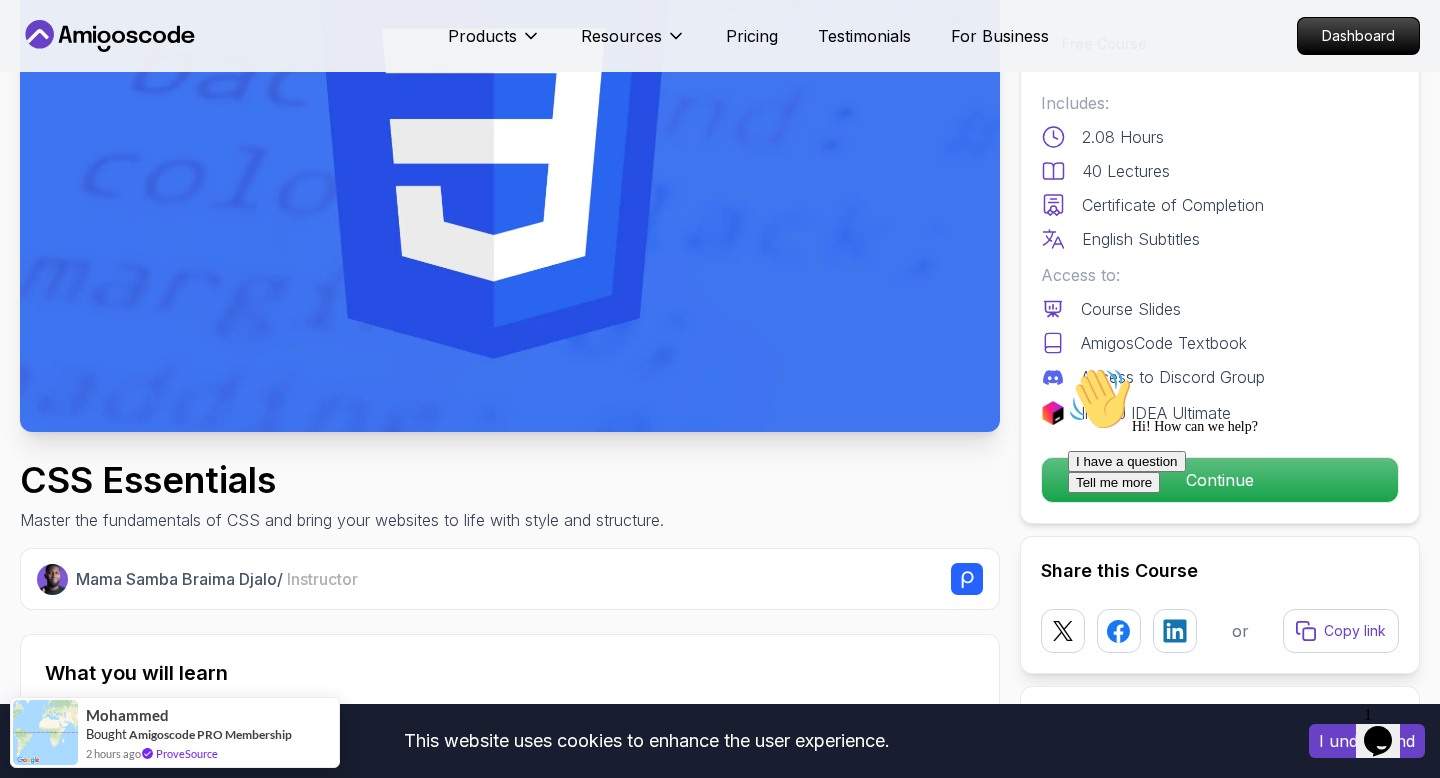 scroll, scrollTop: 260, scrollLeft: 0, axis: vertical 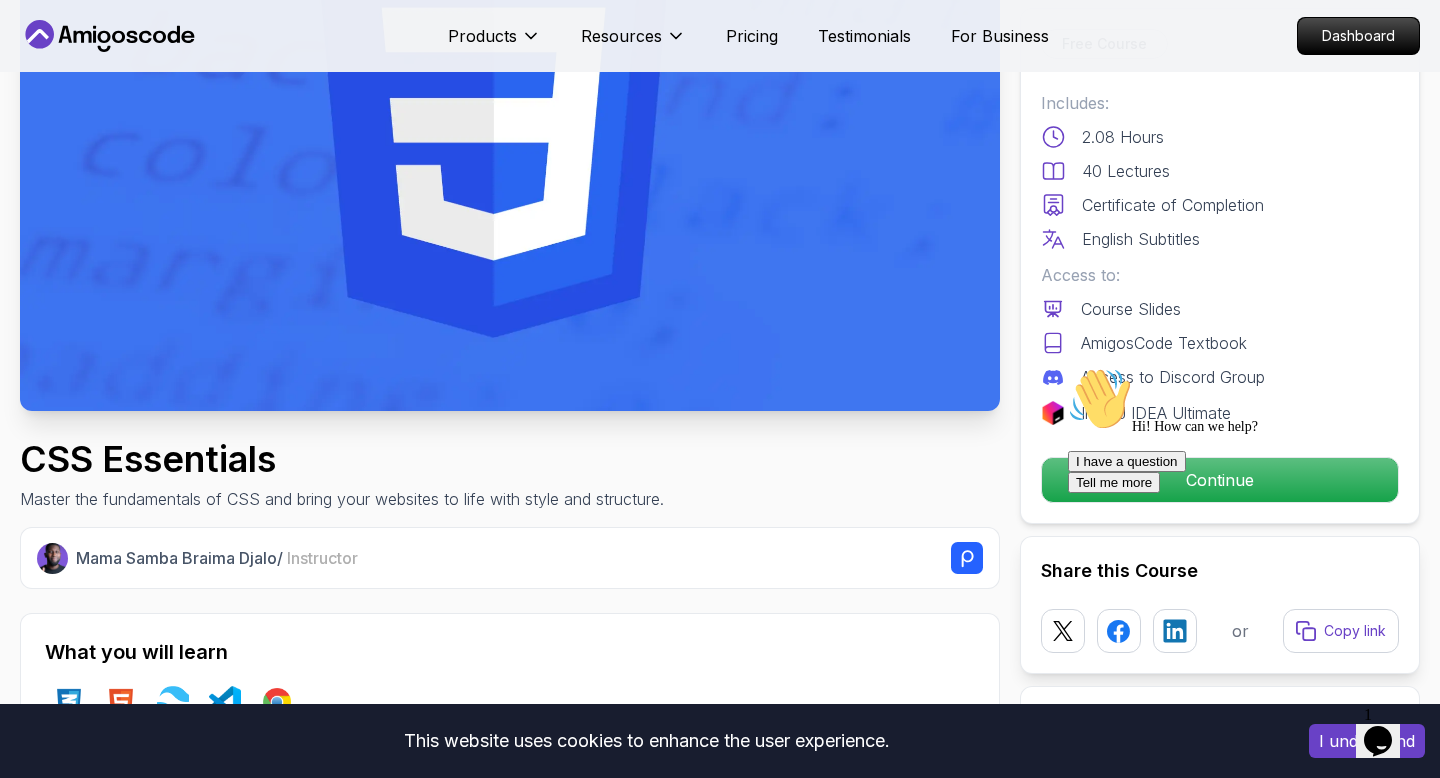 click on "Hi! How can we help? I have a question Tell me more" at bounding box center (1248, 430) 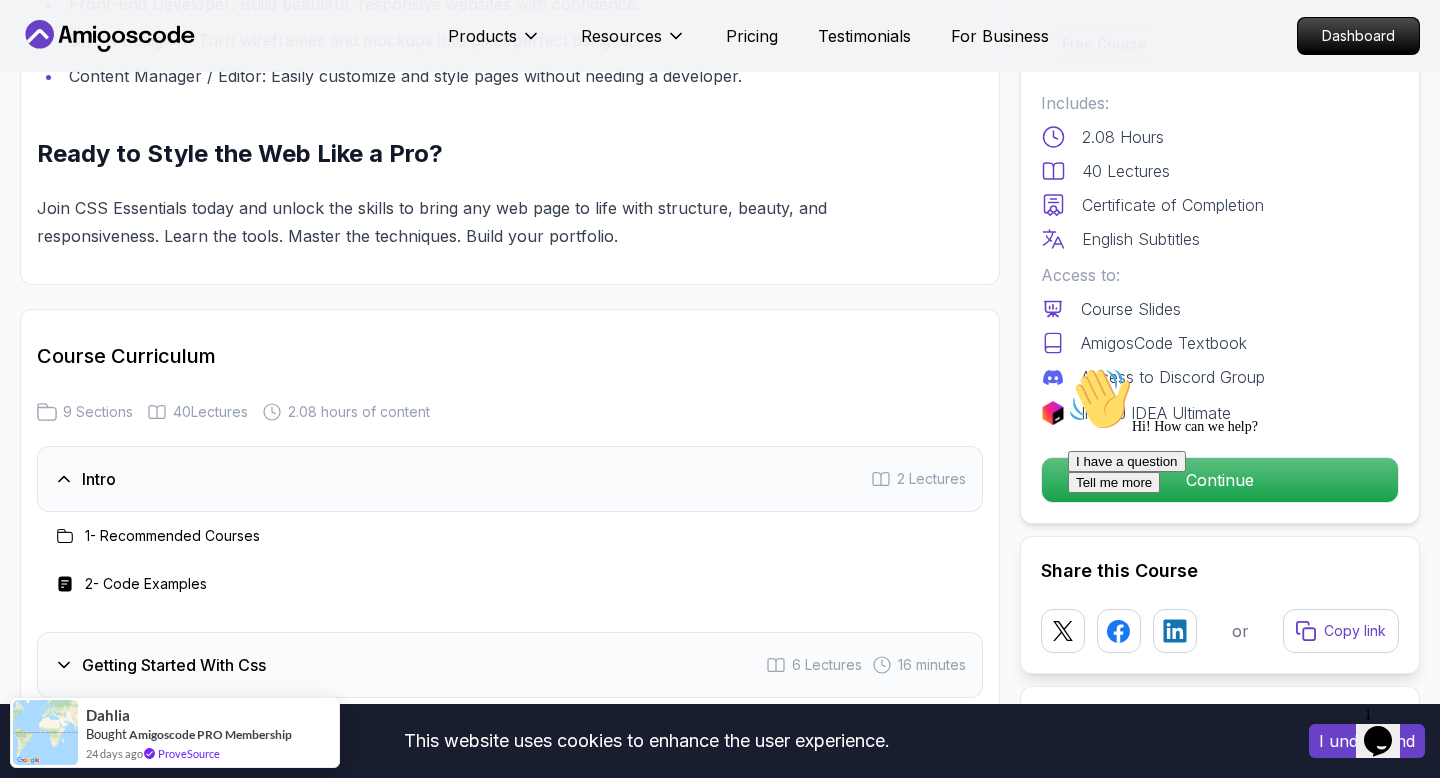 scroll, scrollTop: 2585, scrollLeft: 0, axis: vertical 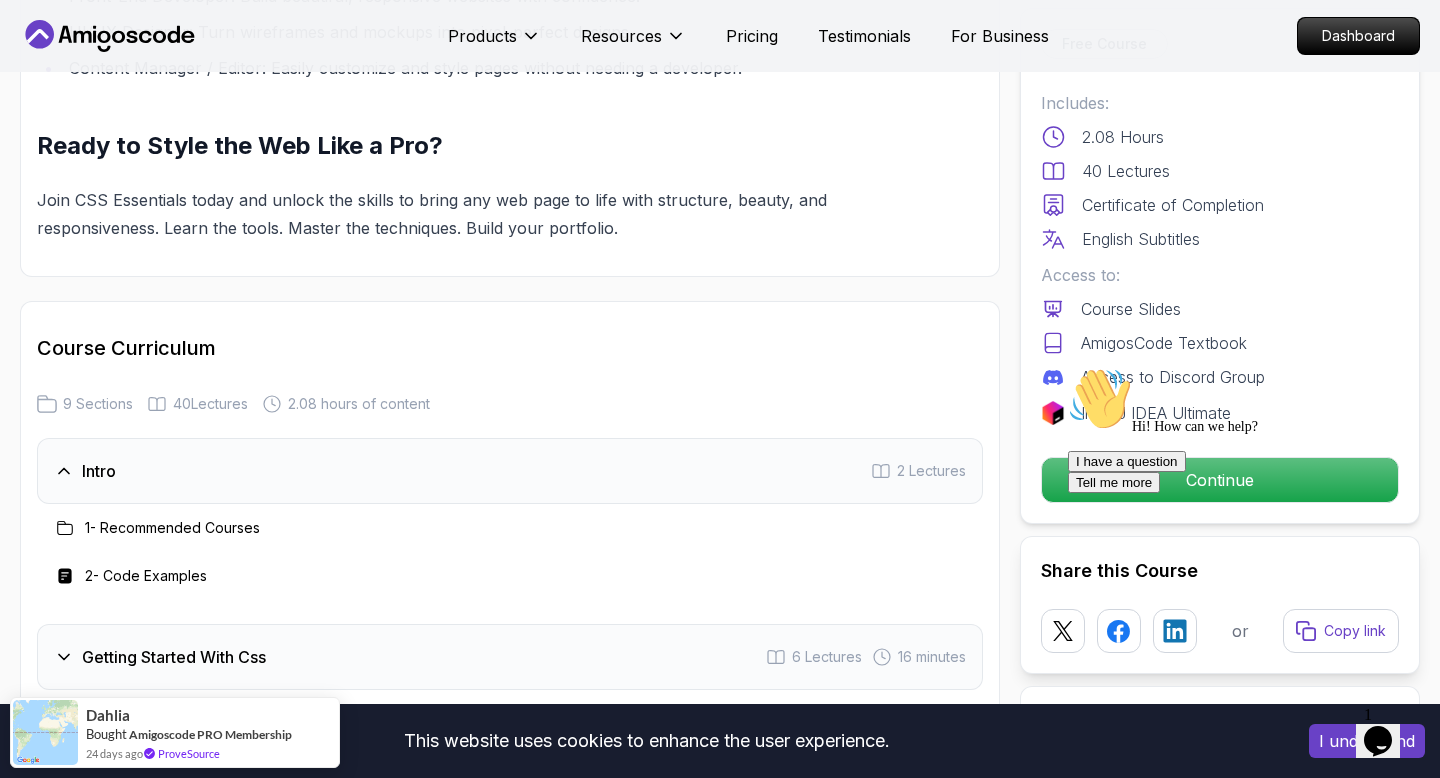 click 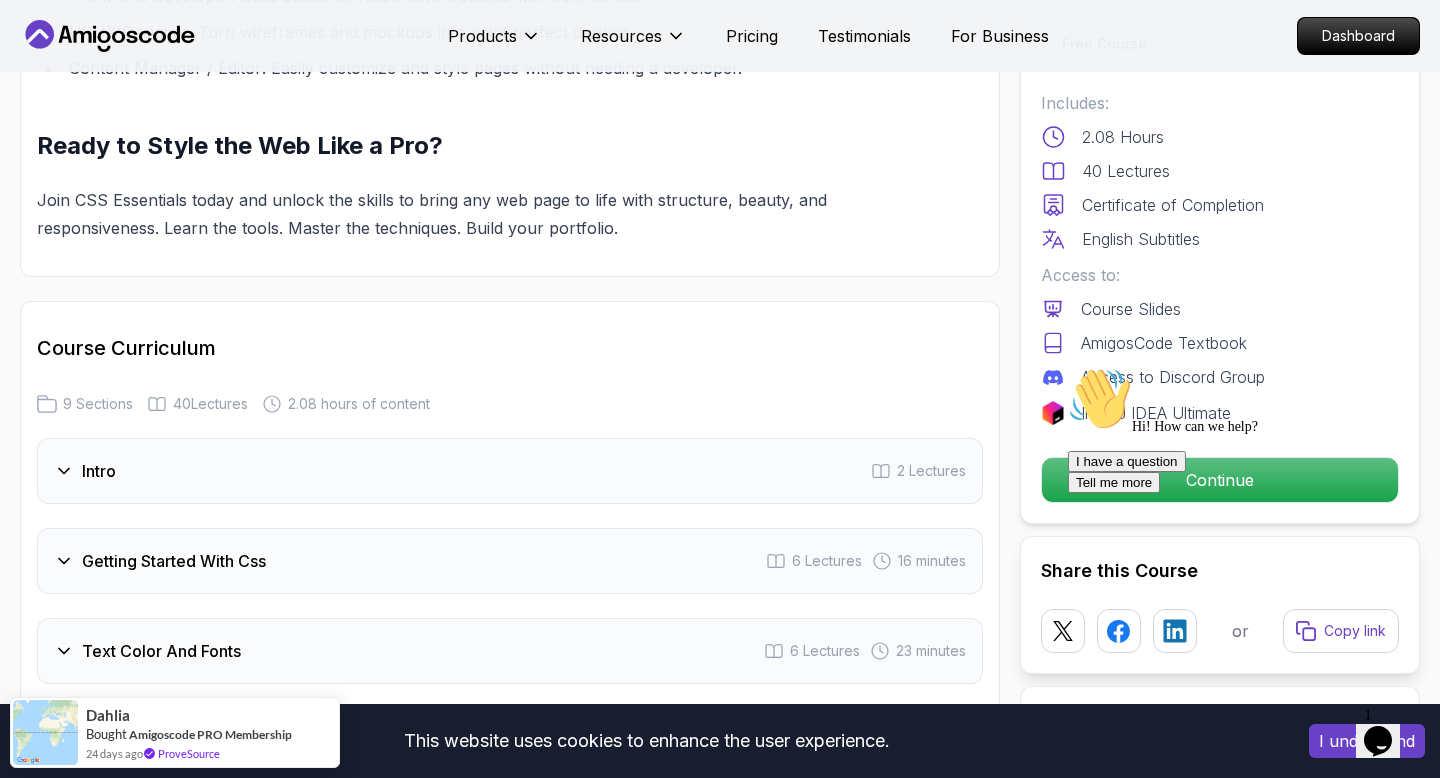 click 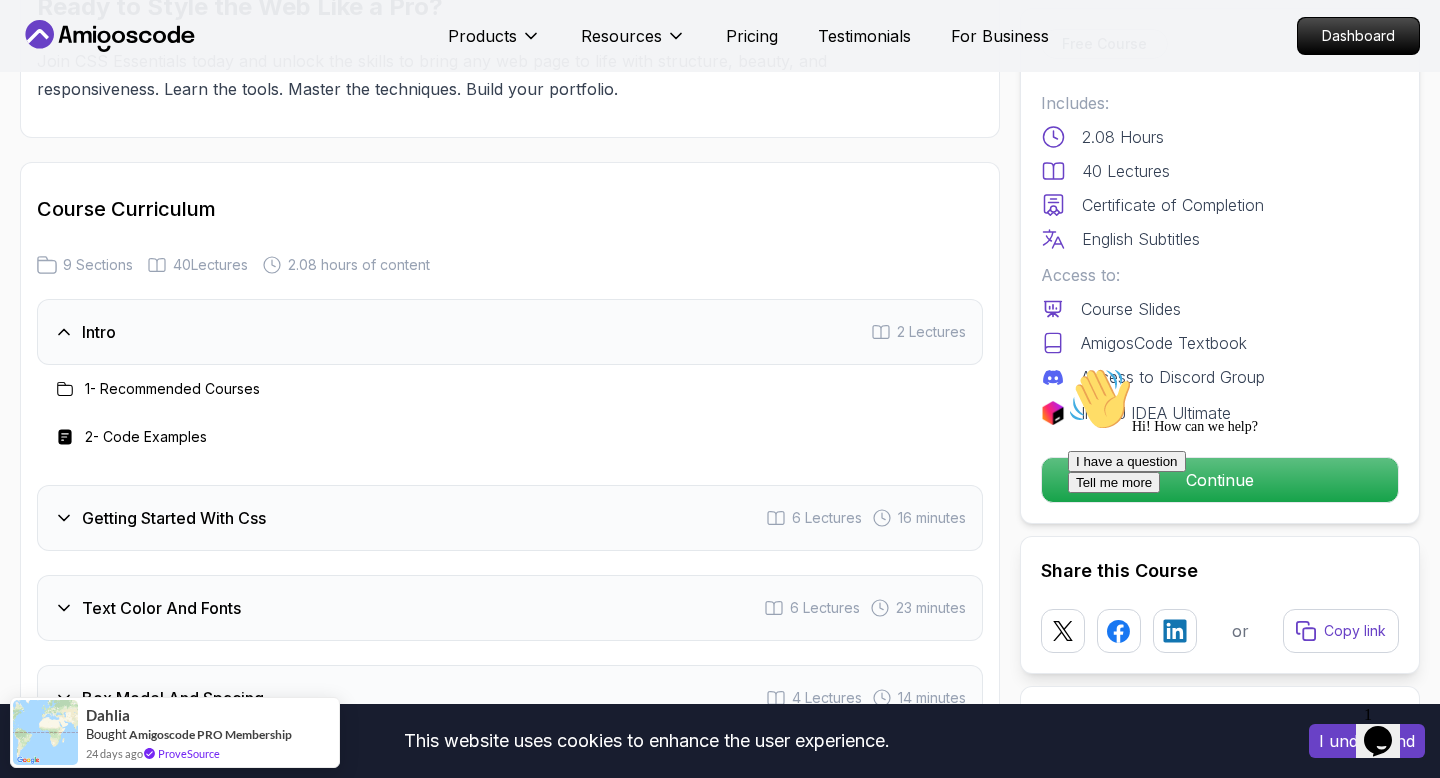 scroll, scrollTop: 2728, scrollLeft: 0, axis: vertical 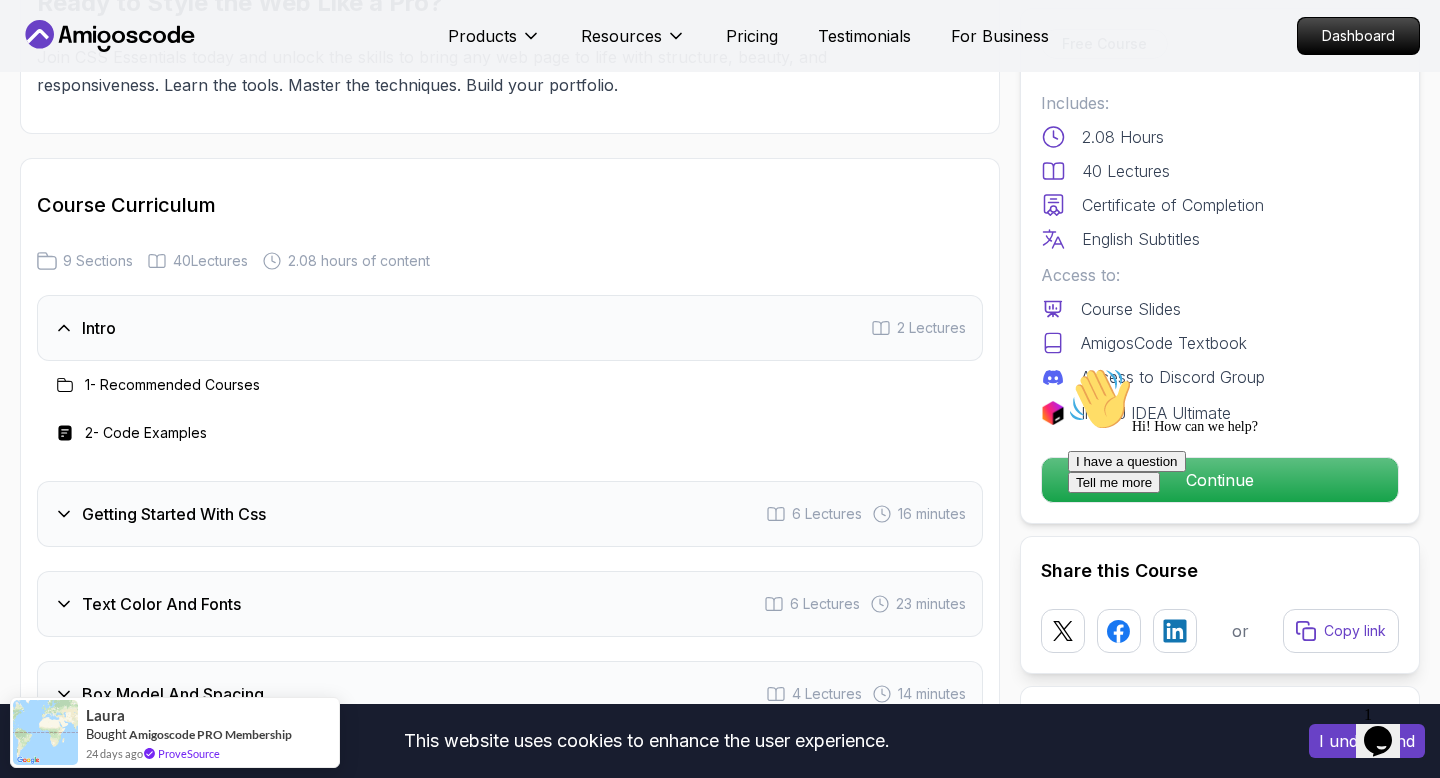 click 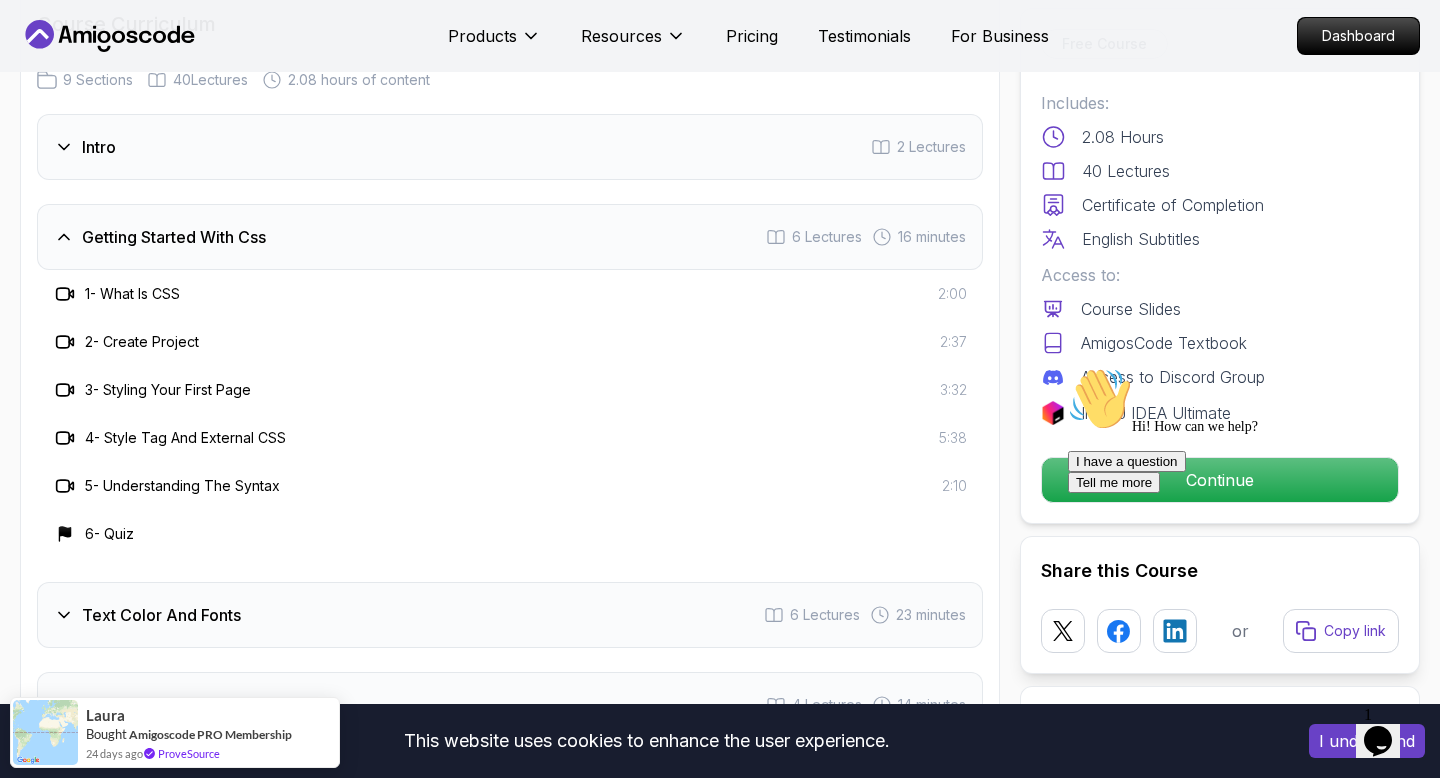 scroll, scrollTop: 2946, scrollLeft: 0, axis: vertical 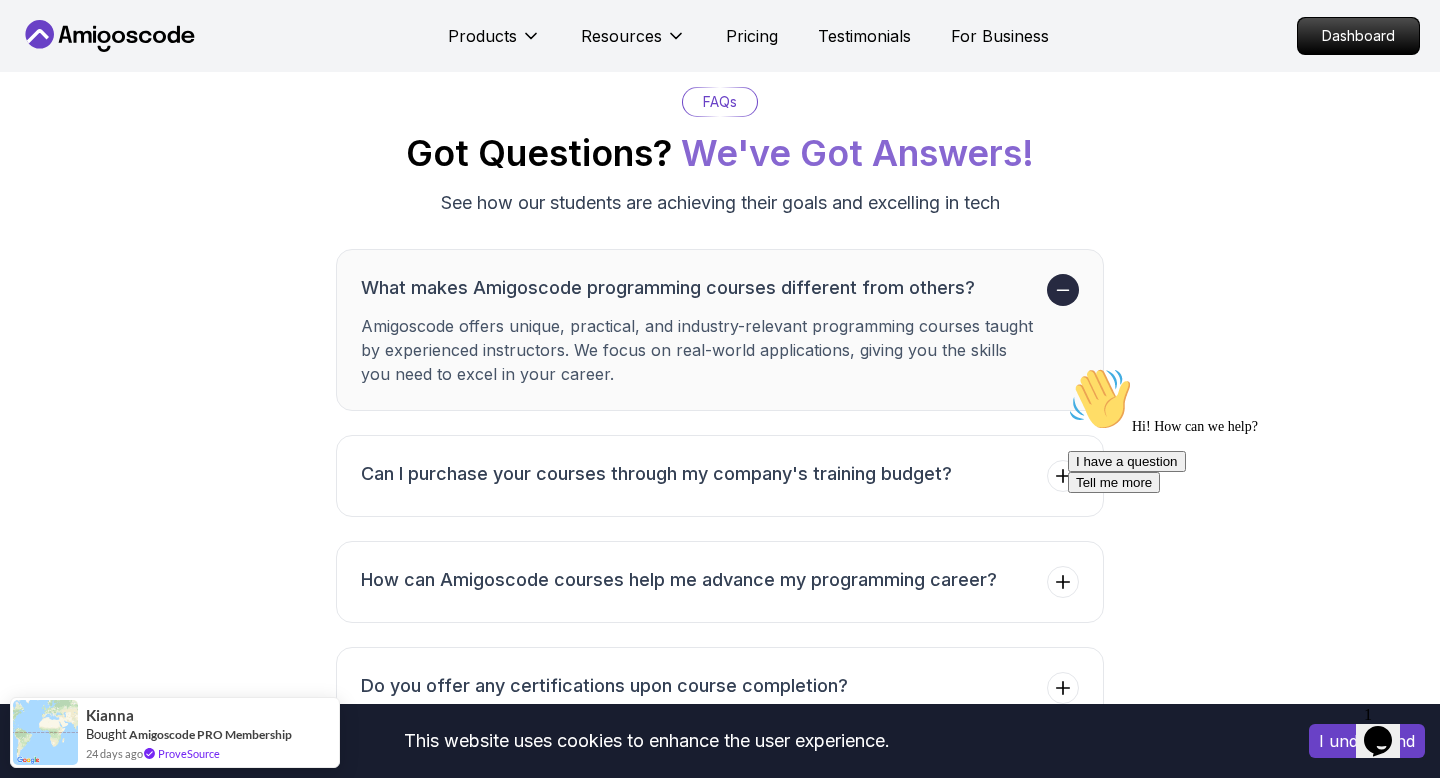 click on "Hi! How can we help? I have a question Tell me more" at bounding box center (1248, 430) 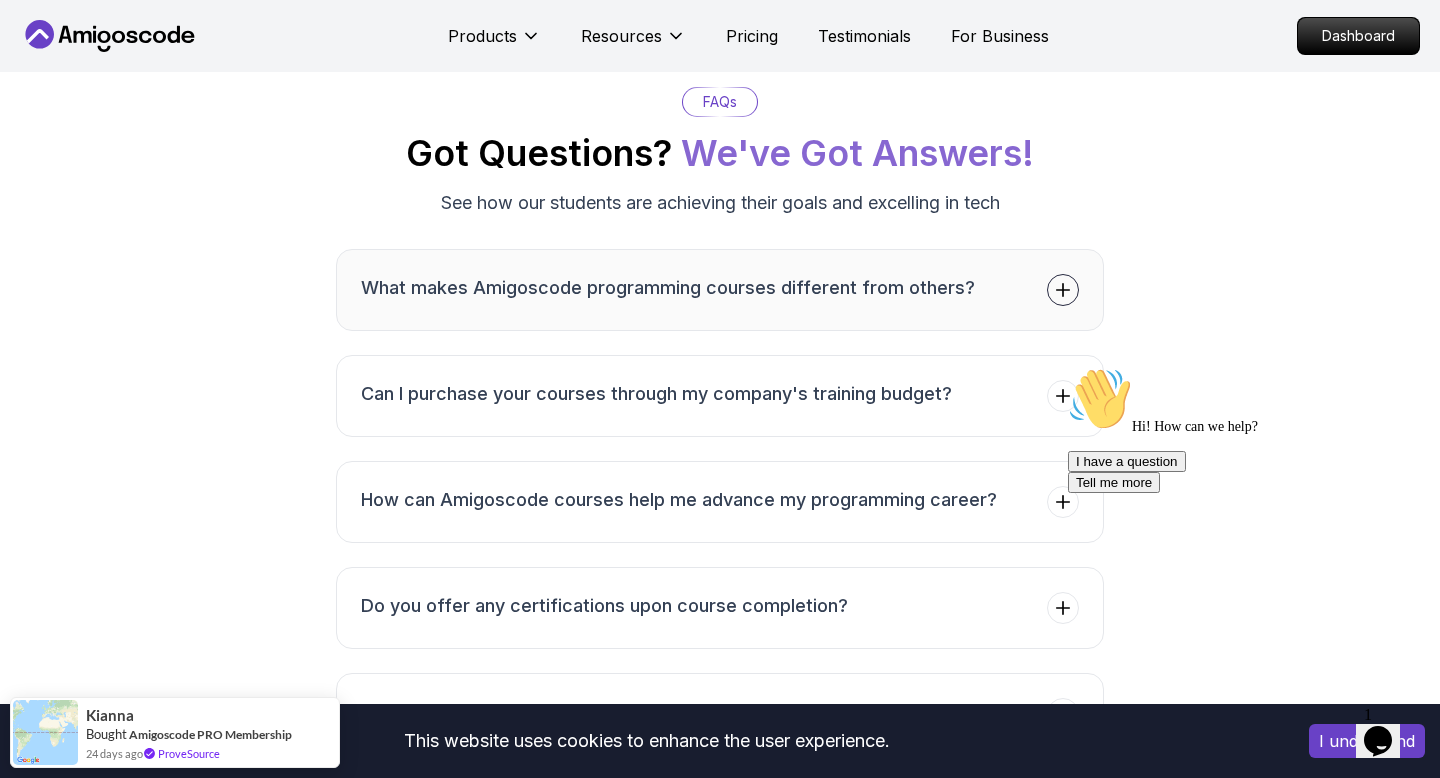 click on "Hi! How can we help? I have a question Tell me more" at bounding box center [1248, 430] 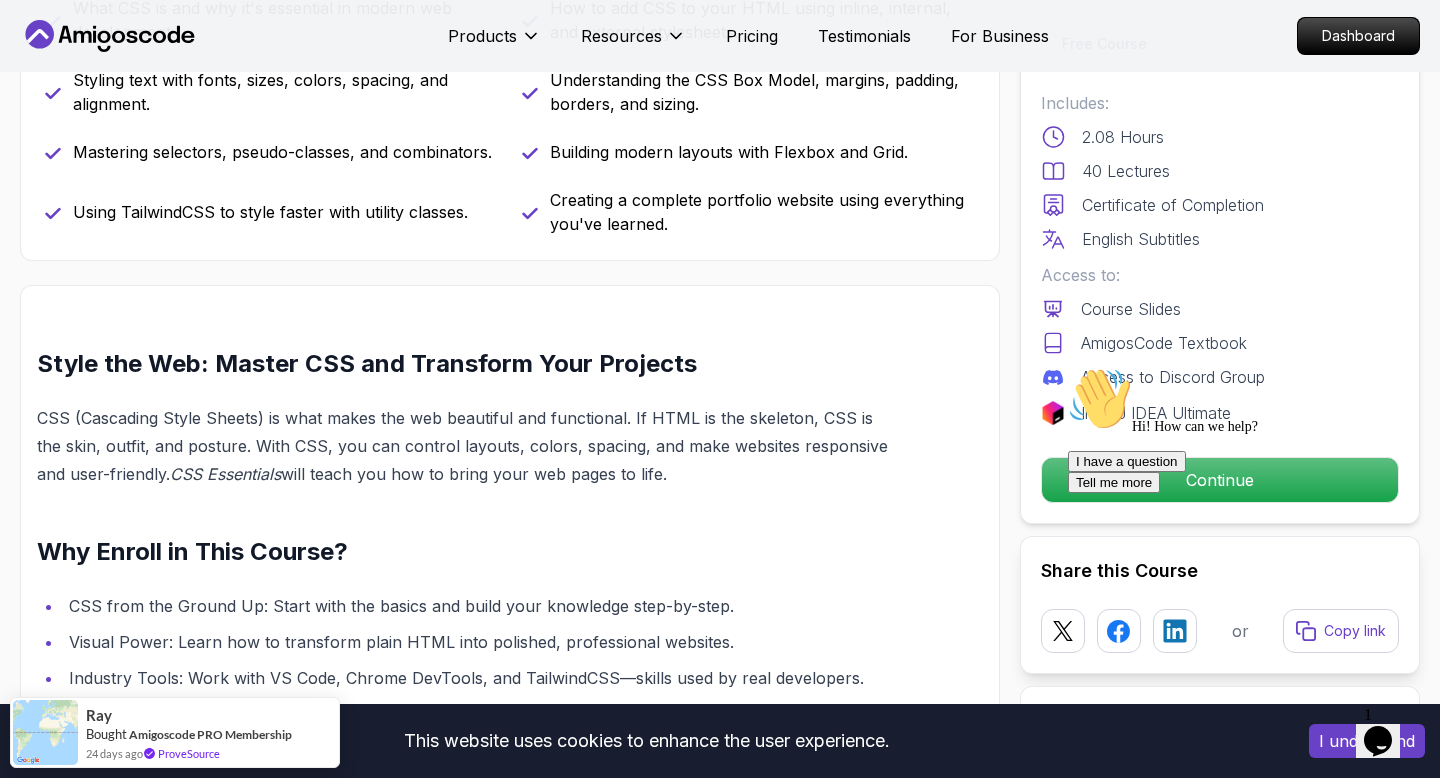 scroll, scrollTop: 991, scrollLeft: 0, axis: vertical 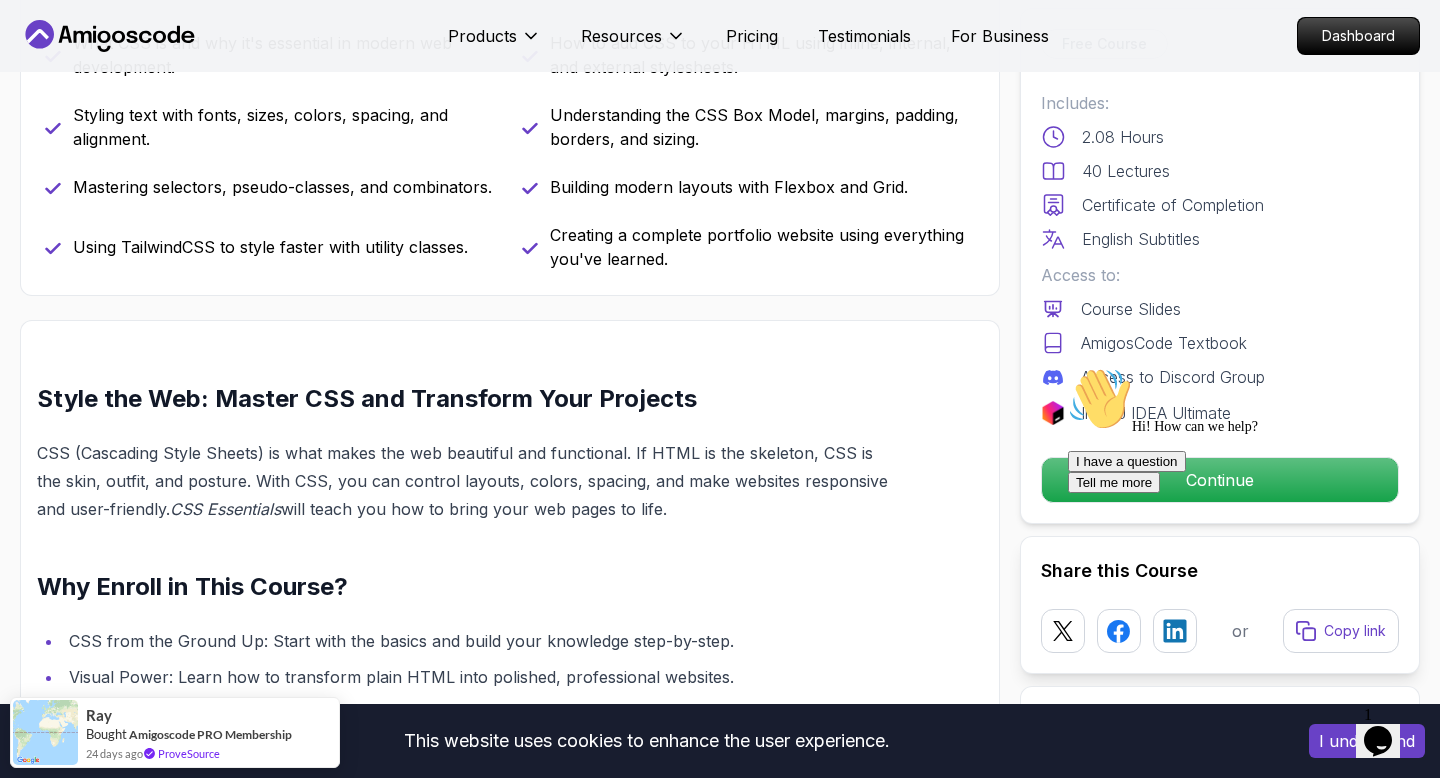 click at bounding box center (1248, 367) 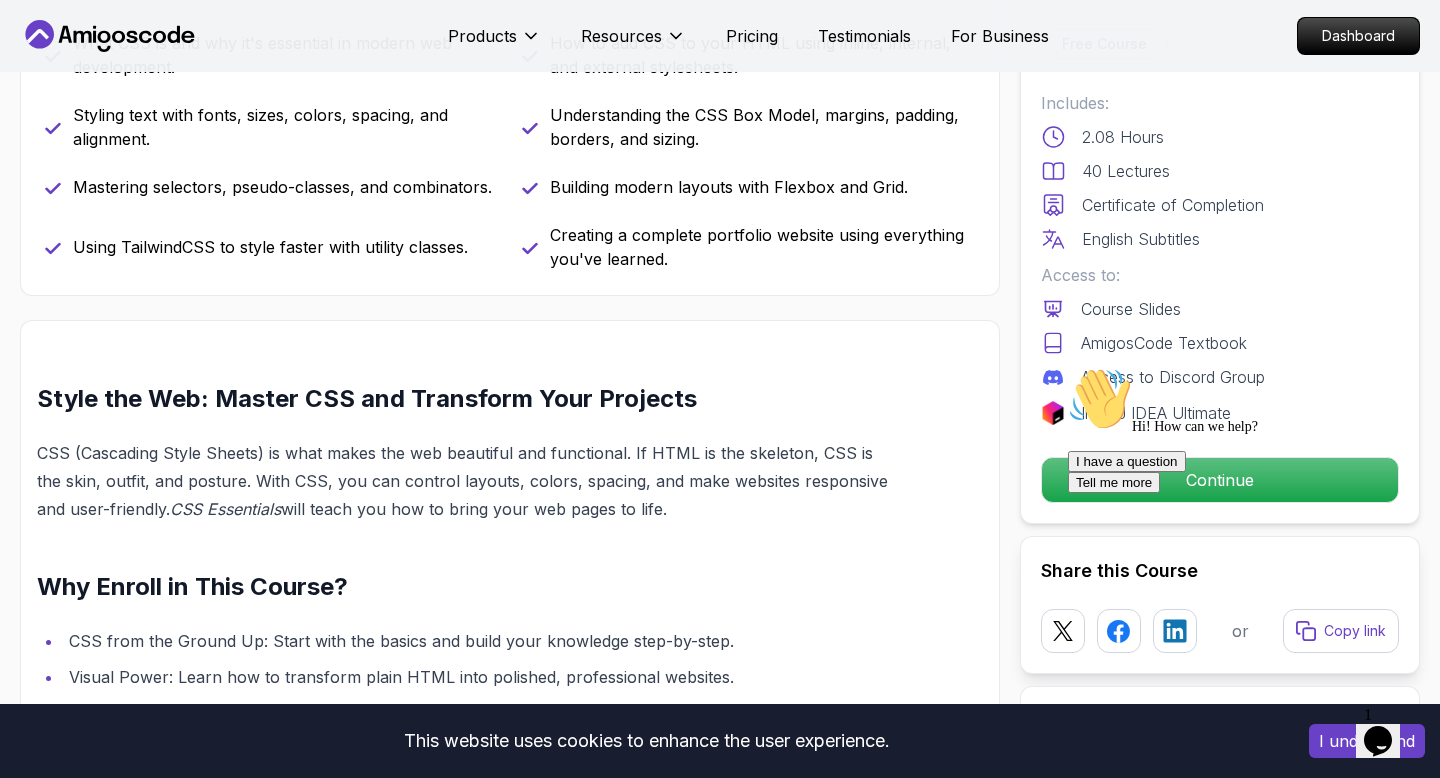 click at bounding box center [1248, 367] 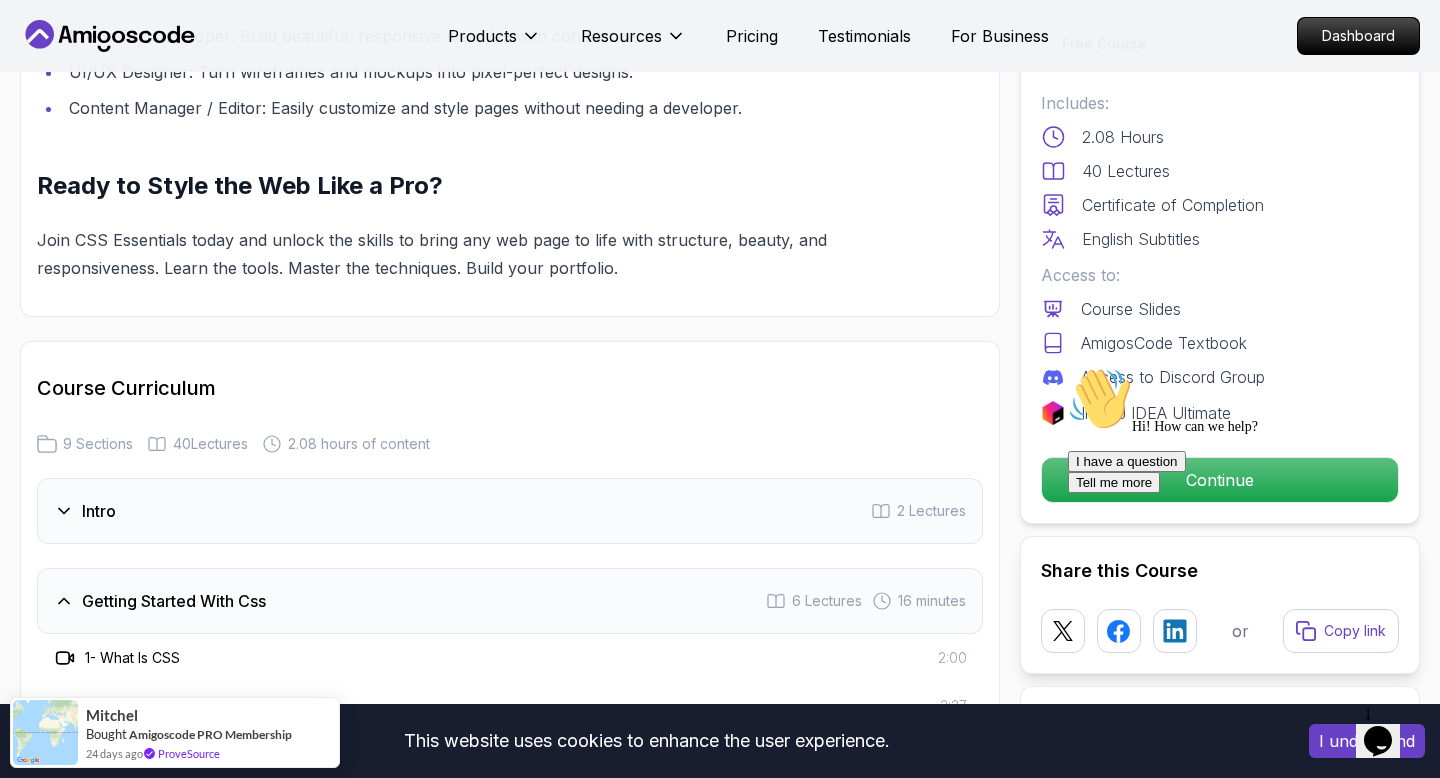 scroll, scrollTop: 2554, scrollLeft: 0, axis: vertical 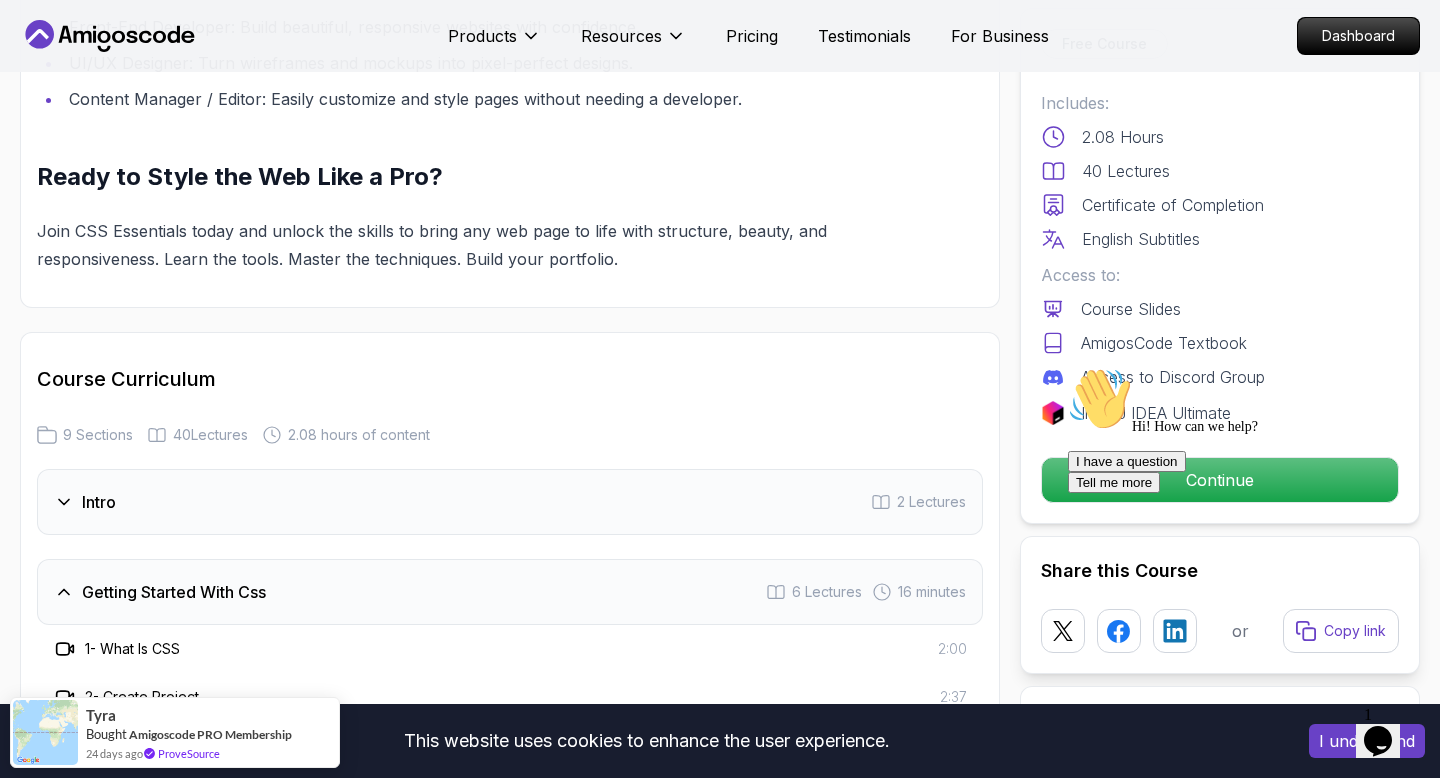 click at bounding box center [1248, 367] 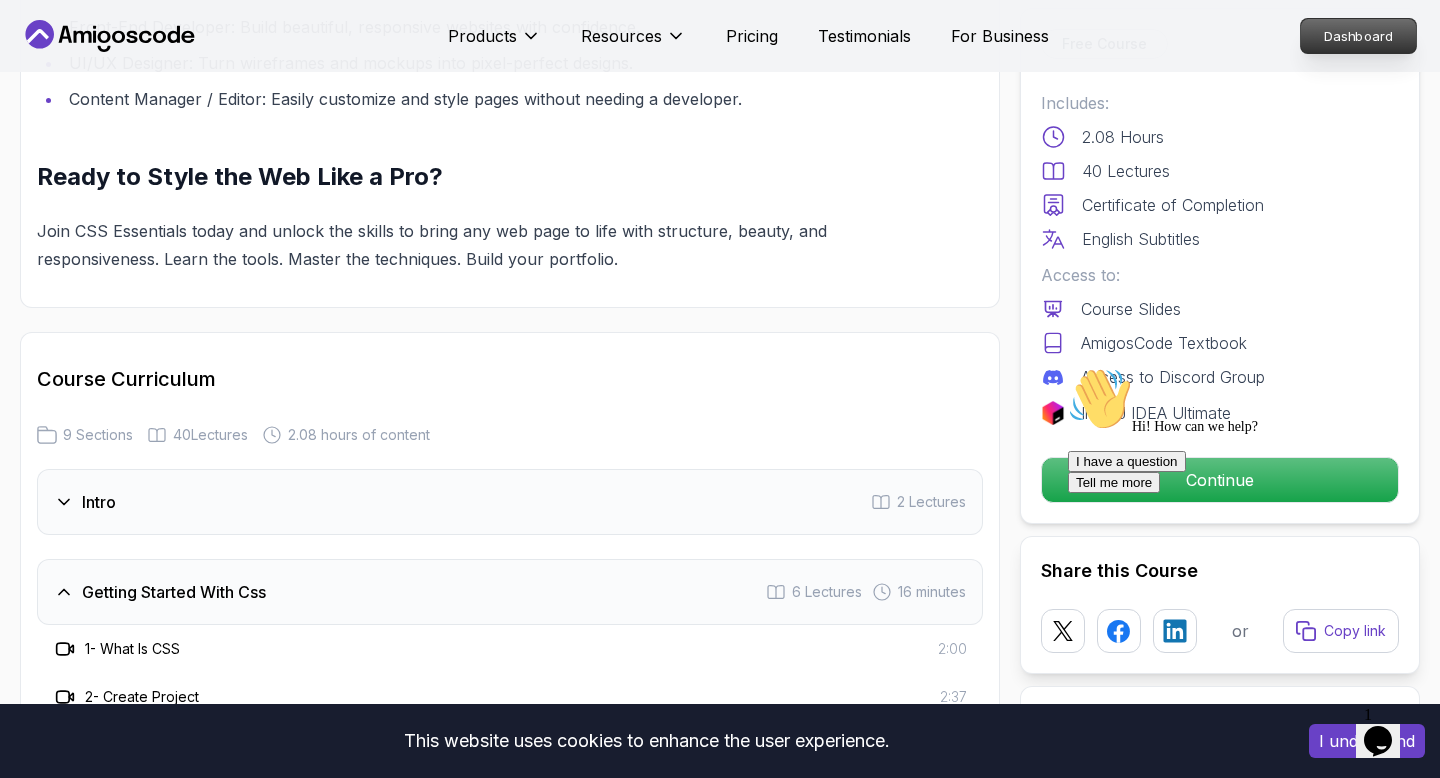 click on "Dashboard" at bounding box center (1358, 36) 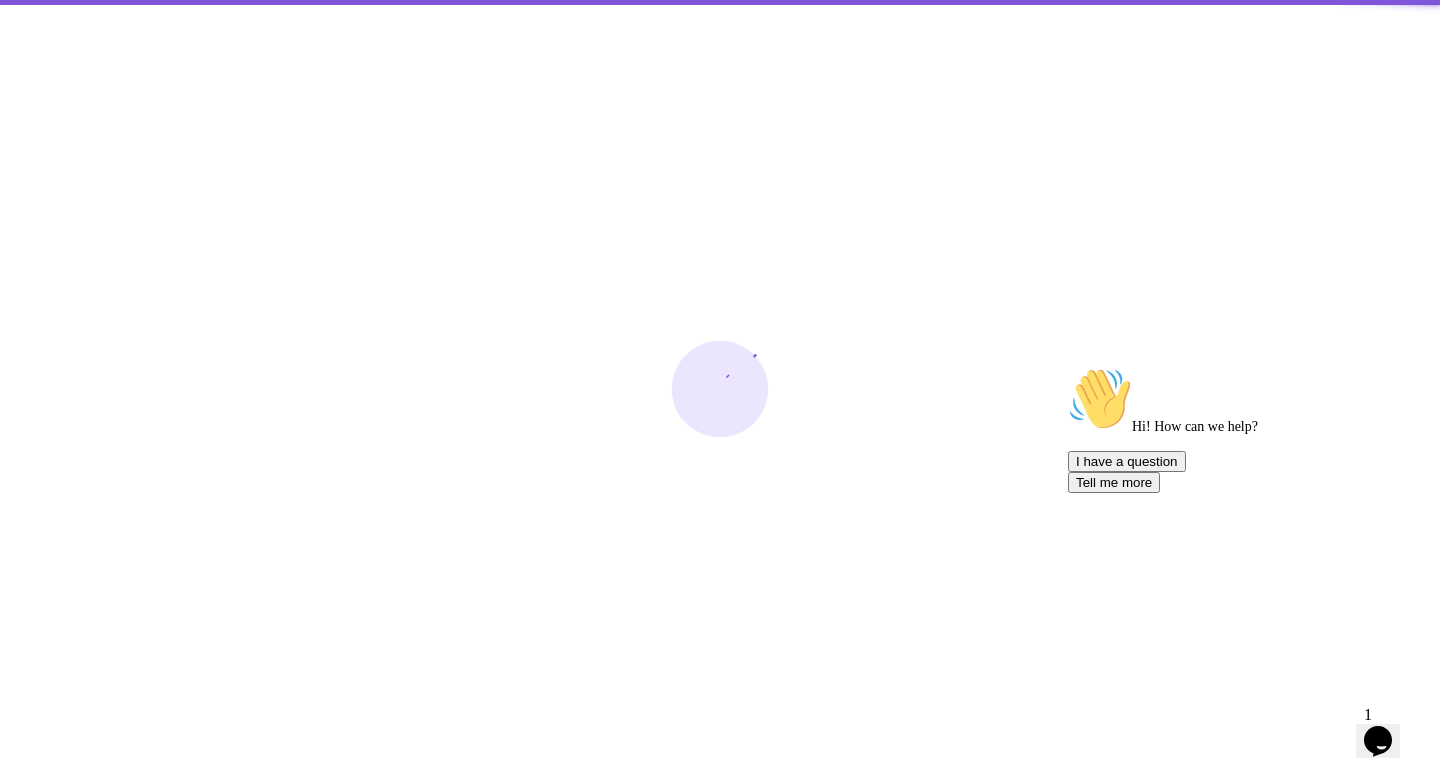 scroll, scrollTop: 0, scrollLeft: 0, axis: both 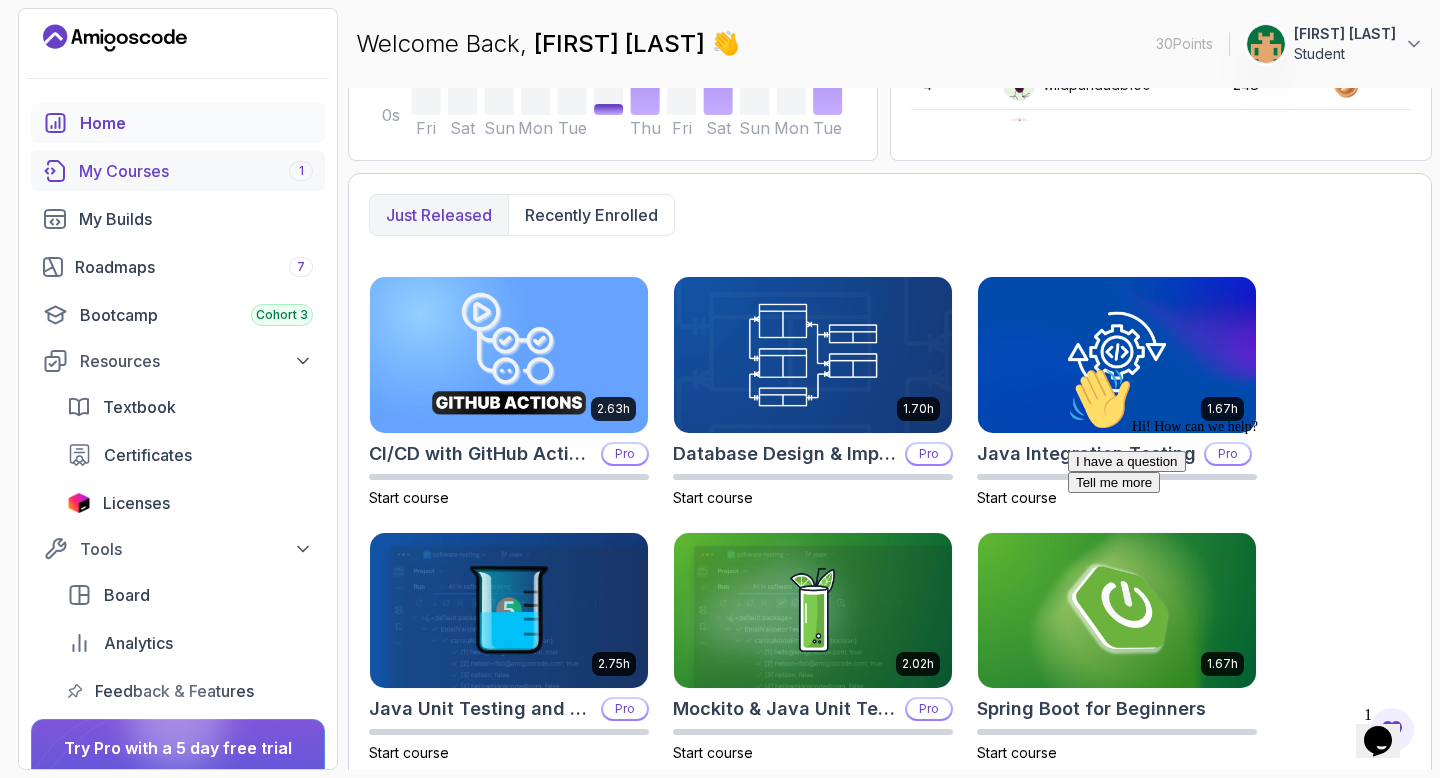 click on "My Courses 1" at bounding box center [178, 171] 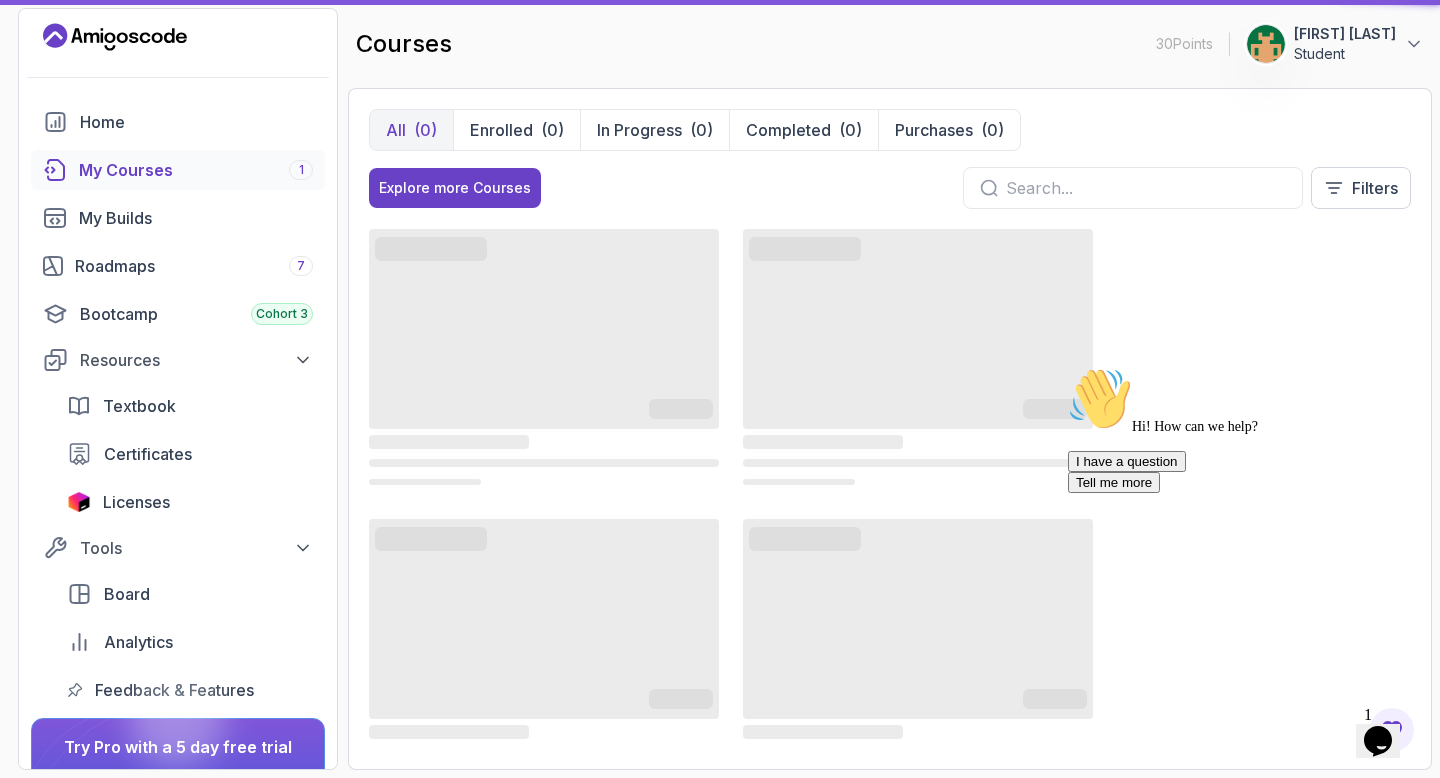 scroll, scrollTop: 0, scrollLeft: 0, axis: both 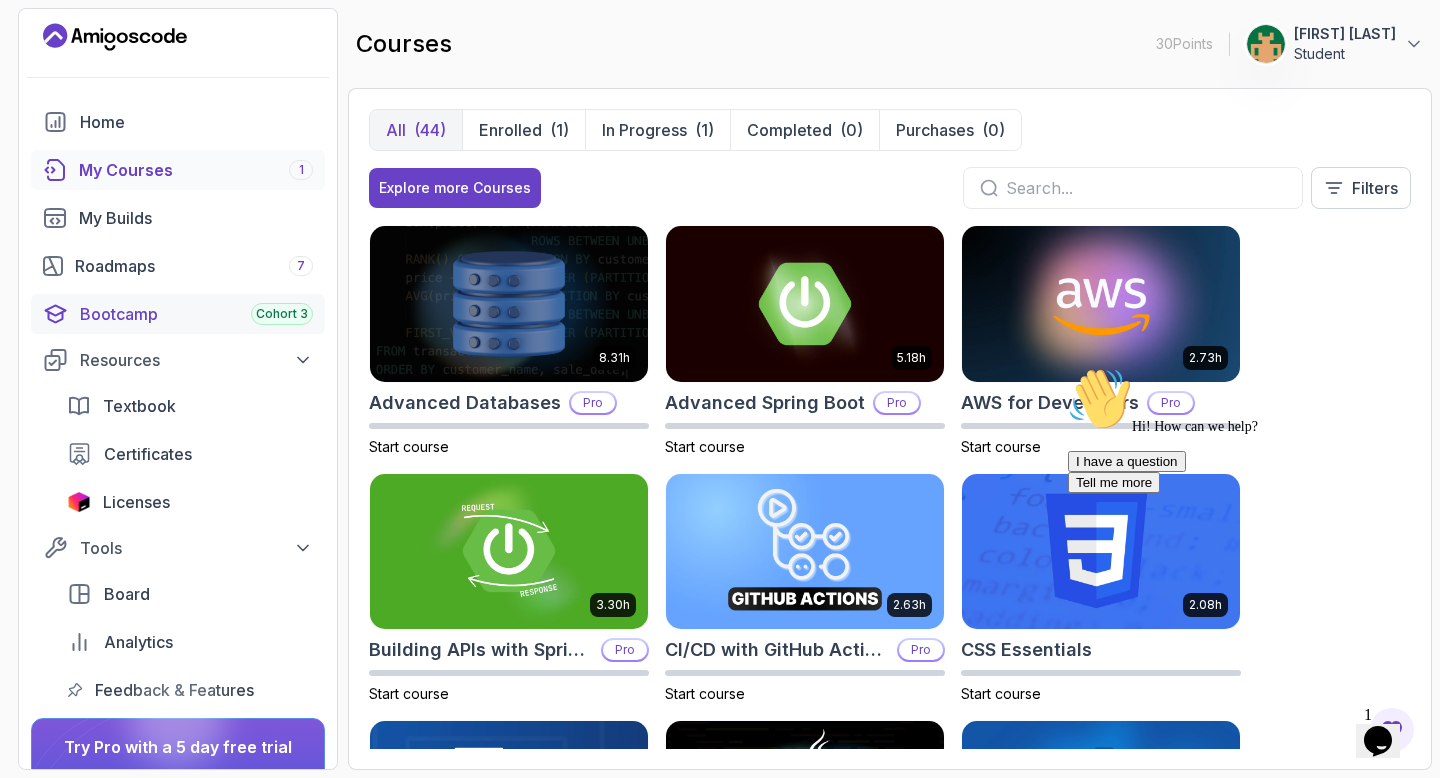 click on "Bootcamp Cohort 3" at bounding box center (196, 314) 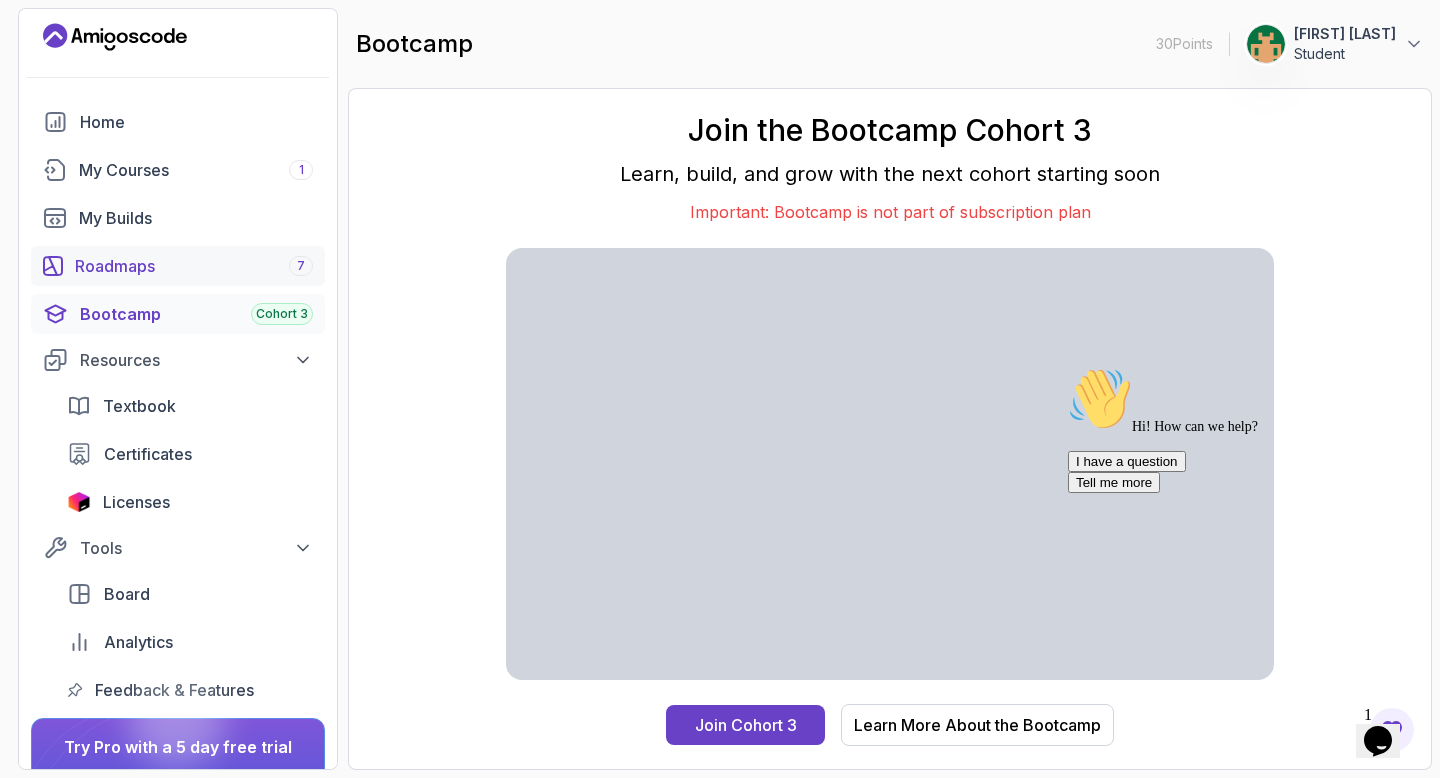 click on "Roadmaps 7" at bounding box center [194, 266] 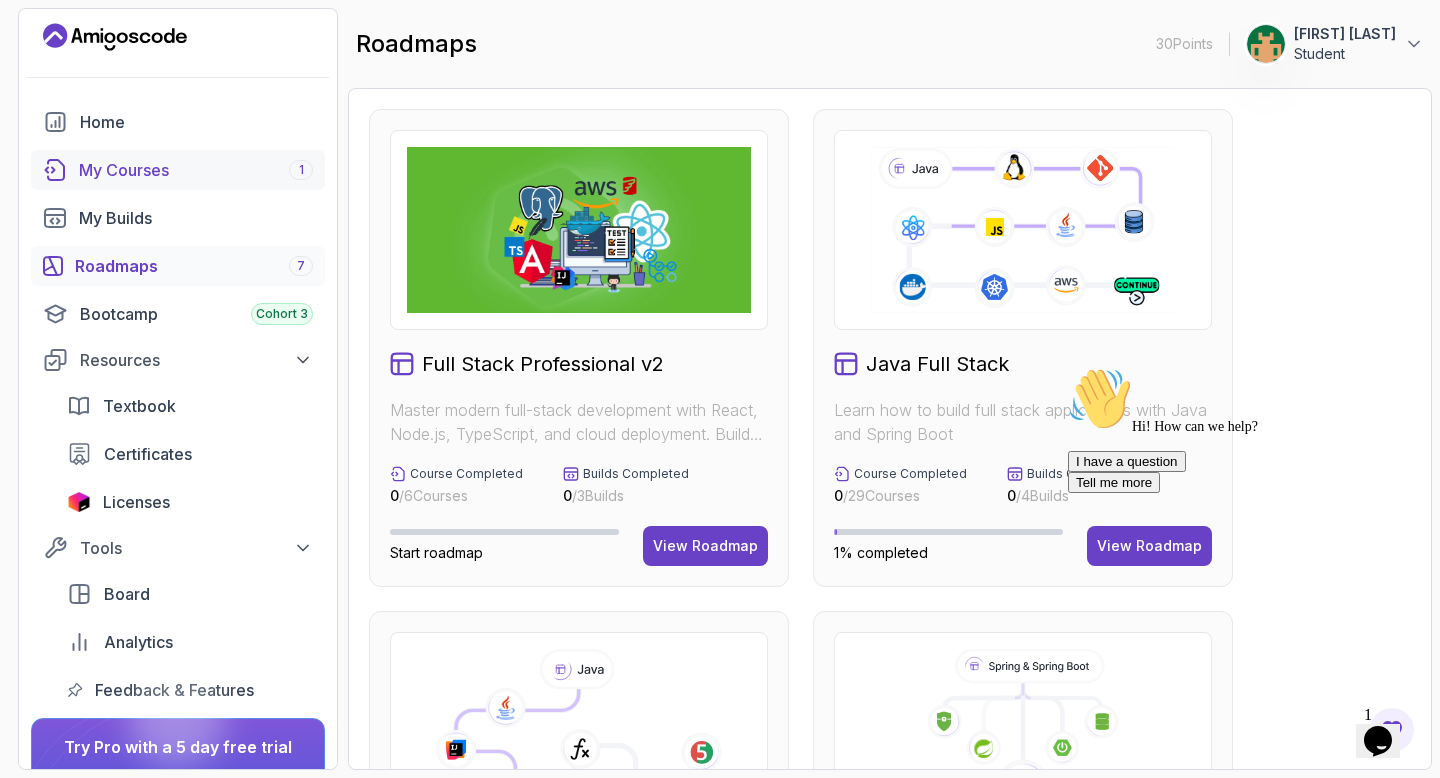 click on "My Courses 1" at bounding box center [196, 170] 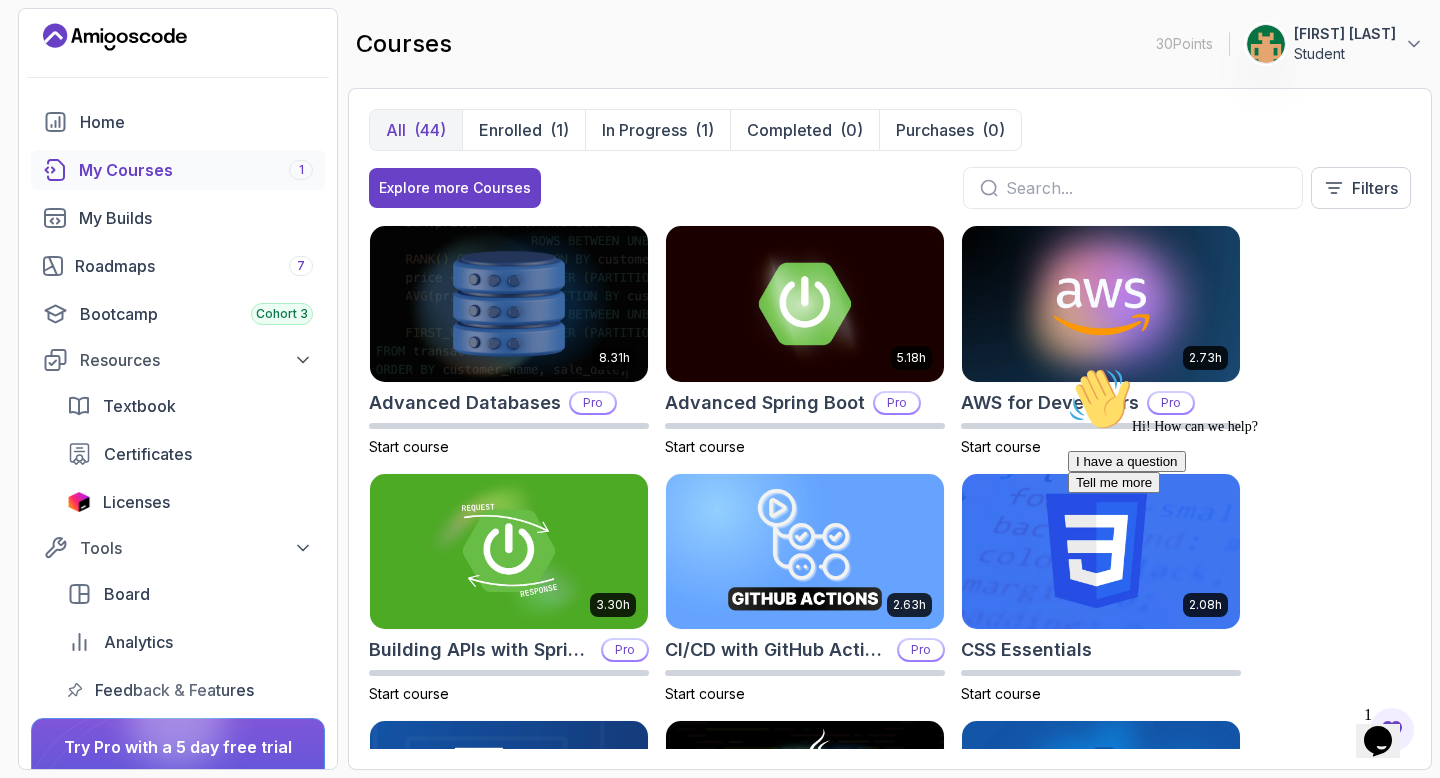 click on "ABDIQAFAR MOHAMED" at bounding box center [1345, 34] 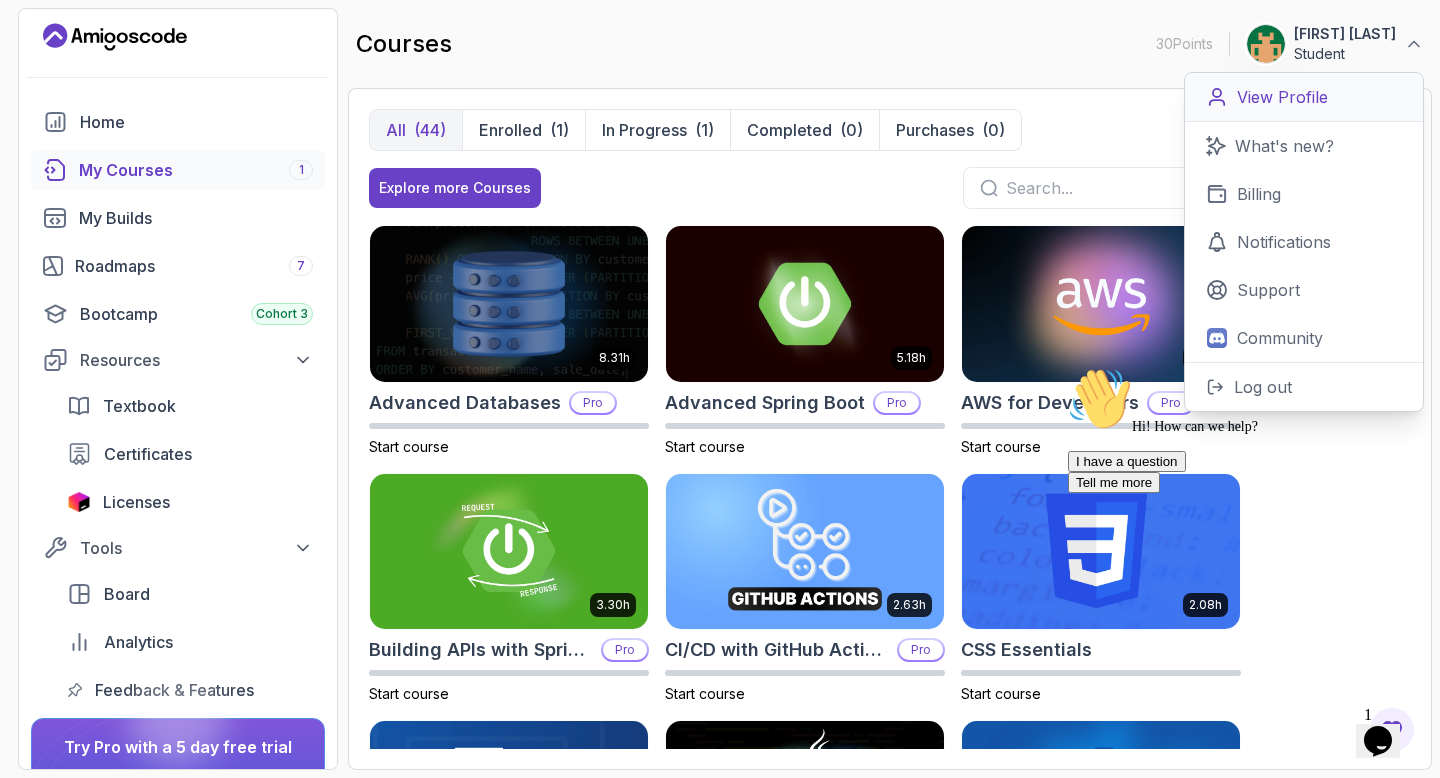 click on "View Profile" at bounding box center (1282, 97) 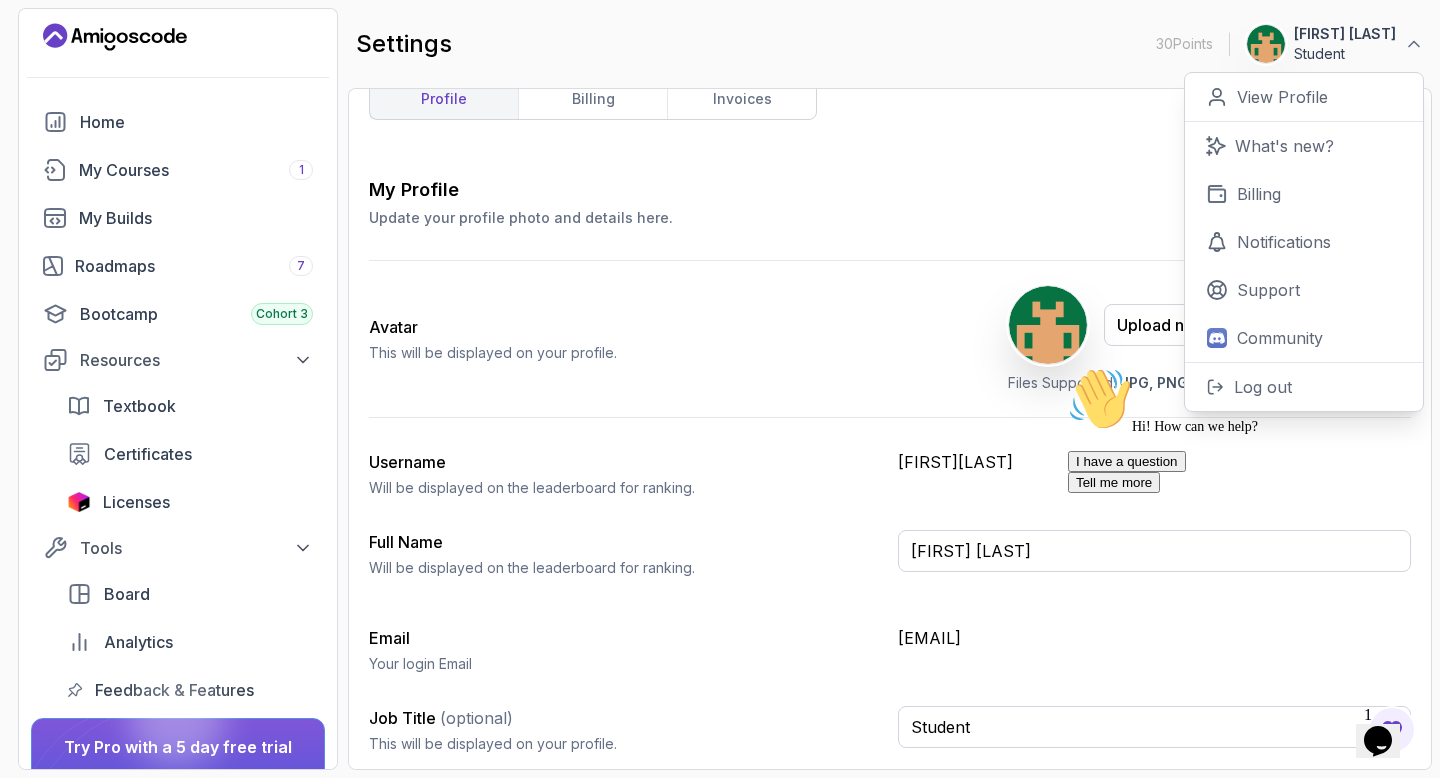 scroll, scrollTop: 0, scrollLeft: 0, axis: both 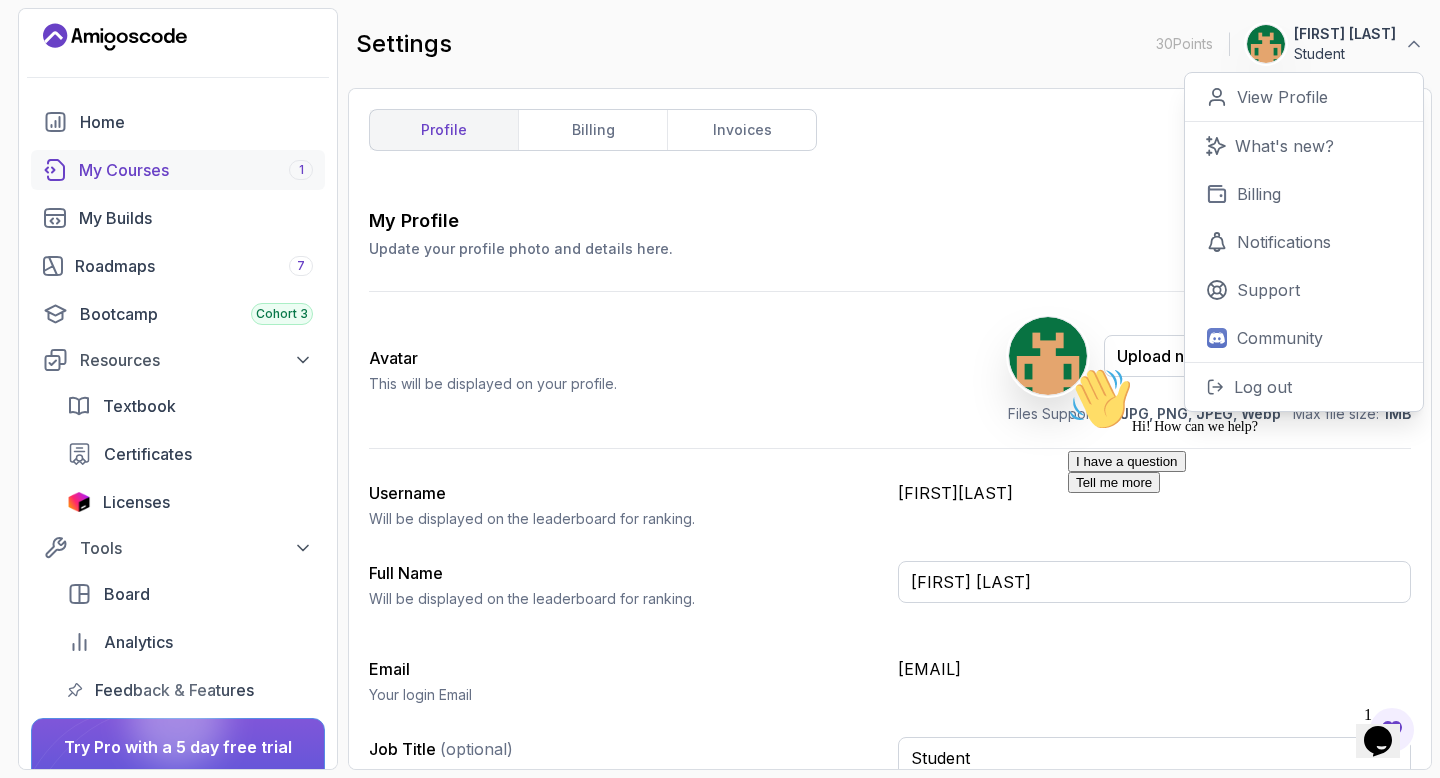 click on "My Courses 1" at bounding box center (196, 170) 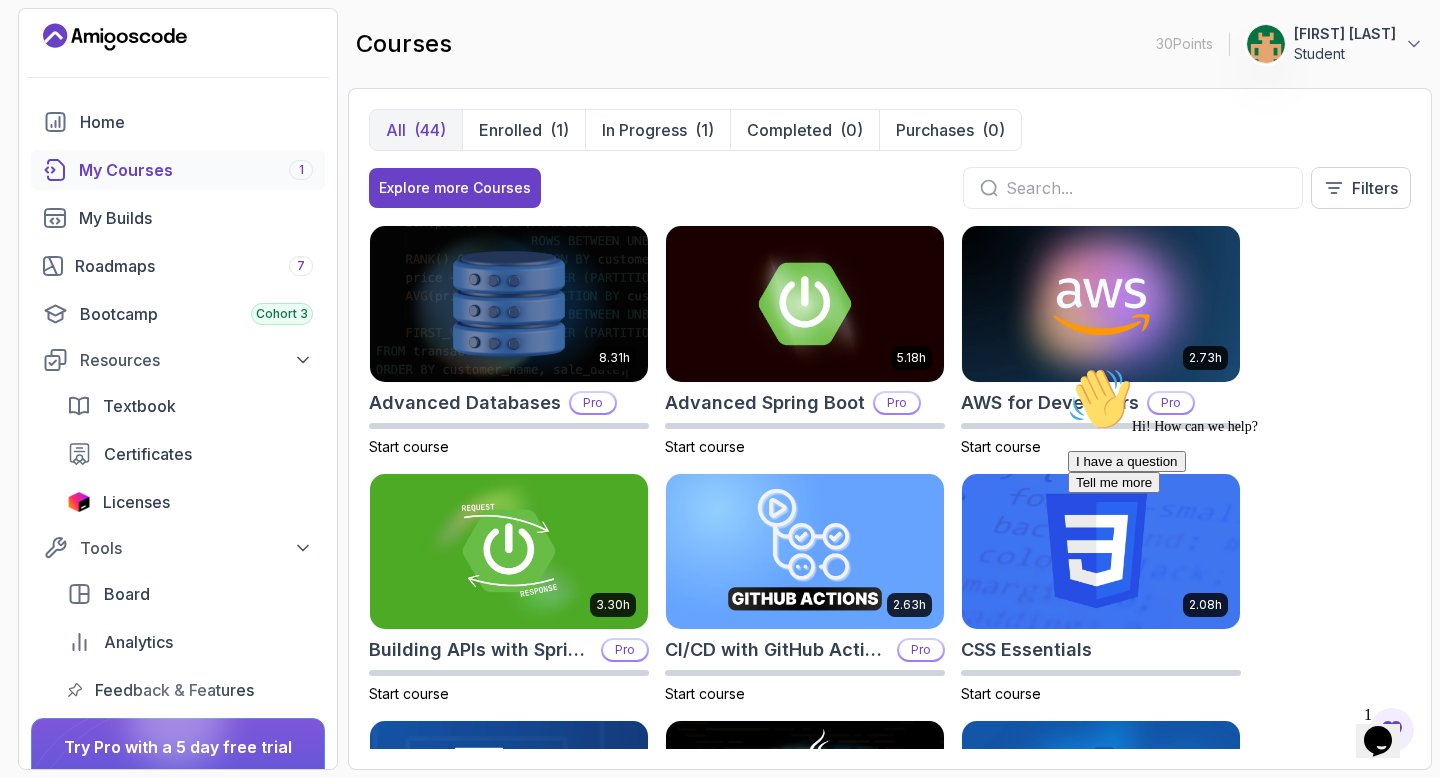 click on "All (44) Enrolled (1) In Progress (1) Completed (0) Purchases (0) Explore more Courses Filters" at bounding box center (890, 167) 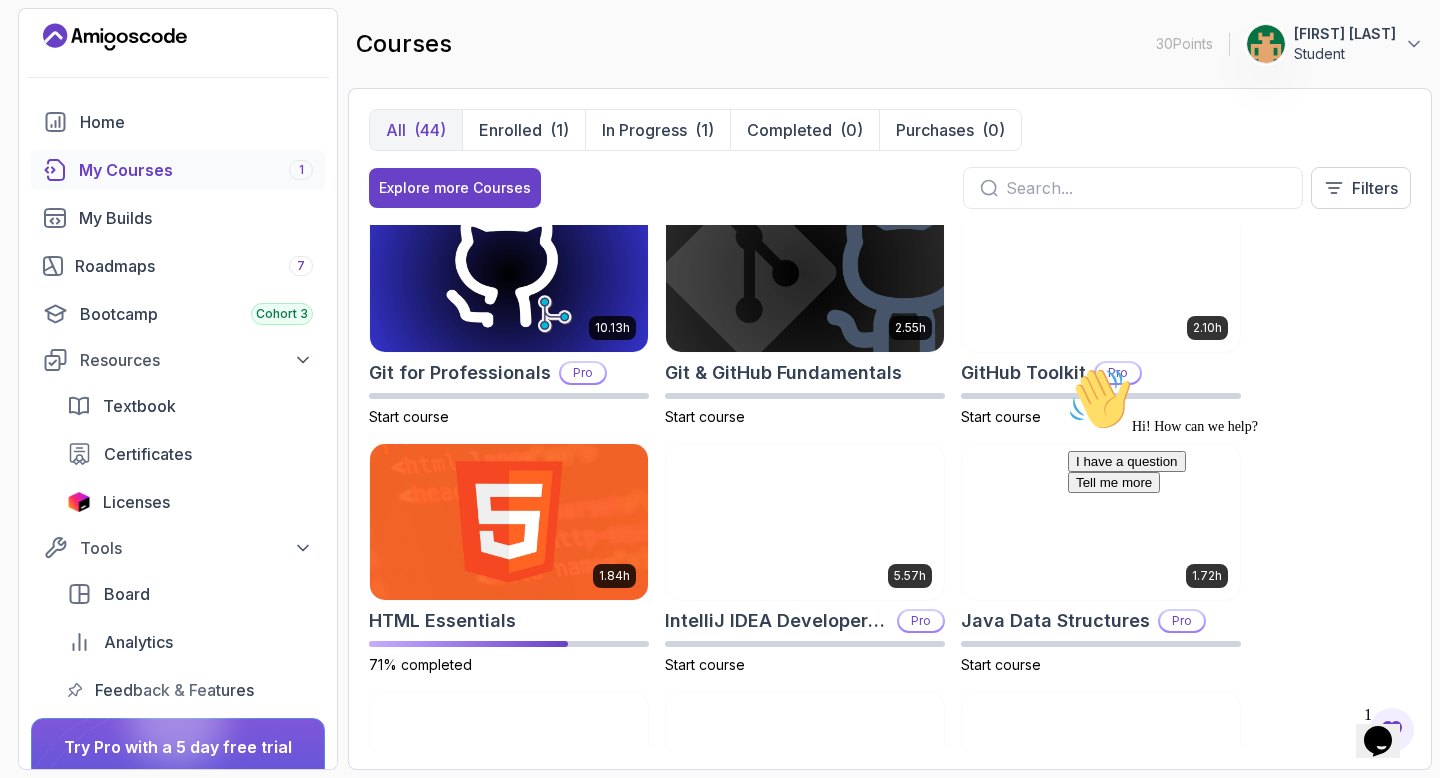 scroll, scrollTop: 774, scrollLeft: 0, axis: vertical 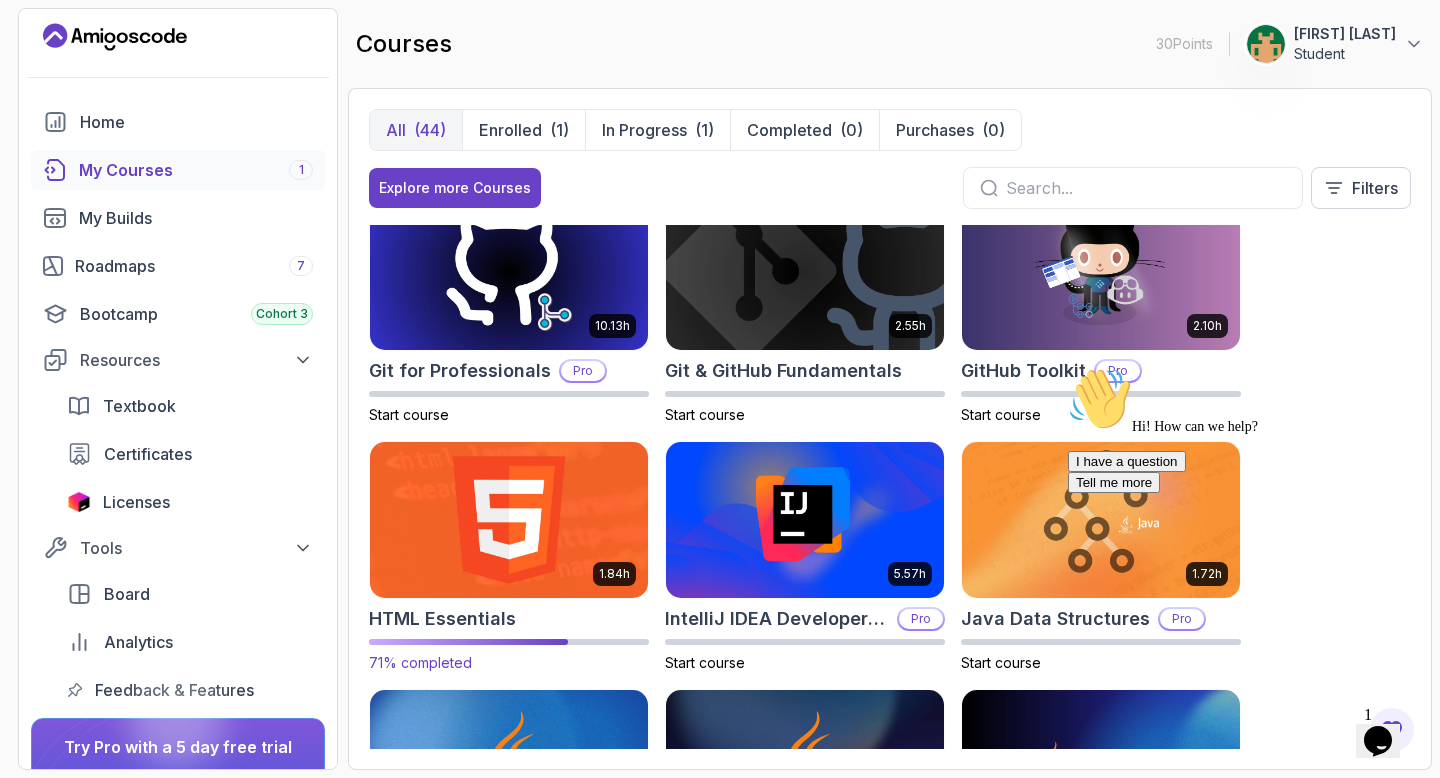 click at bounding box center [509, 519] 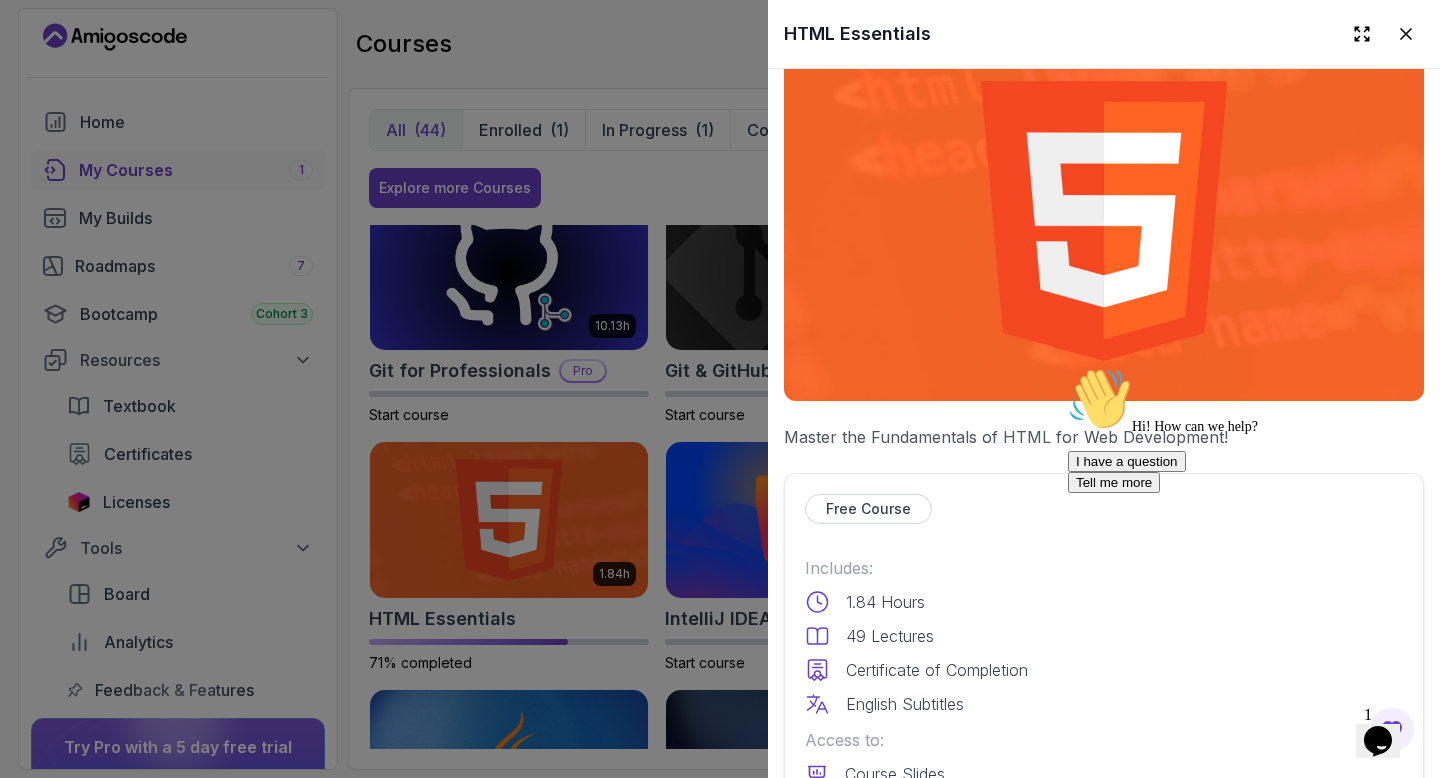 scroll, scrollTop: 50, scrollLeft: 0, axis: vertical 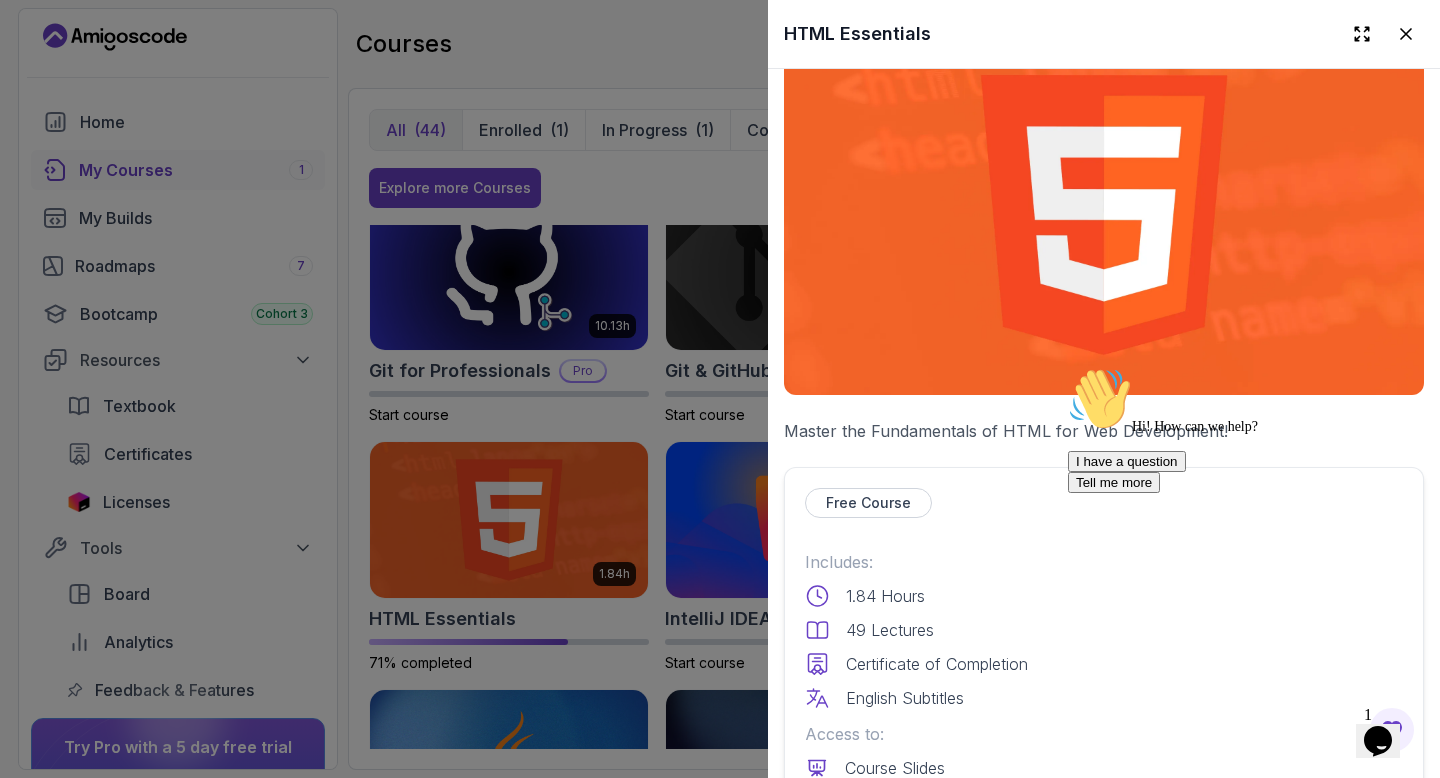 click on "Free Course" at bounding box center [868, 503] 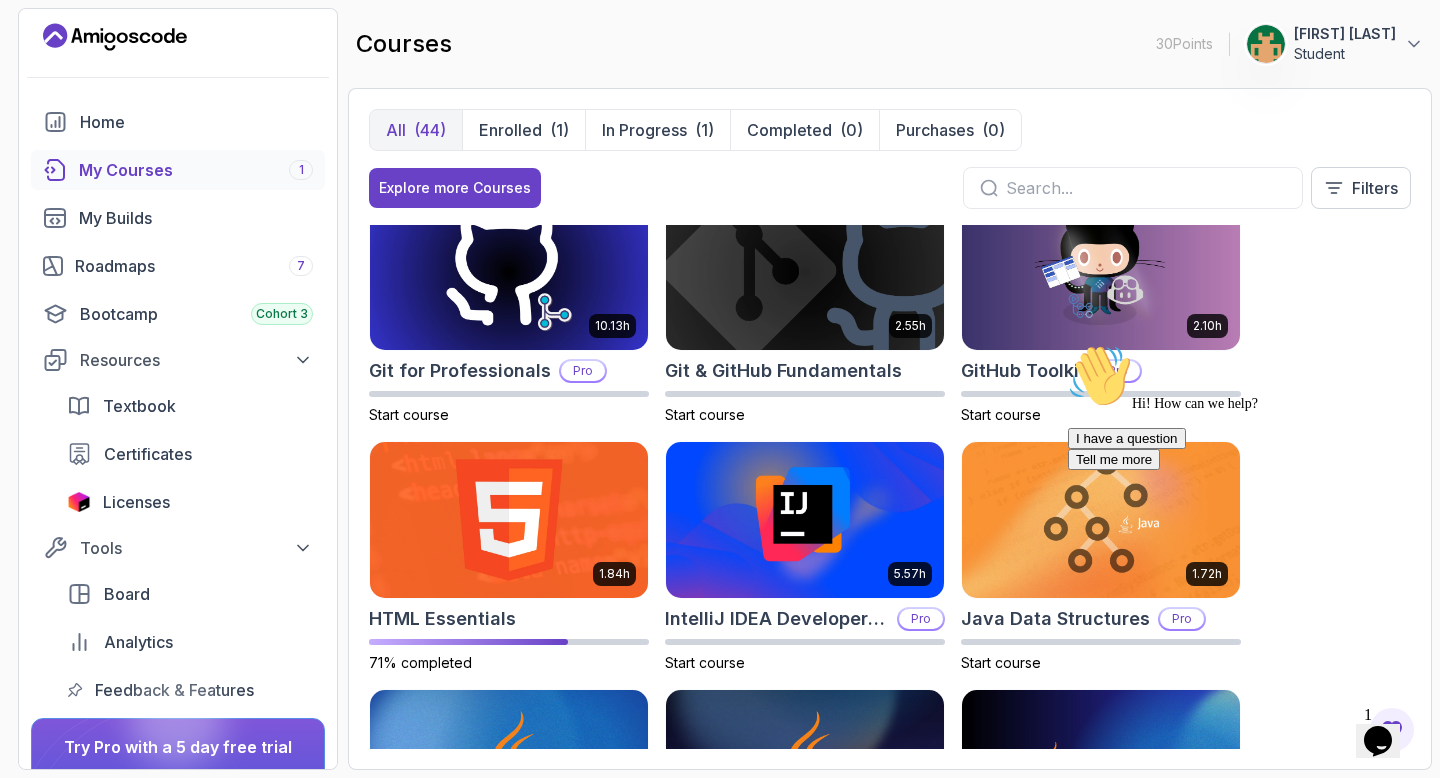 click on "My Courses 1" at bounding box center [196, 170] 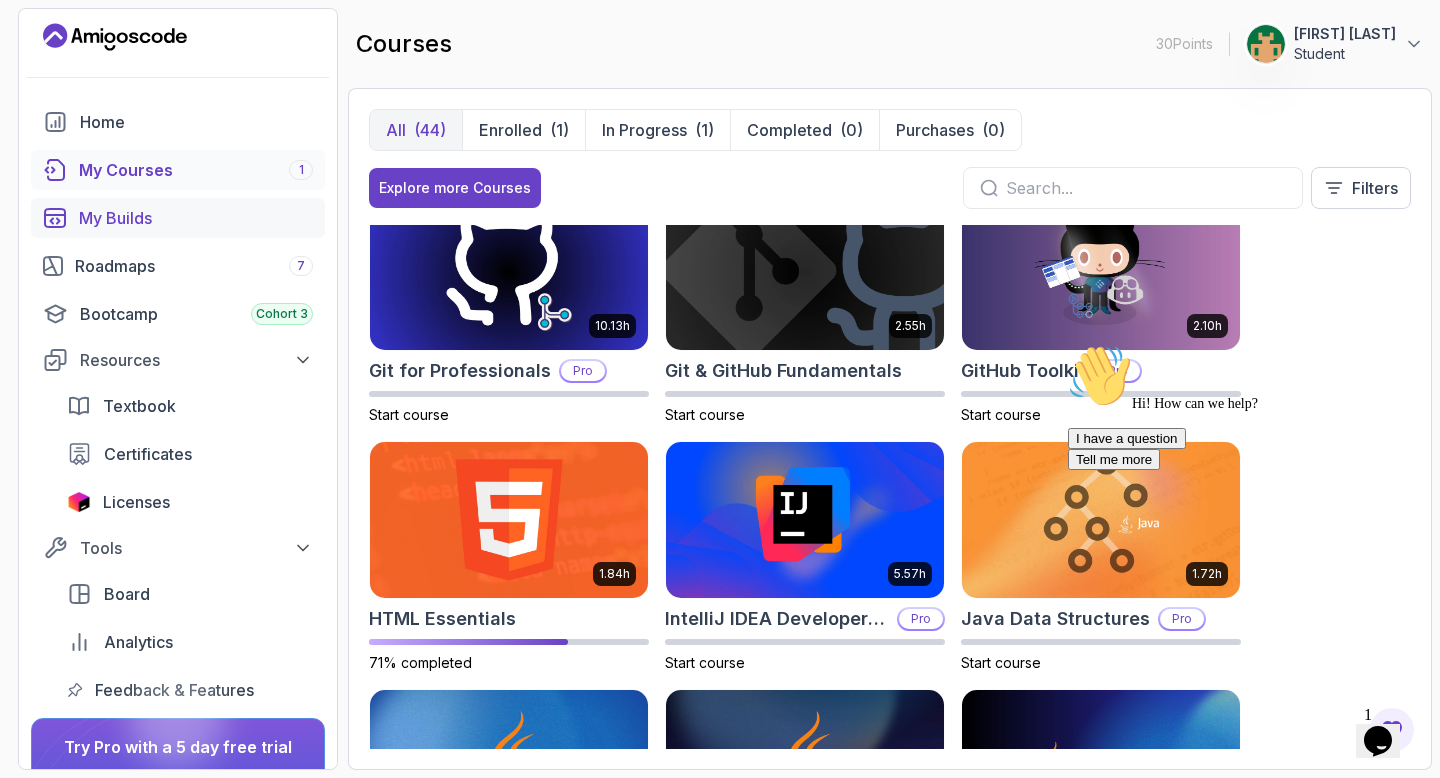 click on "My Builds" at bounding box center [196, 218] 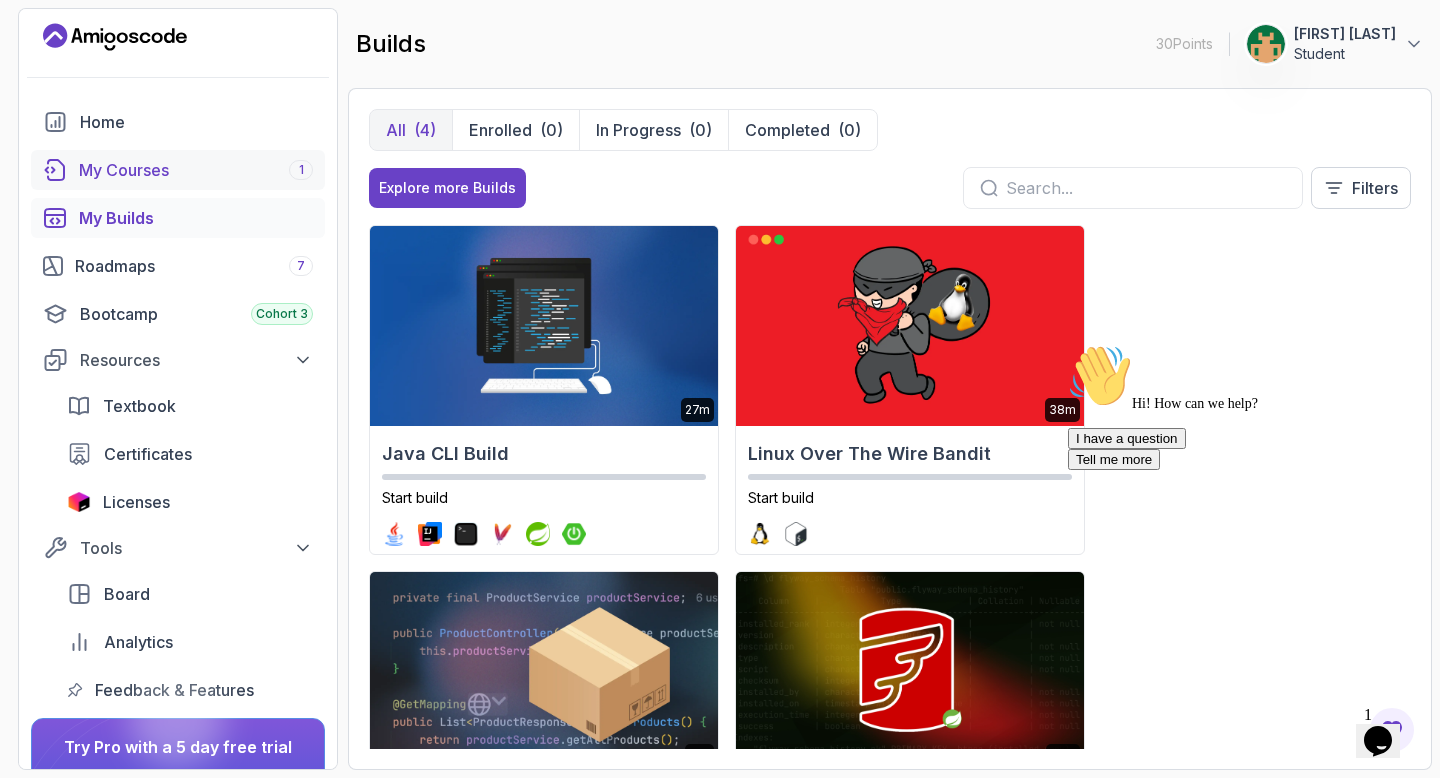 click on "My Courses 1" at bounding box center (196, 170) 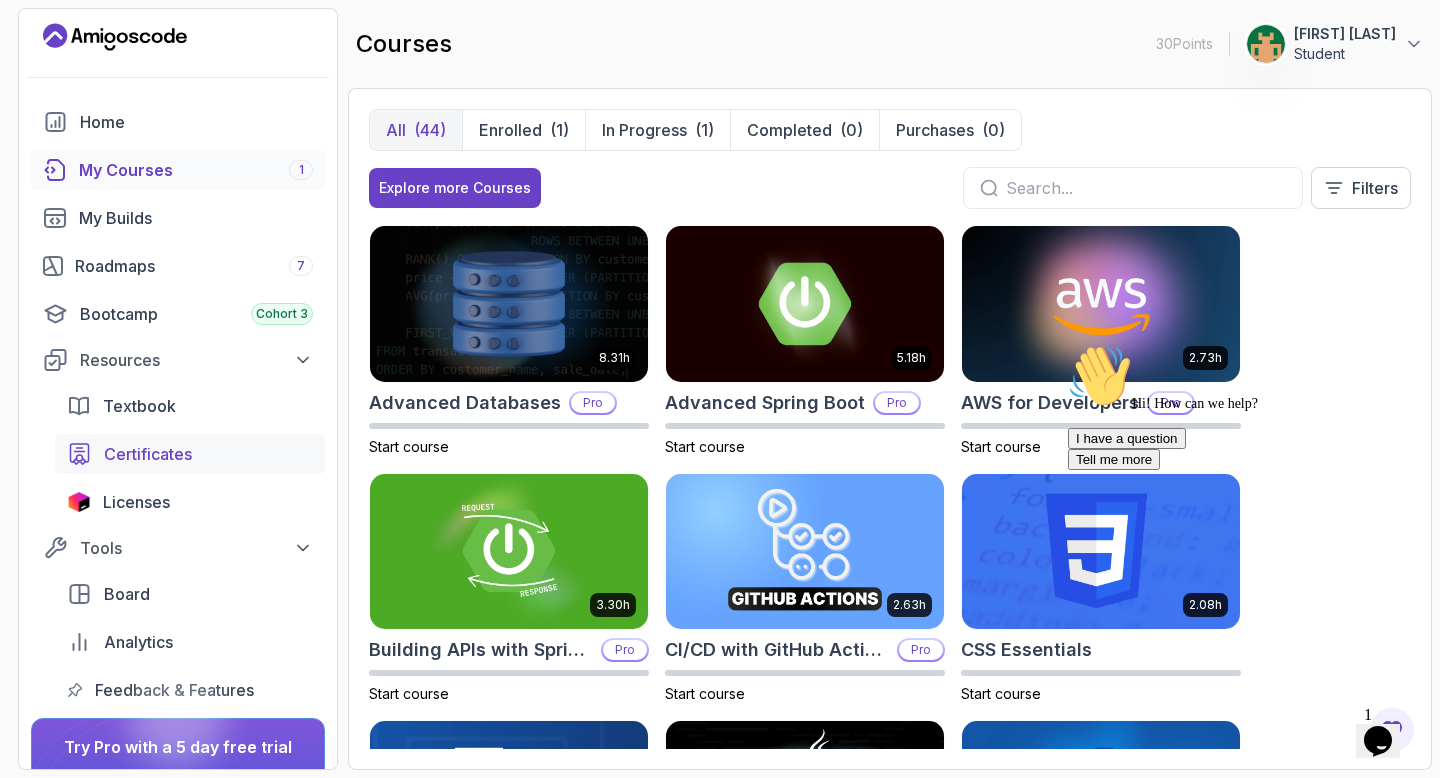 click on "Certificates" at bounding box center (208, 454) 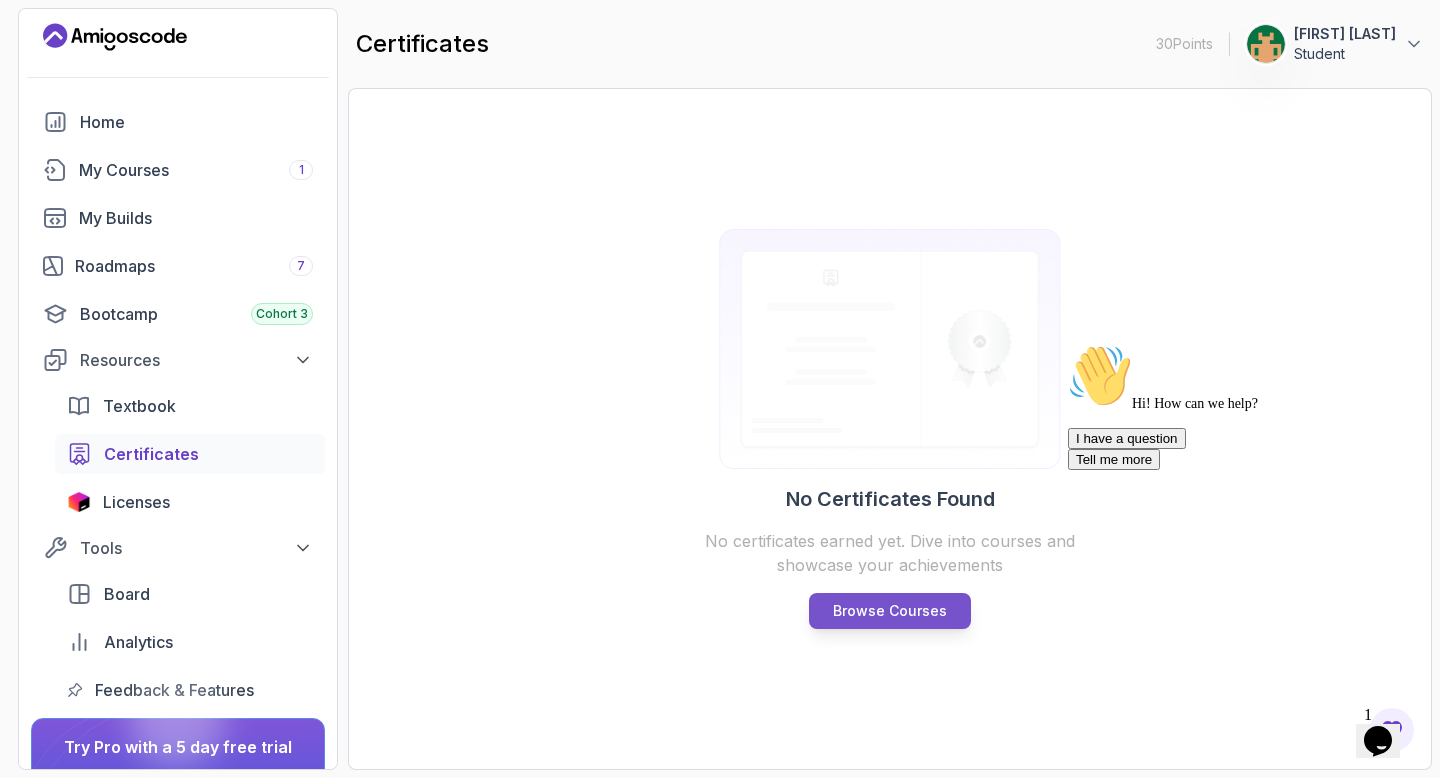 click on "Browse Courses" at bounding box center [890, 611] 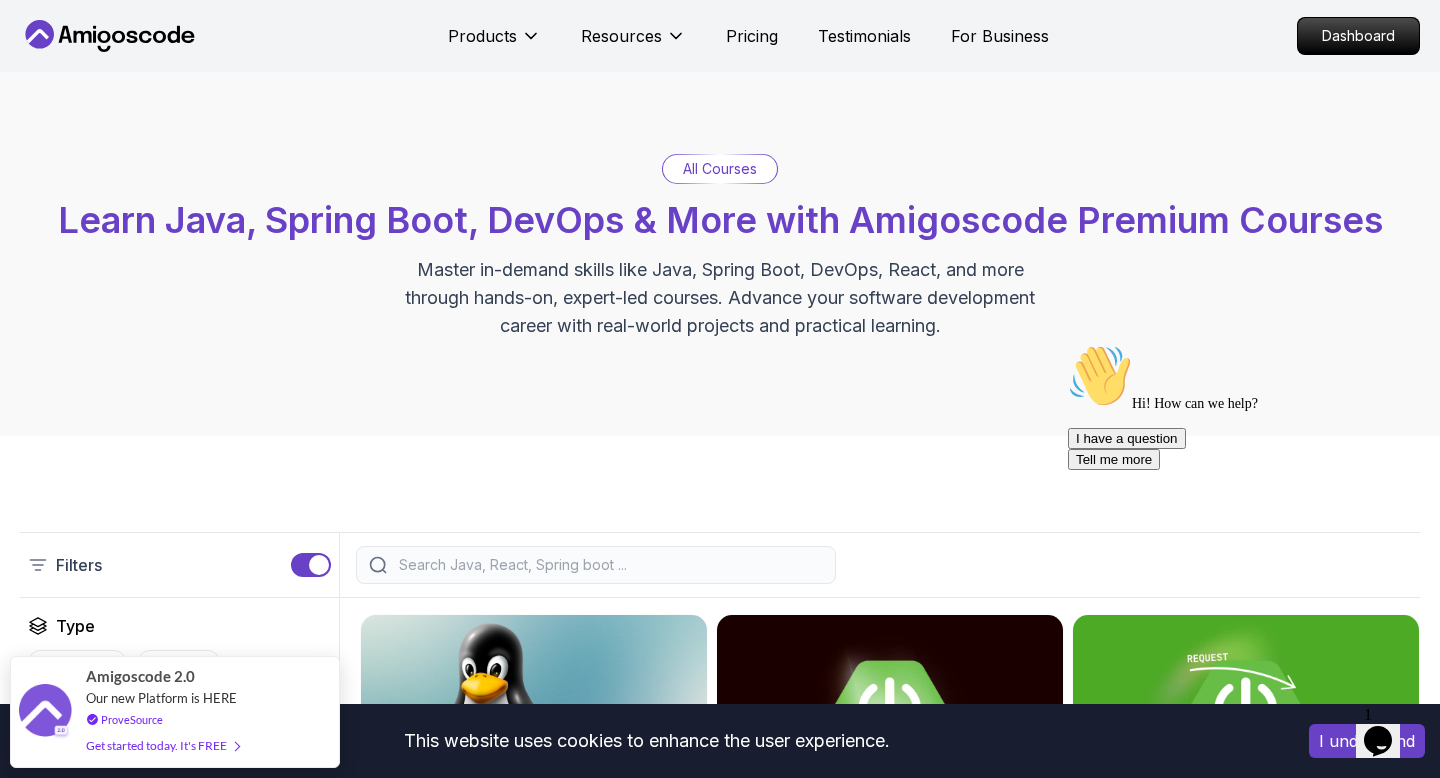 scroll, scrollTop: 0, scrollLeft: 0, axis: both 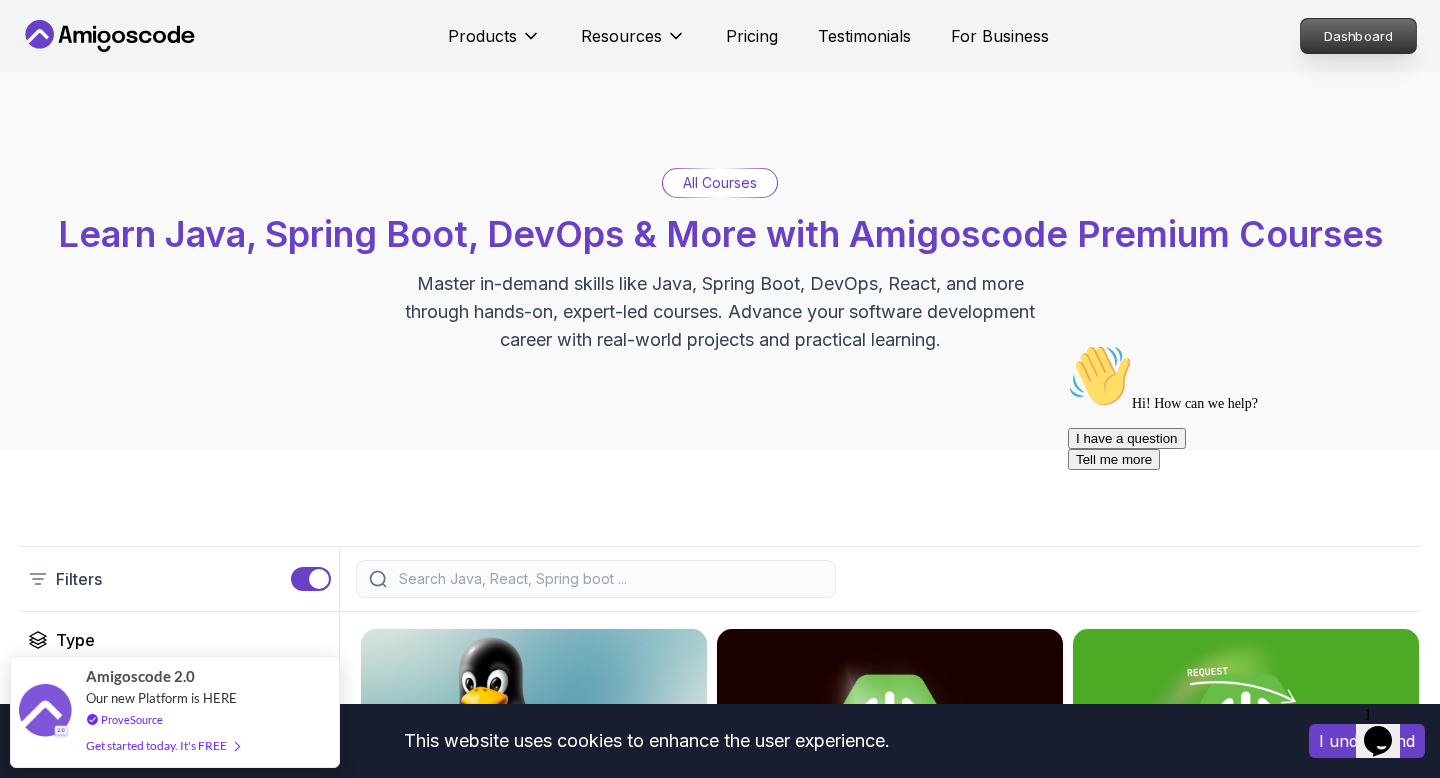 click on "Dashboard" at bounding box center (1358, 36) 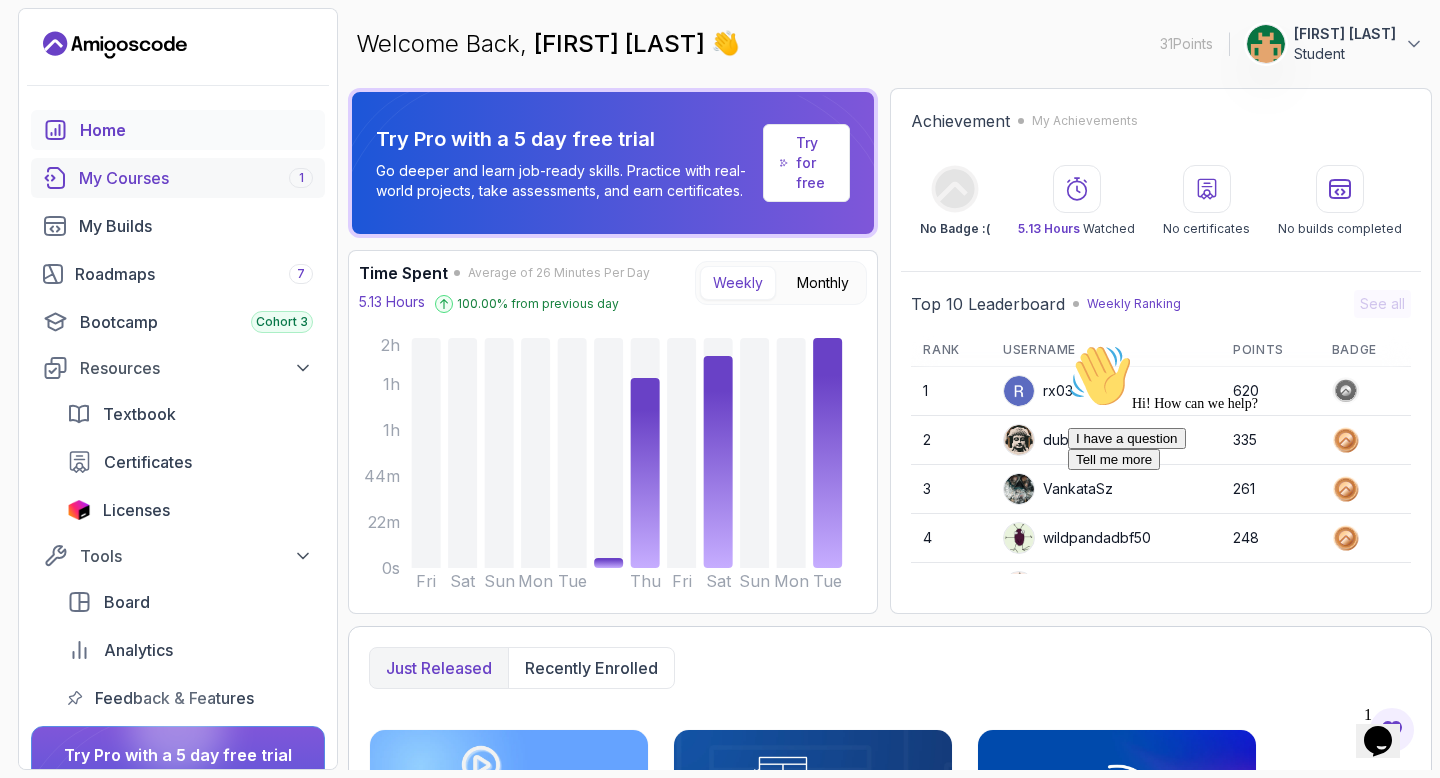 click on "My Courses 1" at bounding box center [196, 178] 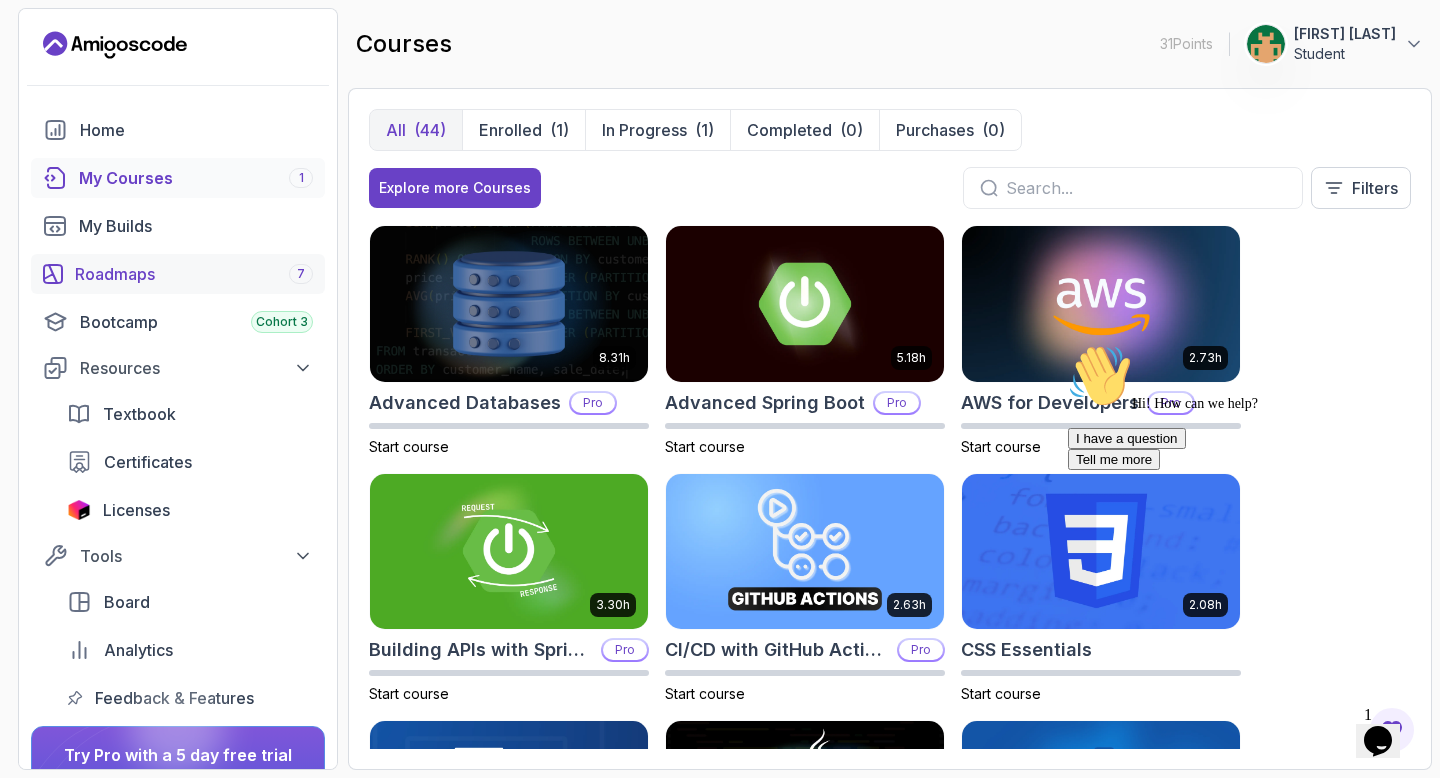 click on "Roadmaps 7" at bounding box center (194, 274) 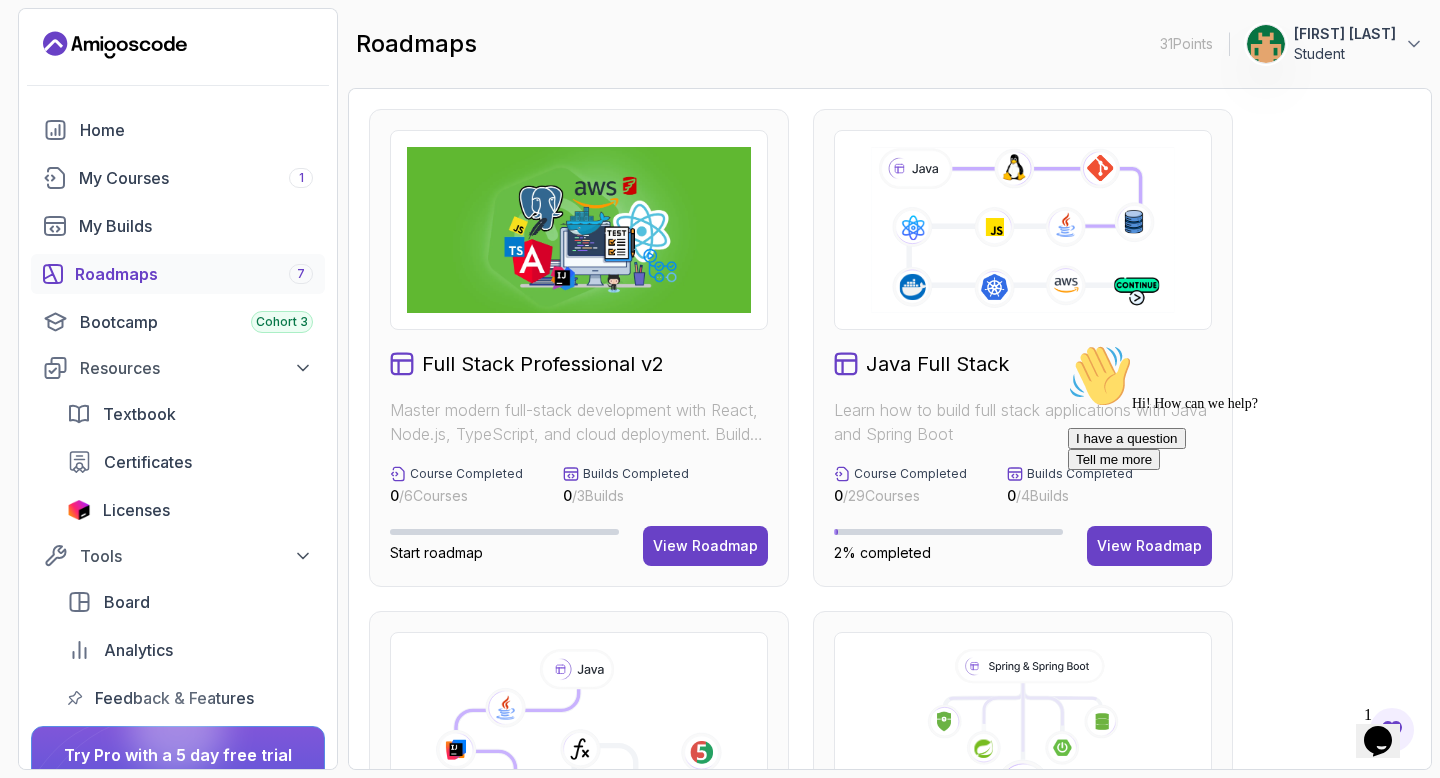 scroll, scrollTop: 65, scrollLeft: 0, axis: vertical 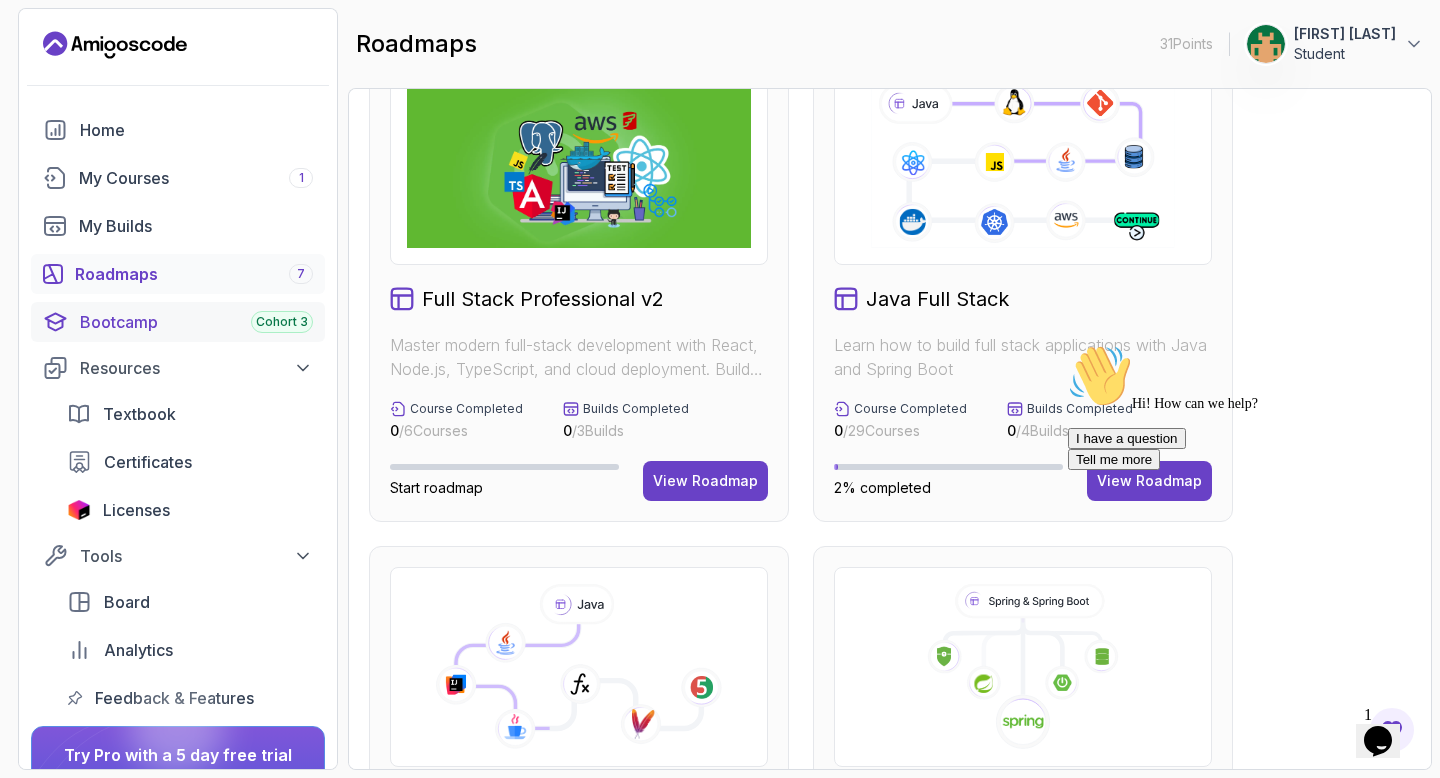 click on "Bootcamp Cohort 3" at bounding box center [196, 322] 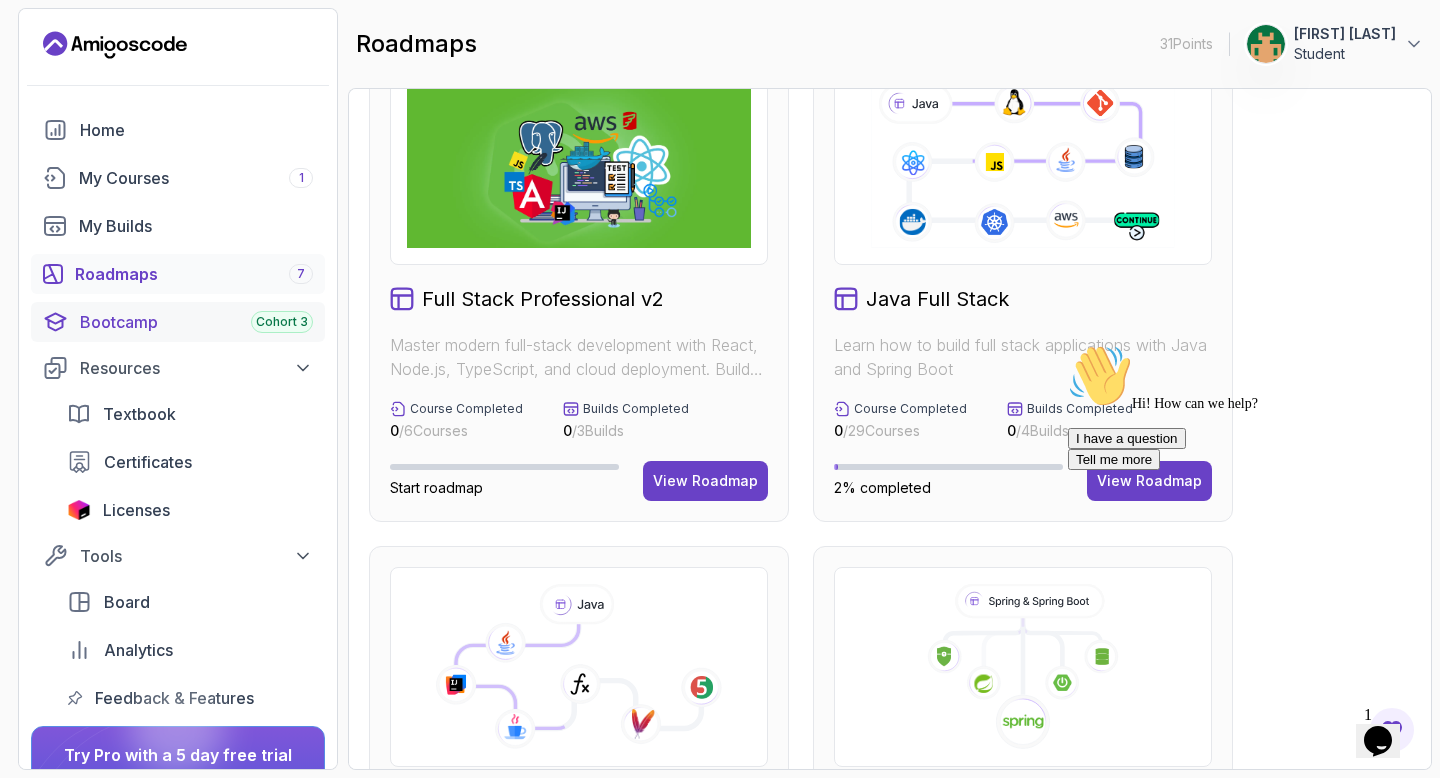 scroll, scrollTop: 1, scrollLeft: 0, axis: vertical 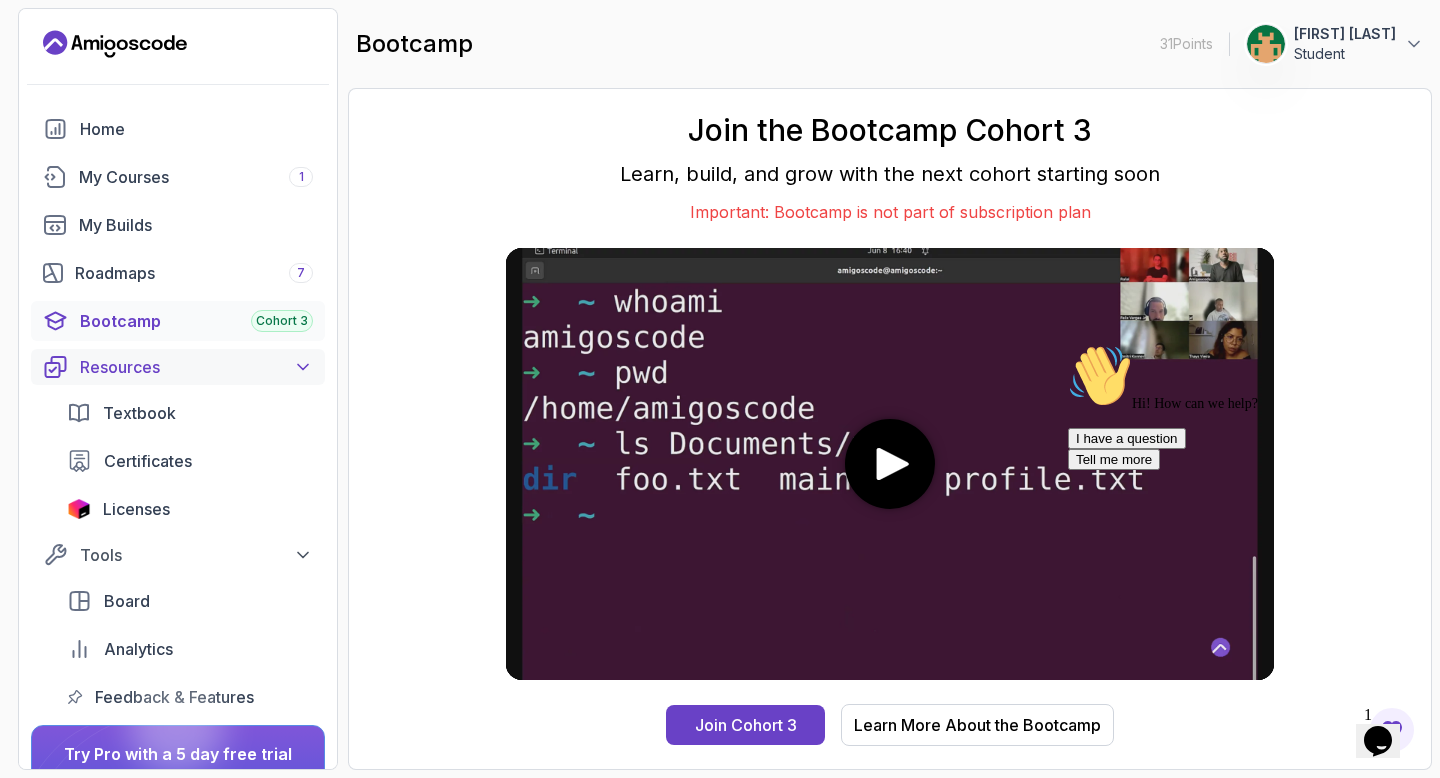 click on "Resources" at bounding box center [196, 367] 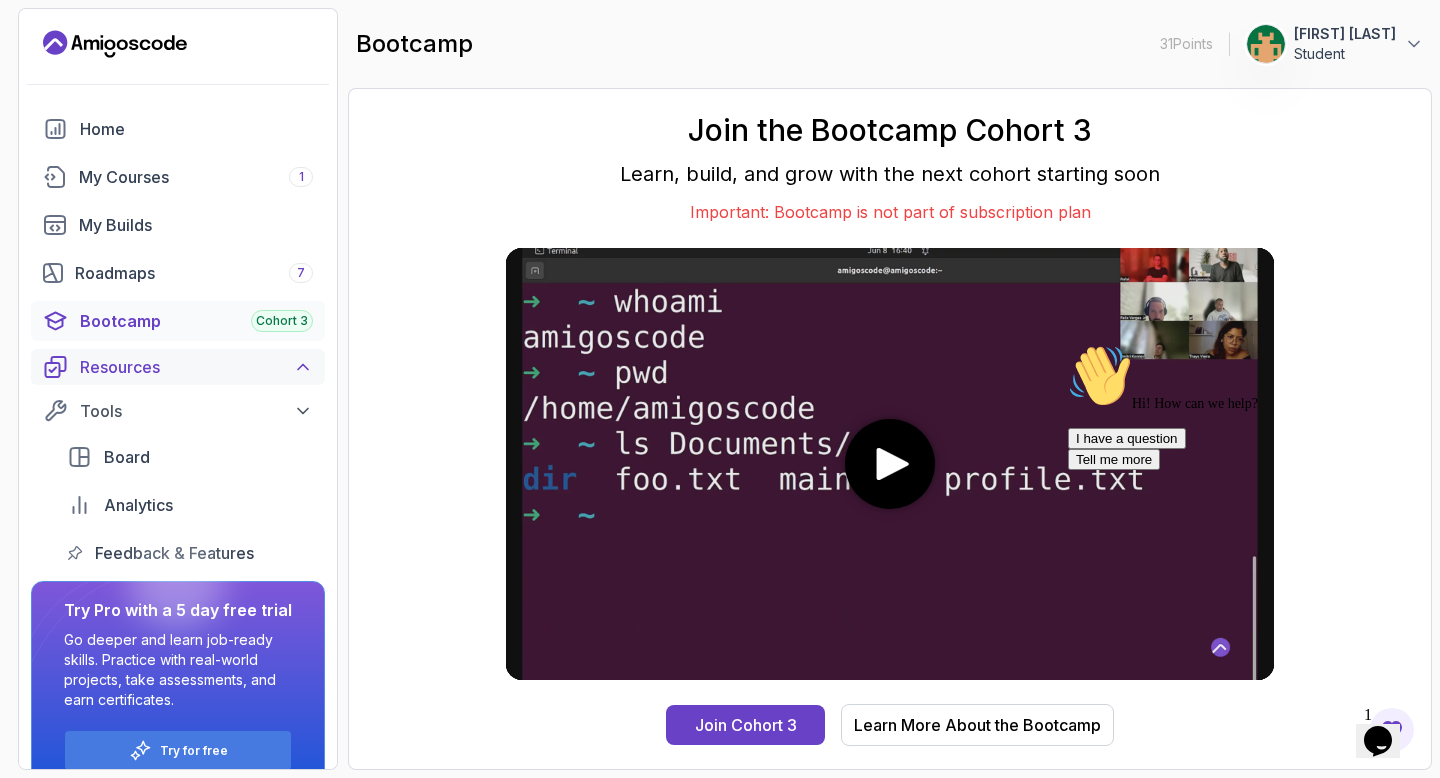 click on "Resources" at bounding box center [196, 367] 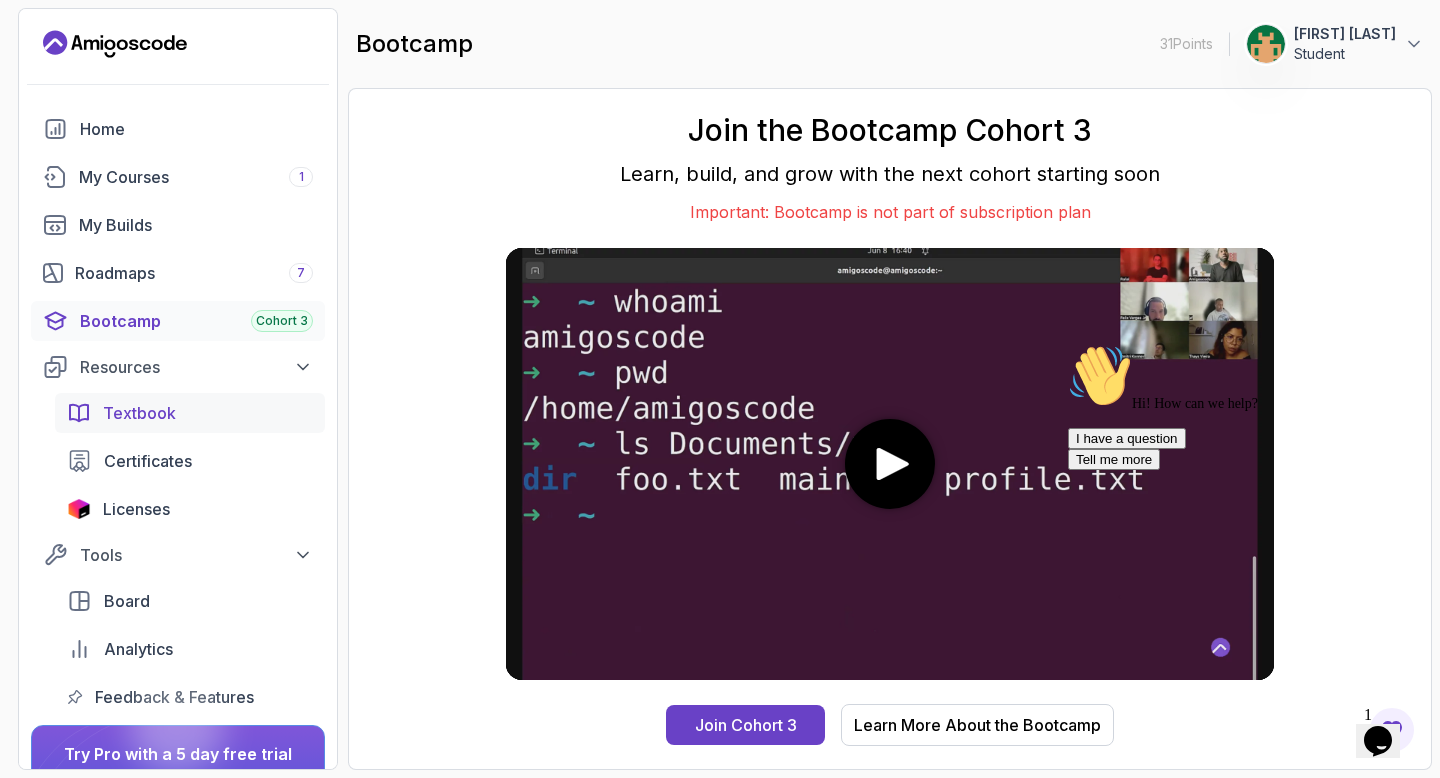 click on "Textbook" at bounding box center (139, 413) 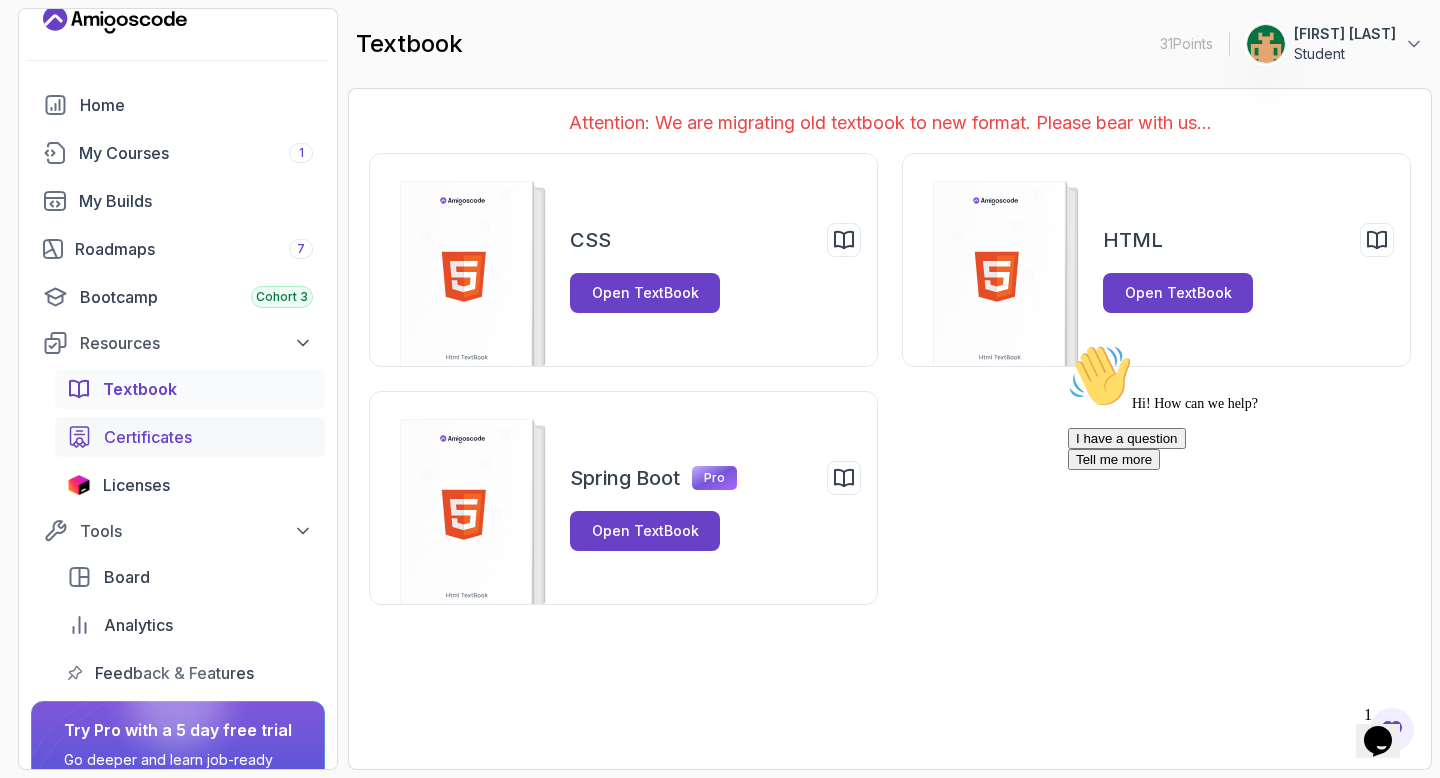 click on "Certificates" at bounding box center [148, 437] 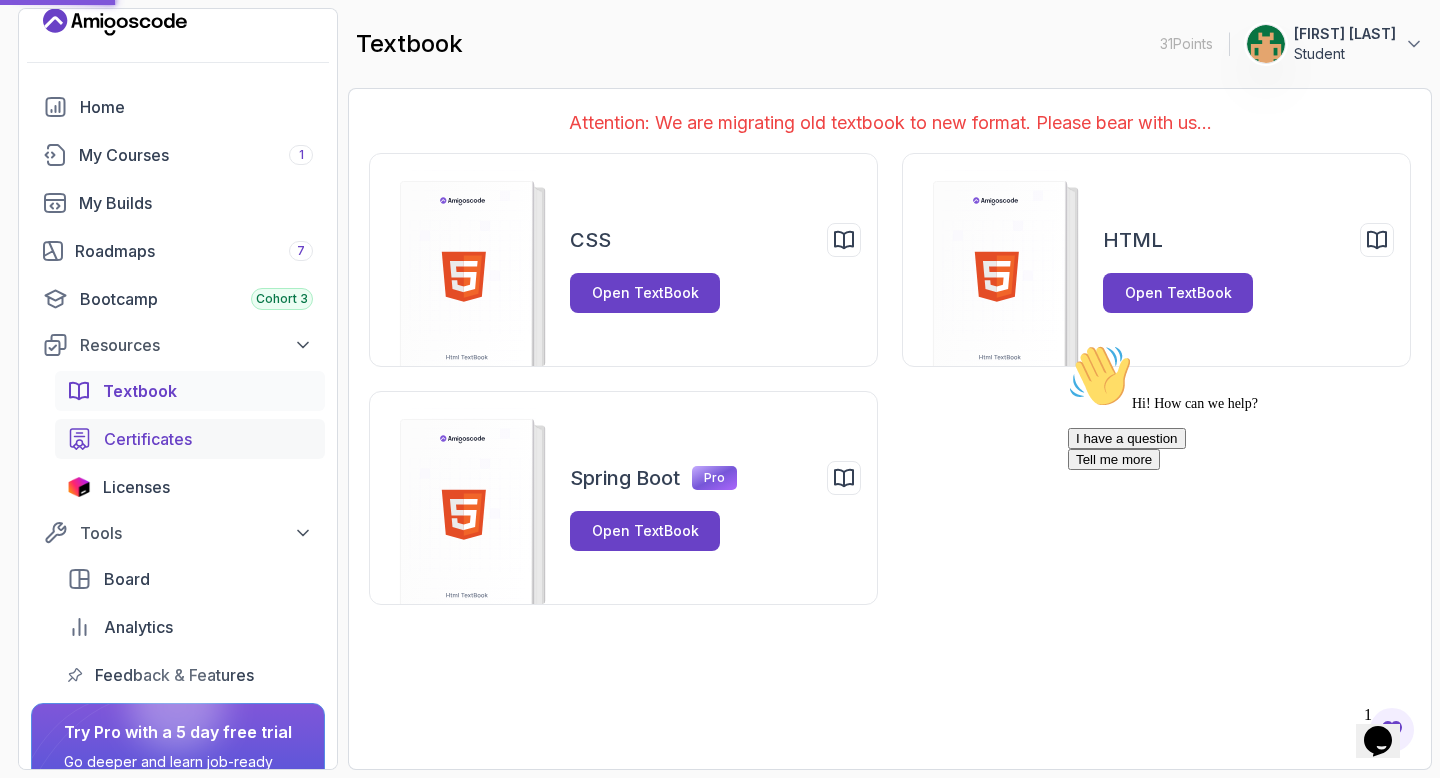 scroll, scrollTop: 21, scrollLeft: 0, axis: vertical 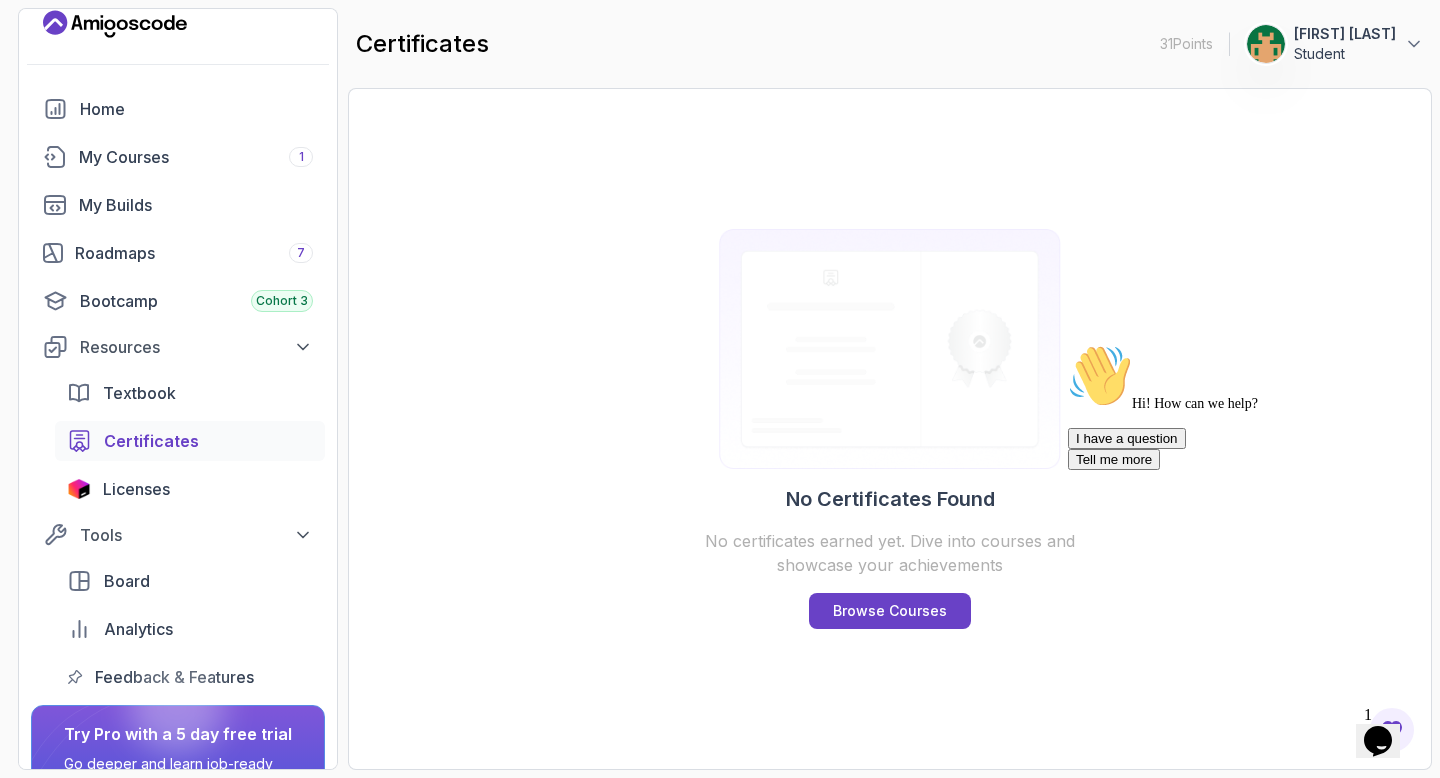 click at bounding box center [1068, 344] 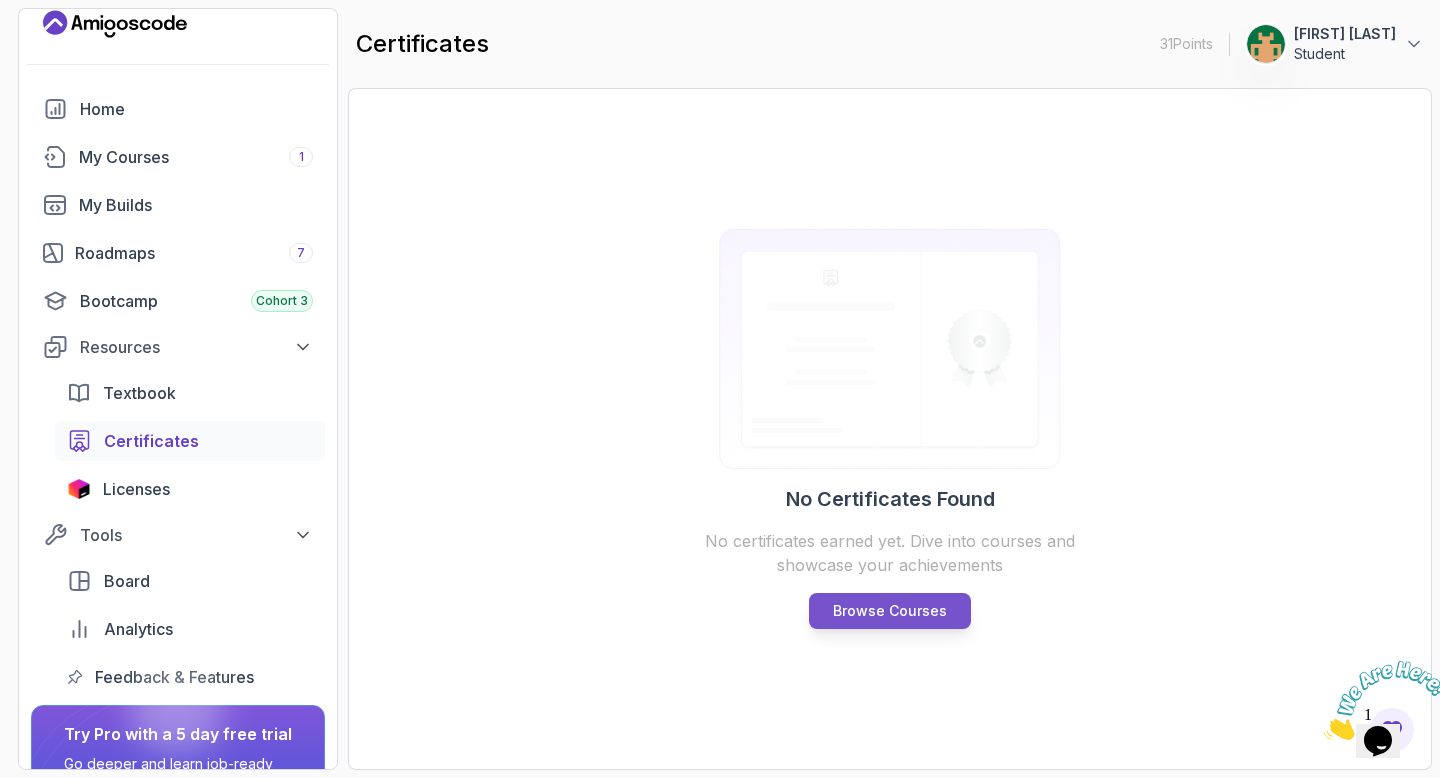 click on "Browse Courses" at bounding box center [890, 611] 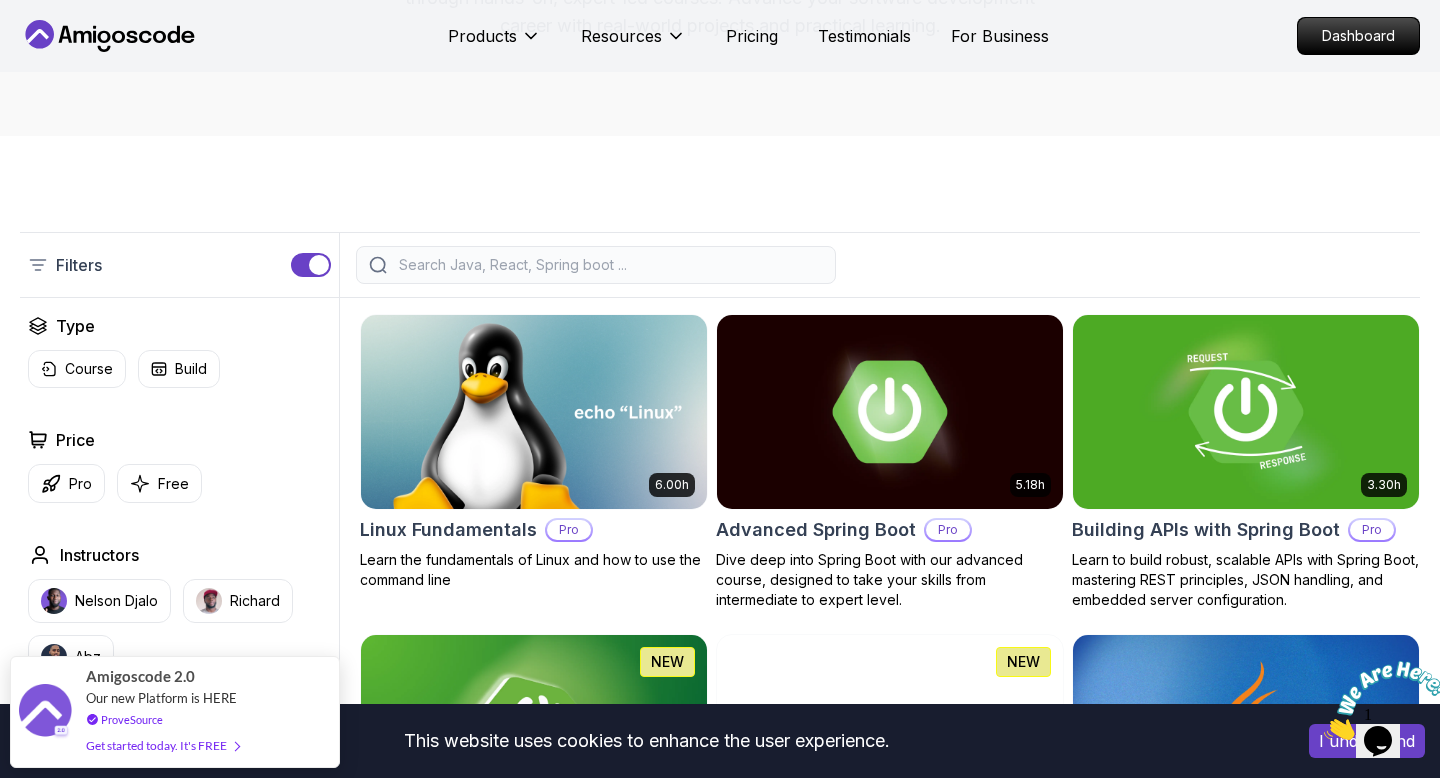 scroll, scrollTop: 348, scrollLeft: 0, axis: vertical 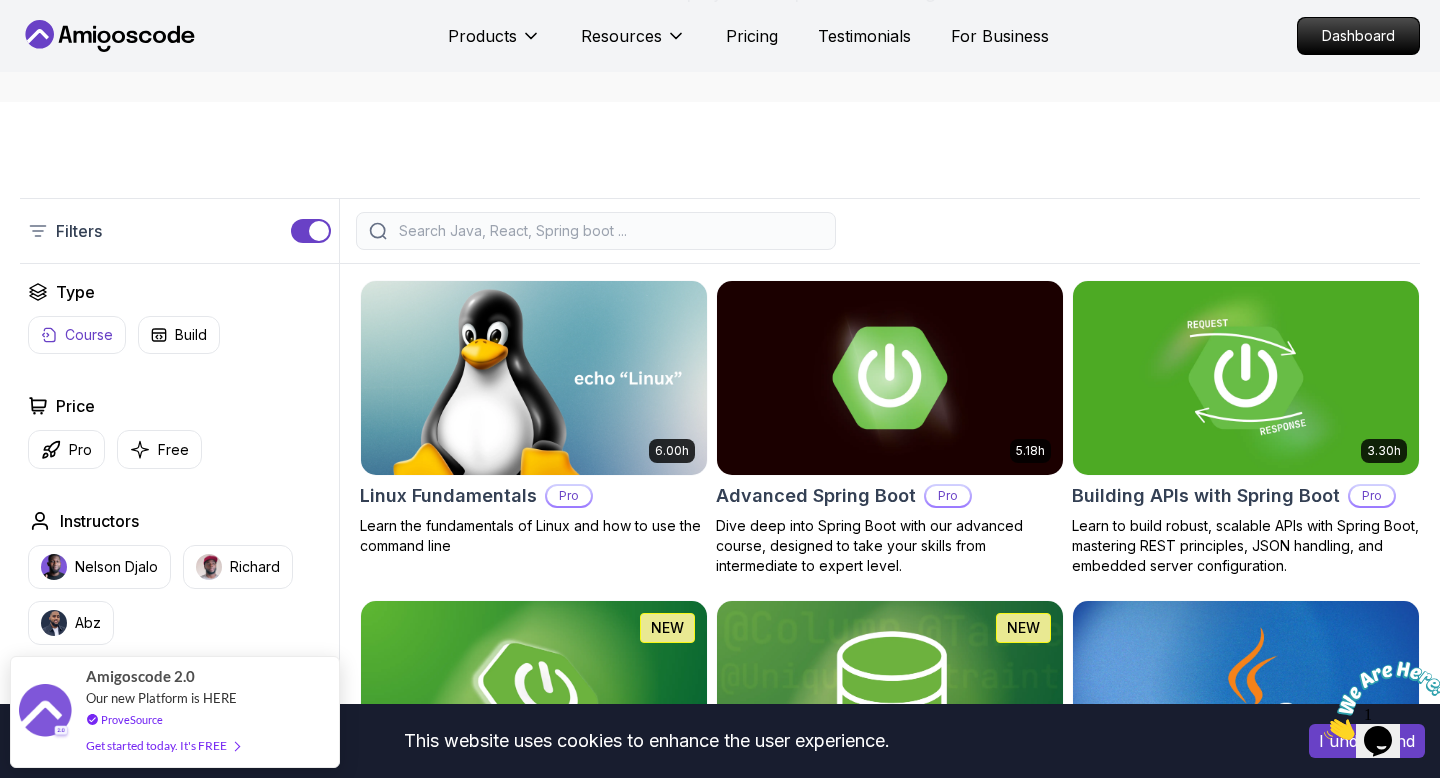 click on "Course" at bounding box center [77, 335] 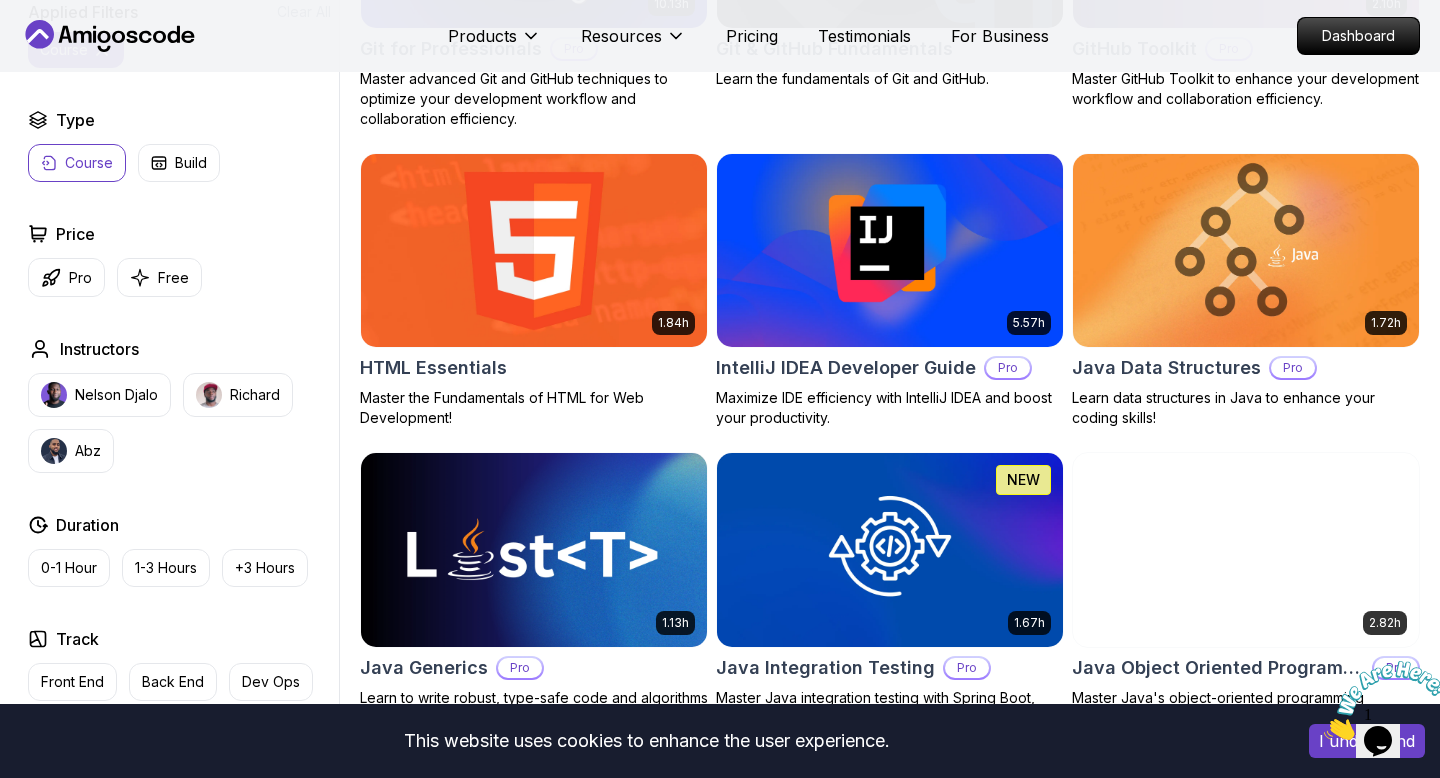 scroll, scrollTop: 2376, scrollLeft: 0, axis: vertical 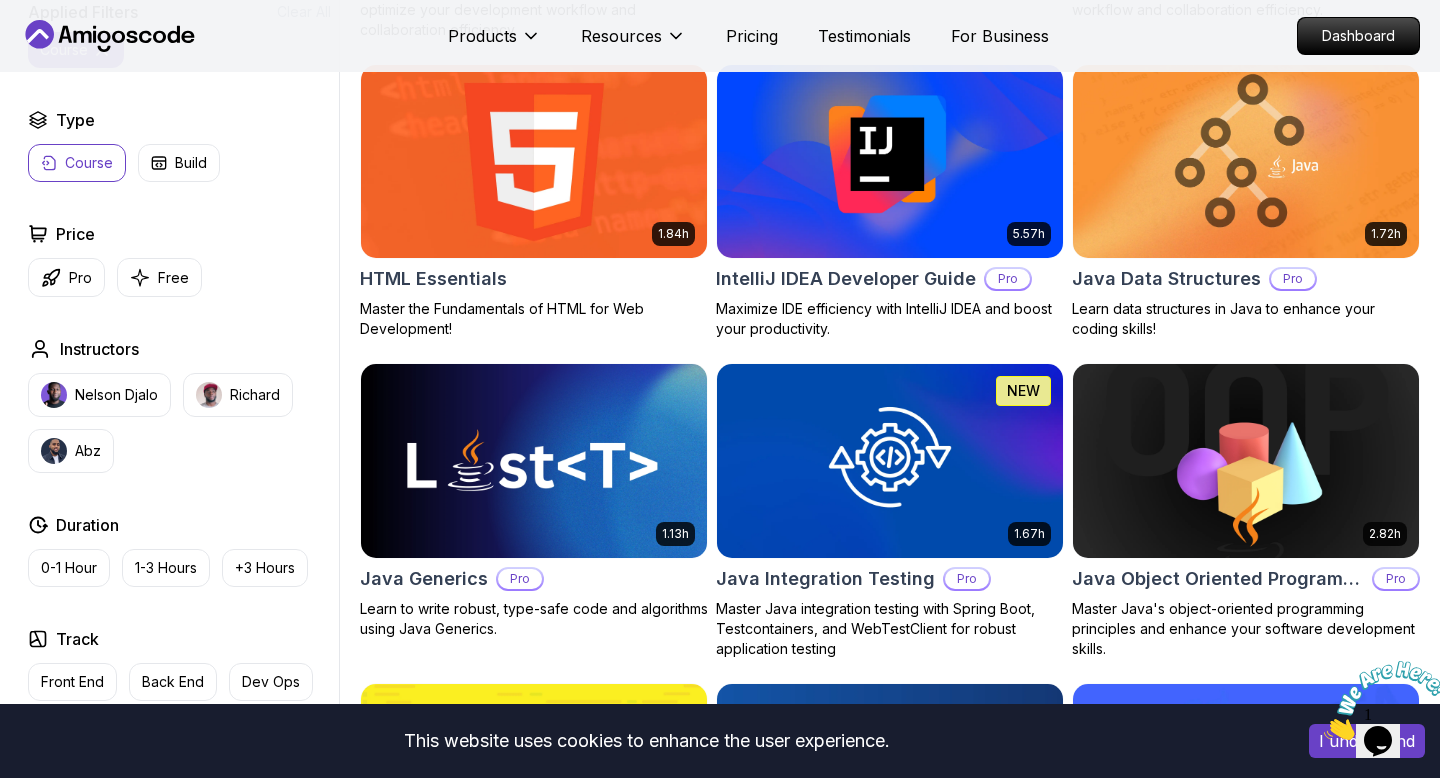 click at bounding box center [533, 161] 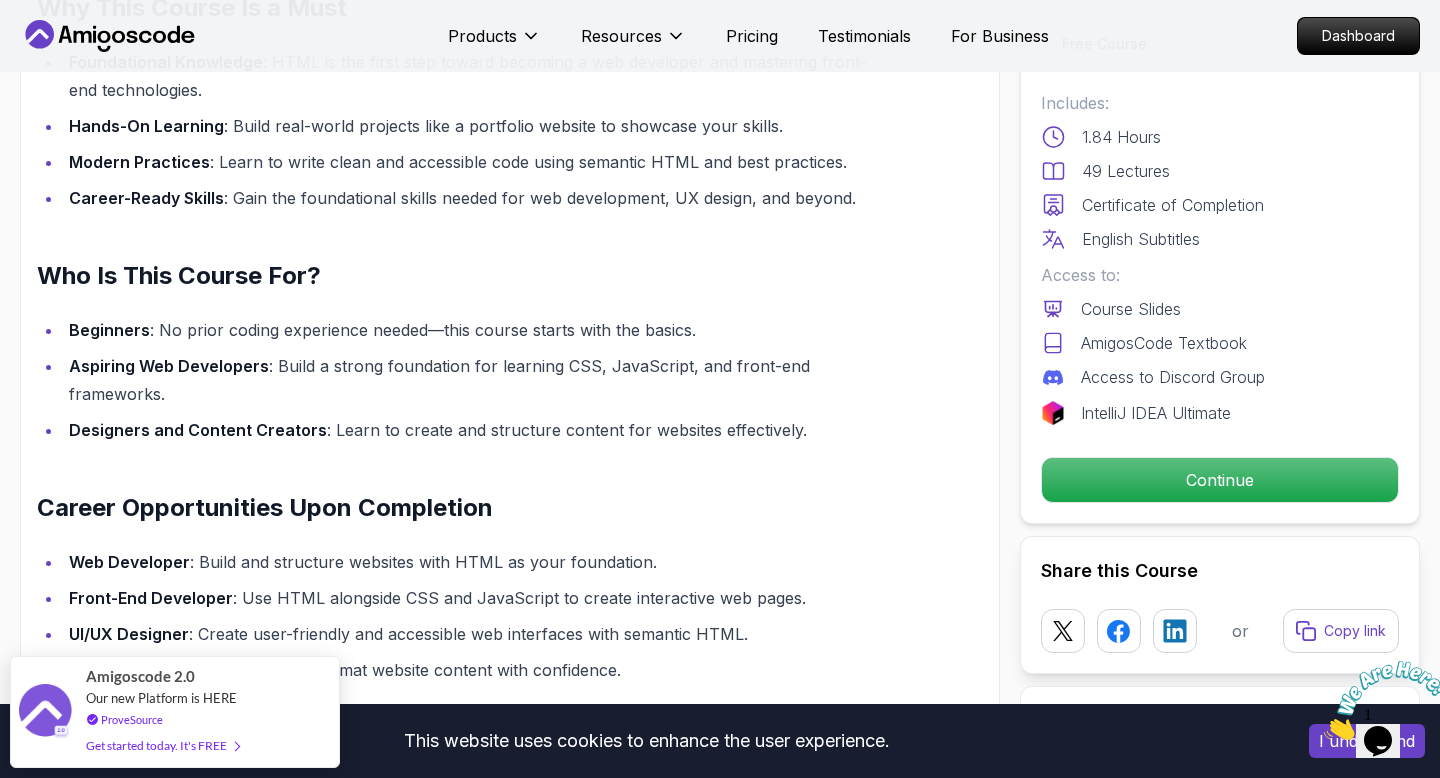 scroll, scrollTop: 1806, scrollLeft: 0, axis: vertical 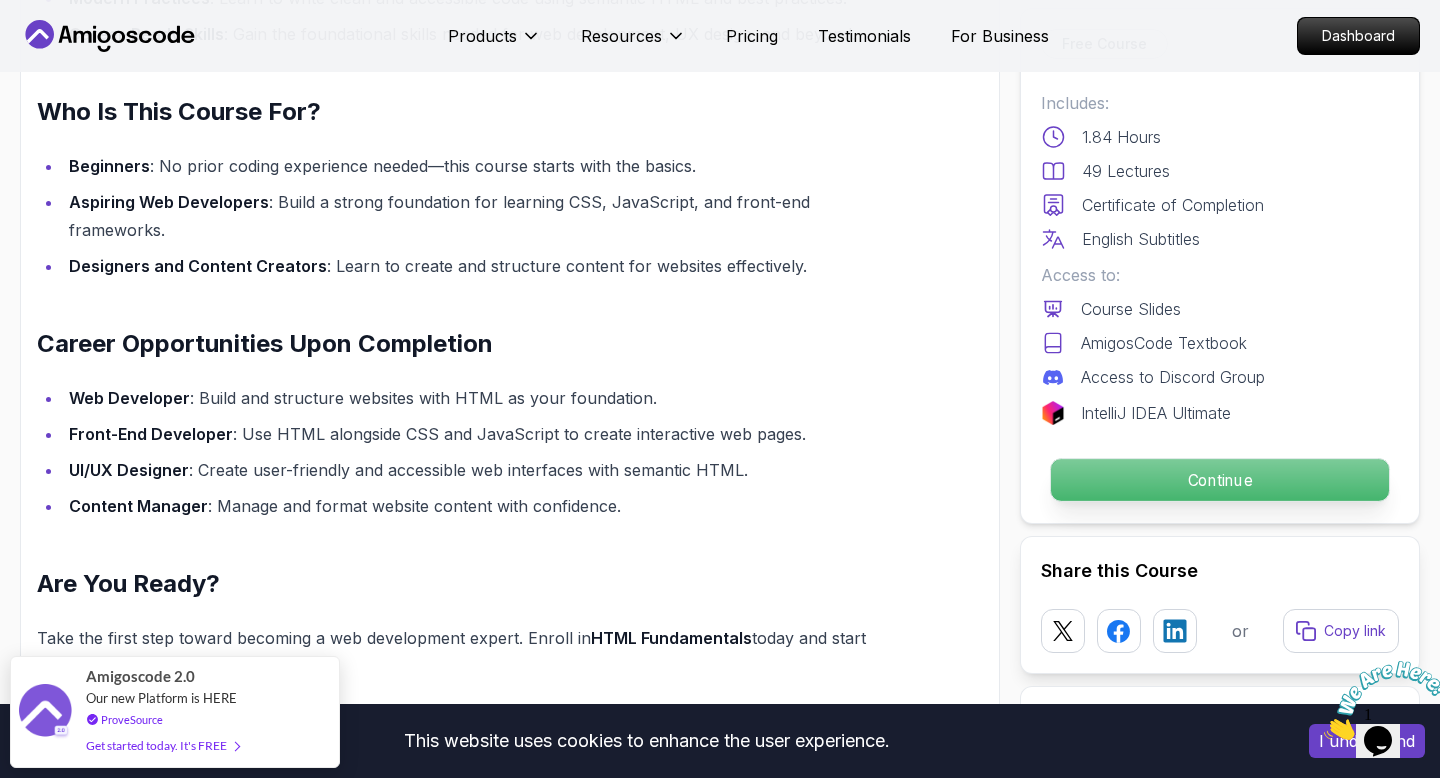 click on "Continue" at bounding box center [1220, 480] 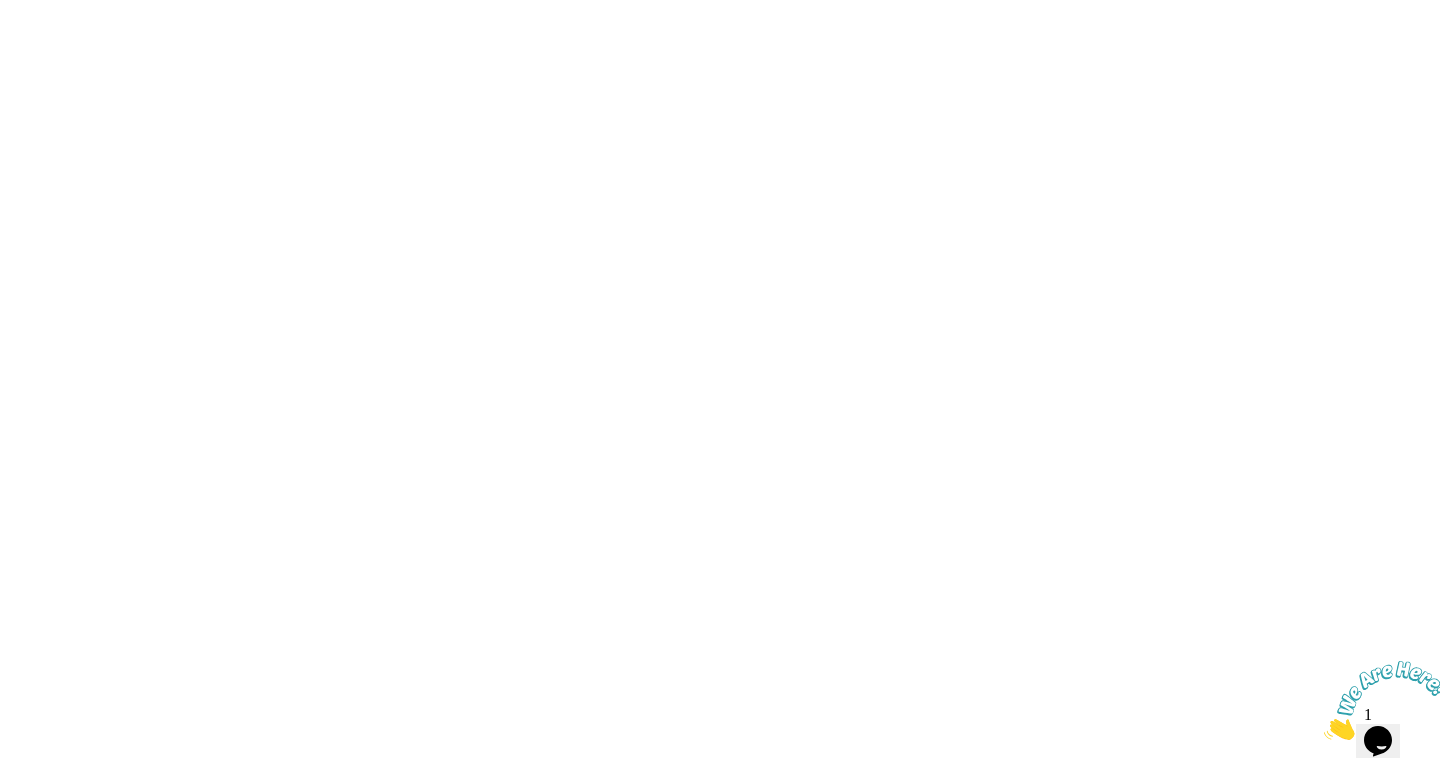 scroll, scrollTop: 0, scrollLeft: 0, axis: both 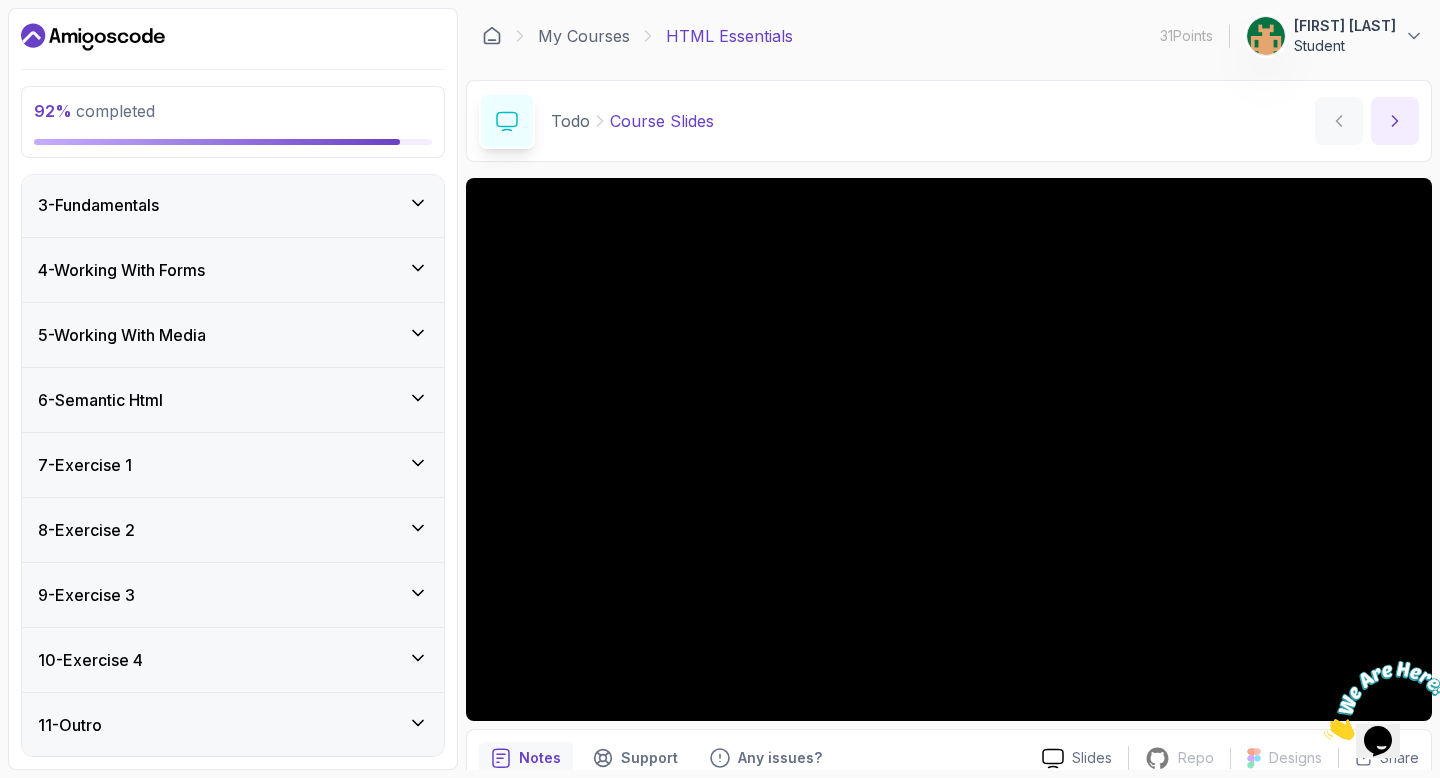 click 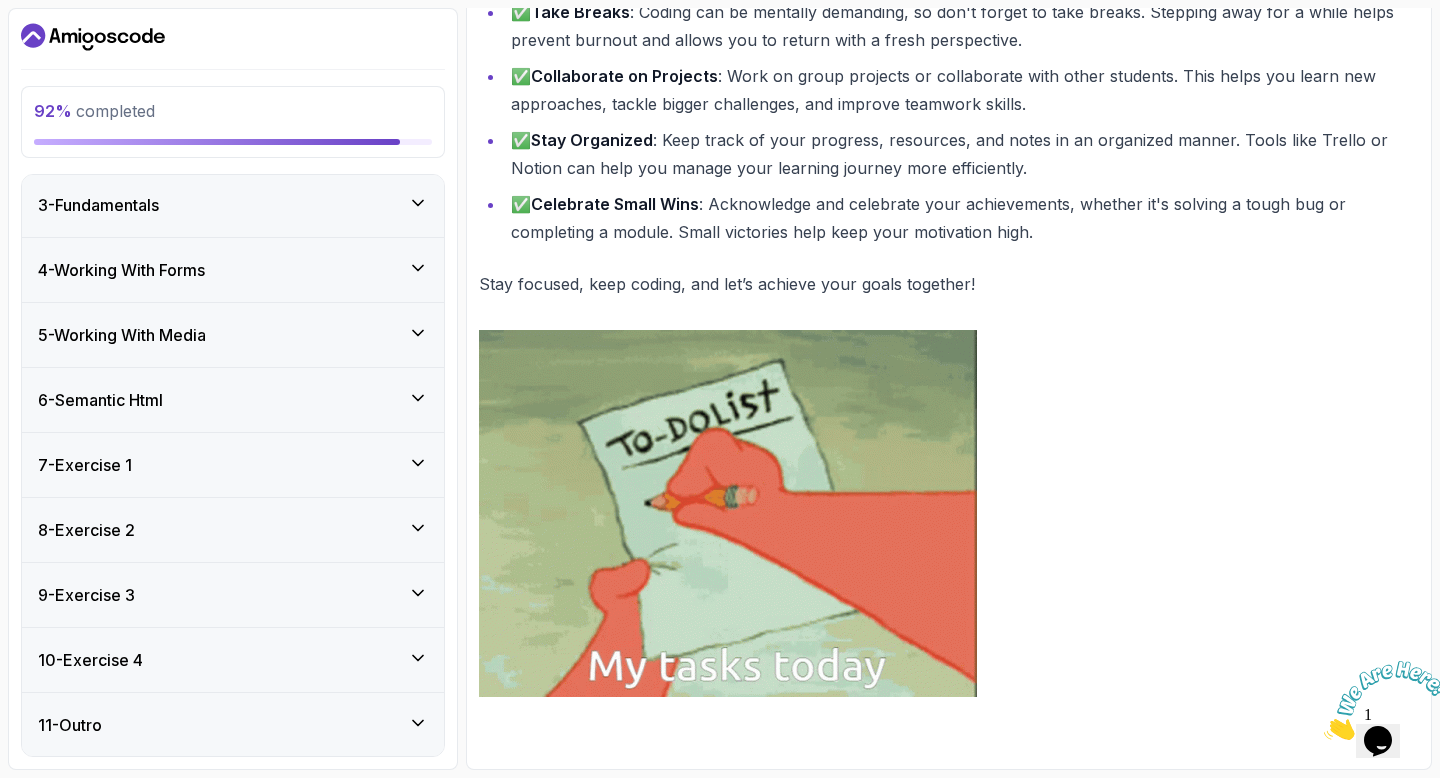 scroll, scrollTop: 0, scrollLeft: 0, axis: both 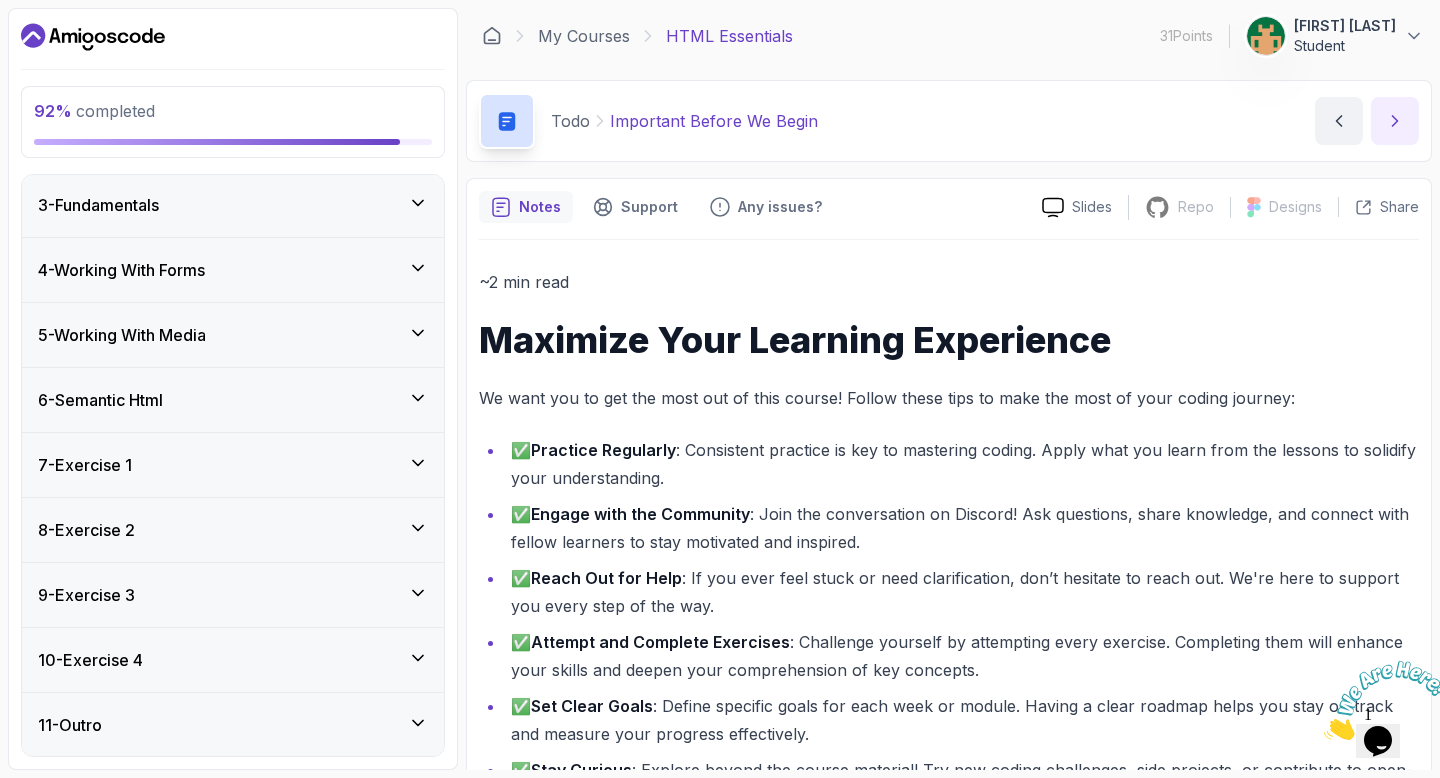 click 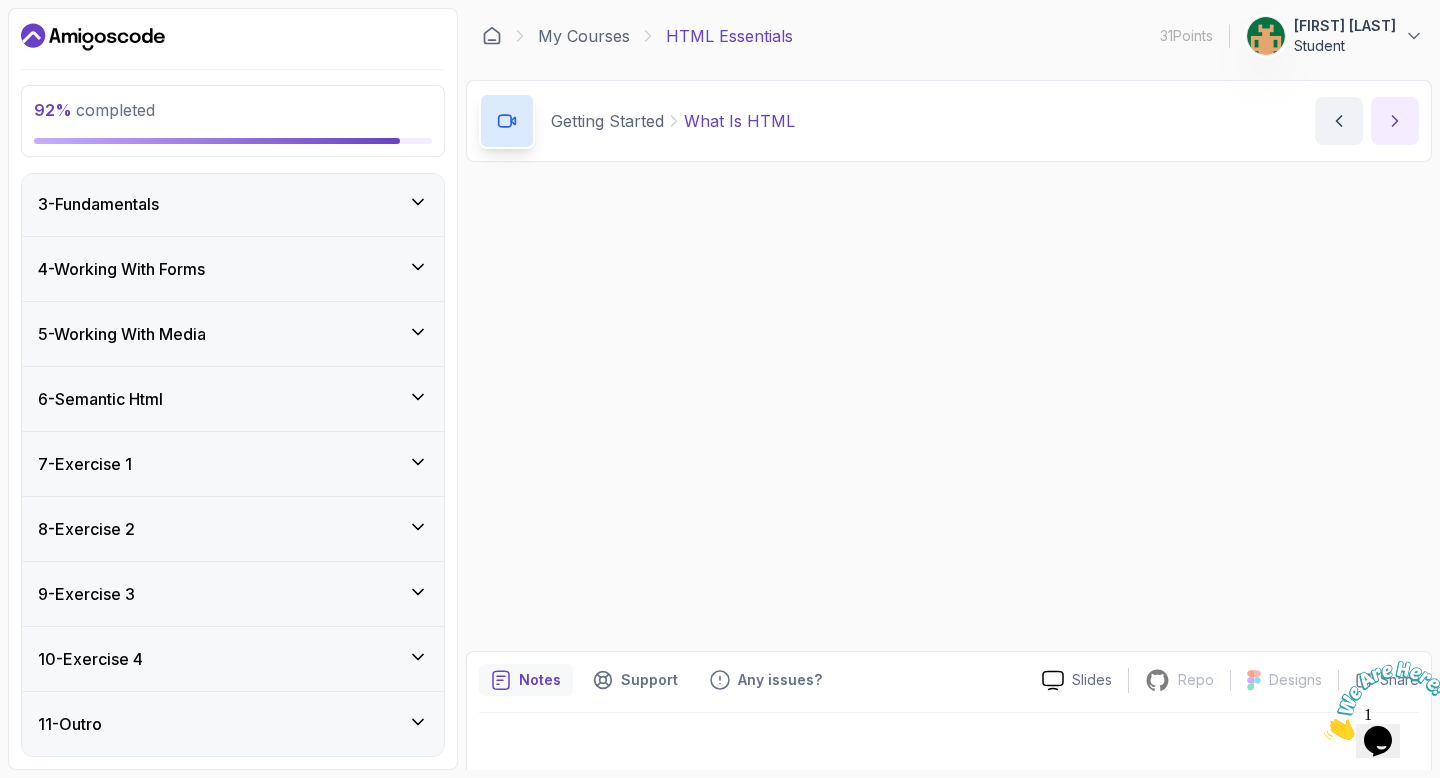 scroll, scrollTop: 1056, scrollLeft: 0, axis: vertical 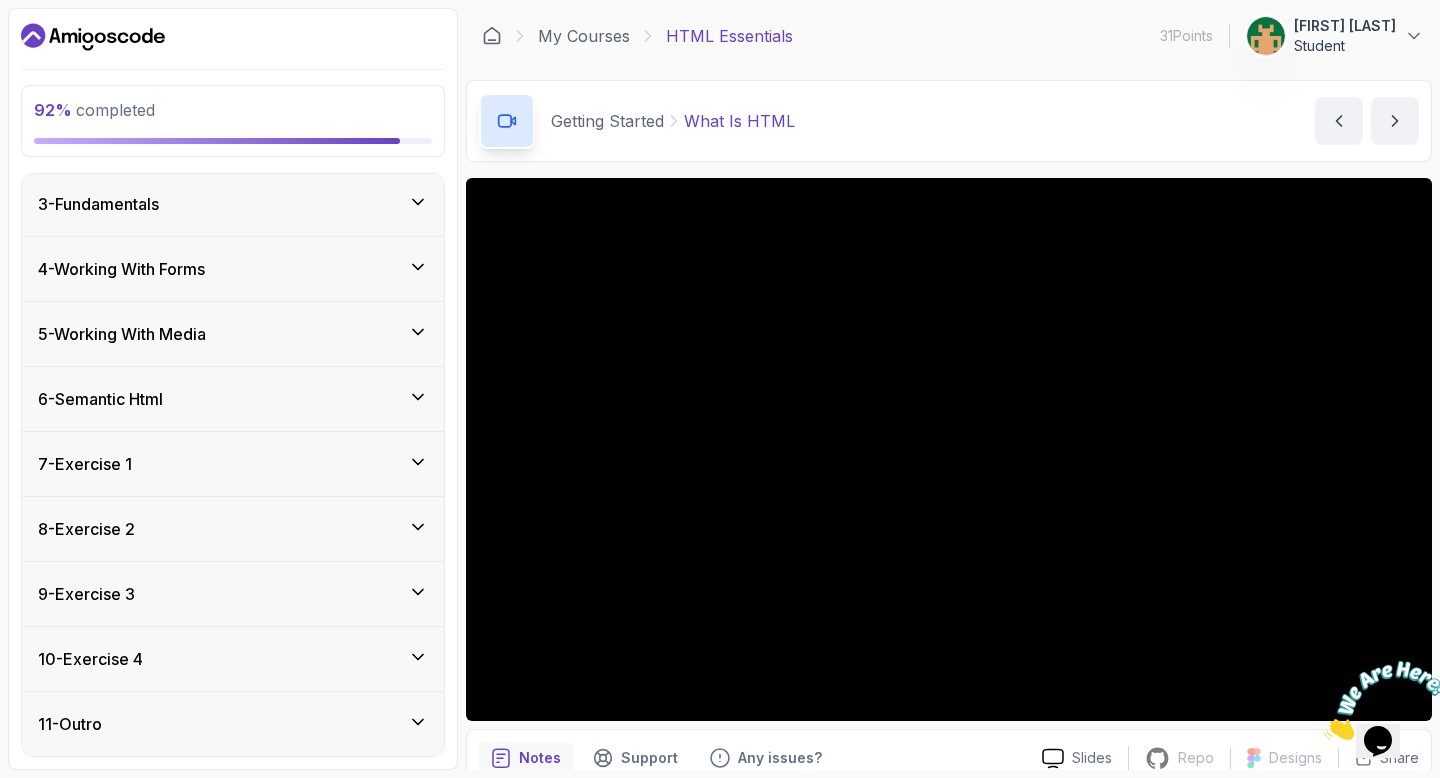 click on "10  -  Exercise 4" at bounding box center (233, 659) 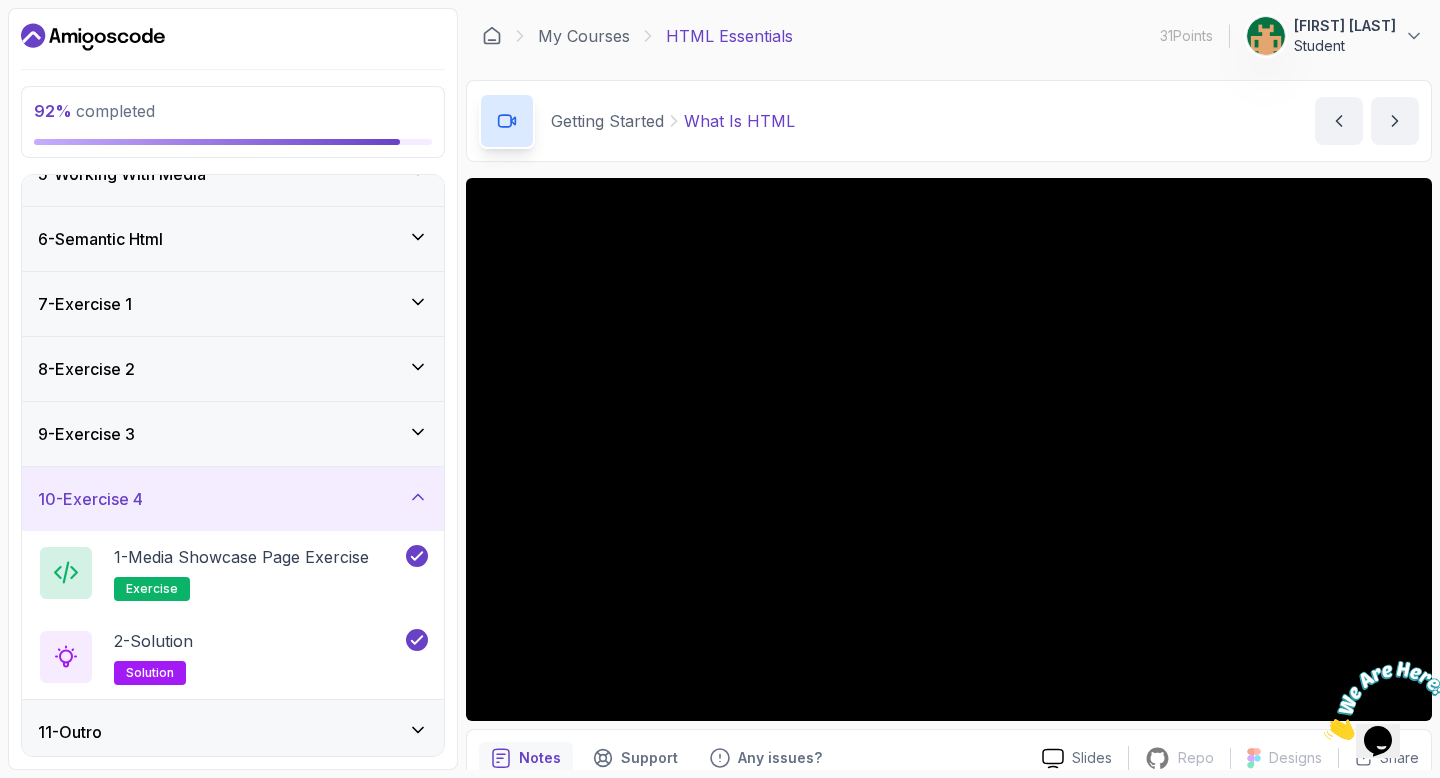 scroll, scrollTop: 300, scrollLeft: 0, axis: vertical 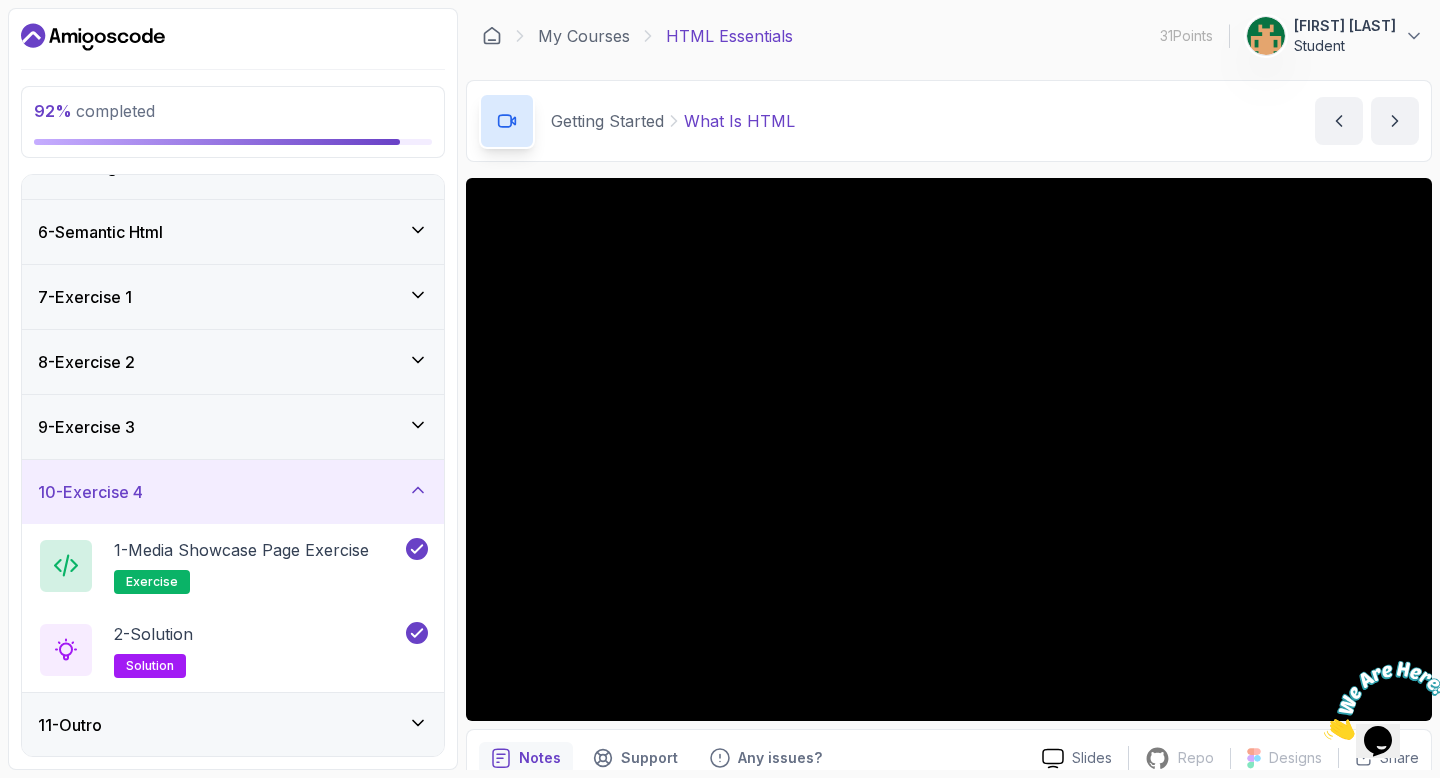 click 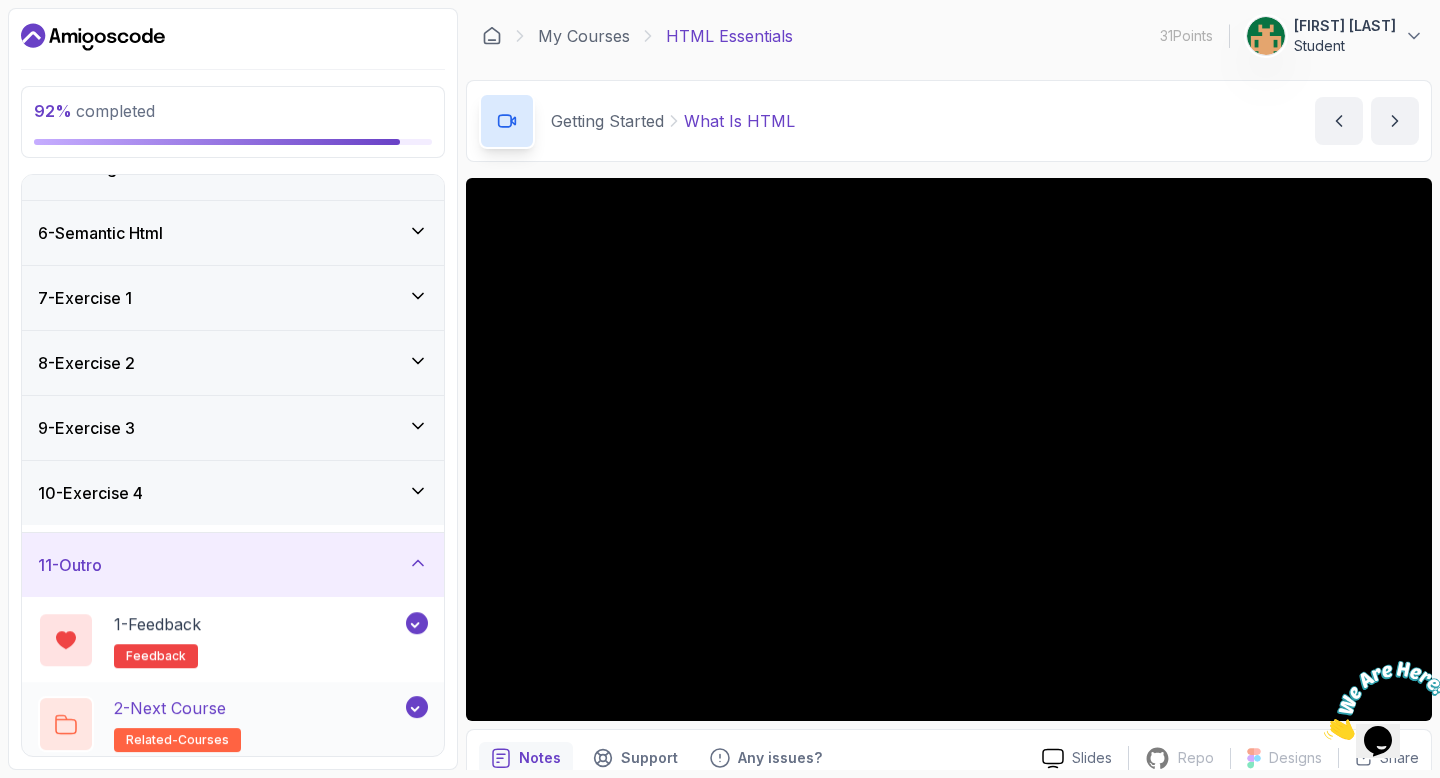 scroll, scrollTop: 300, scrollLeft: 0, axis: vertical 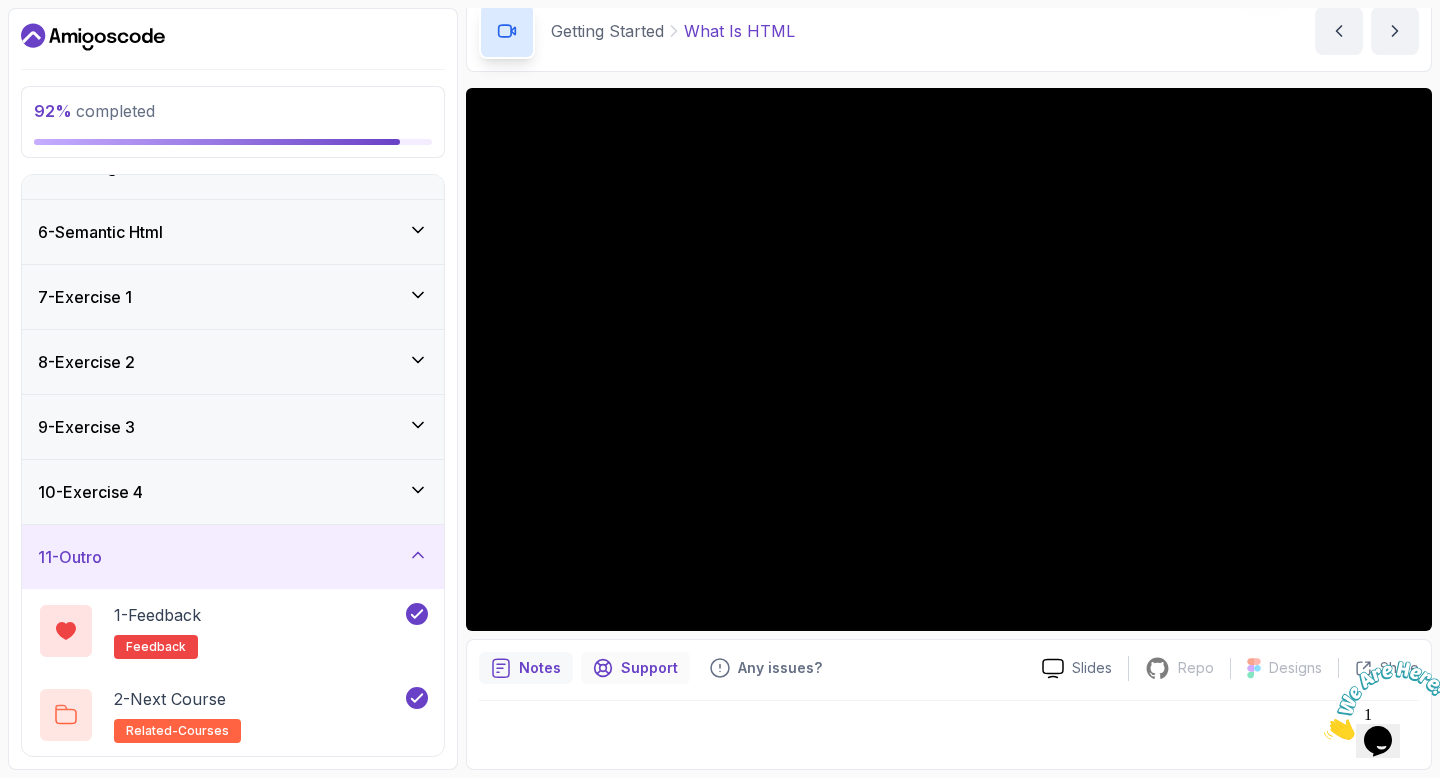 click on "Support" at bounding box center (635, 668) 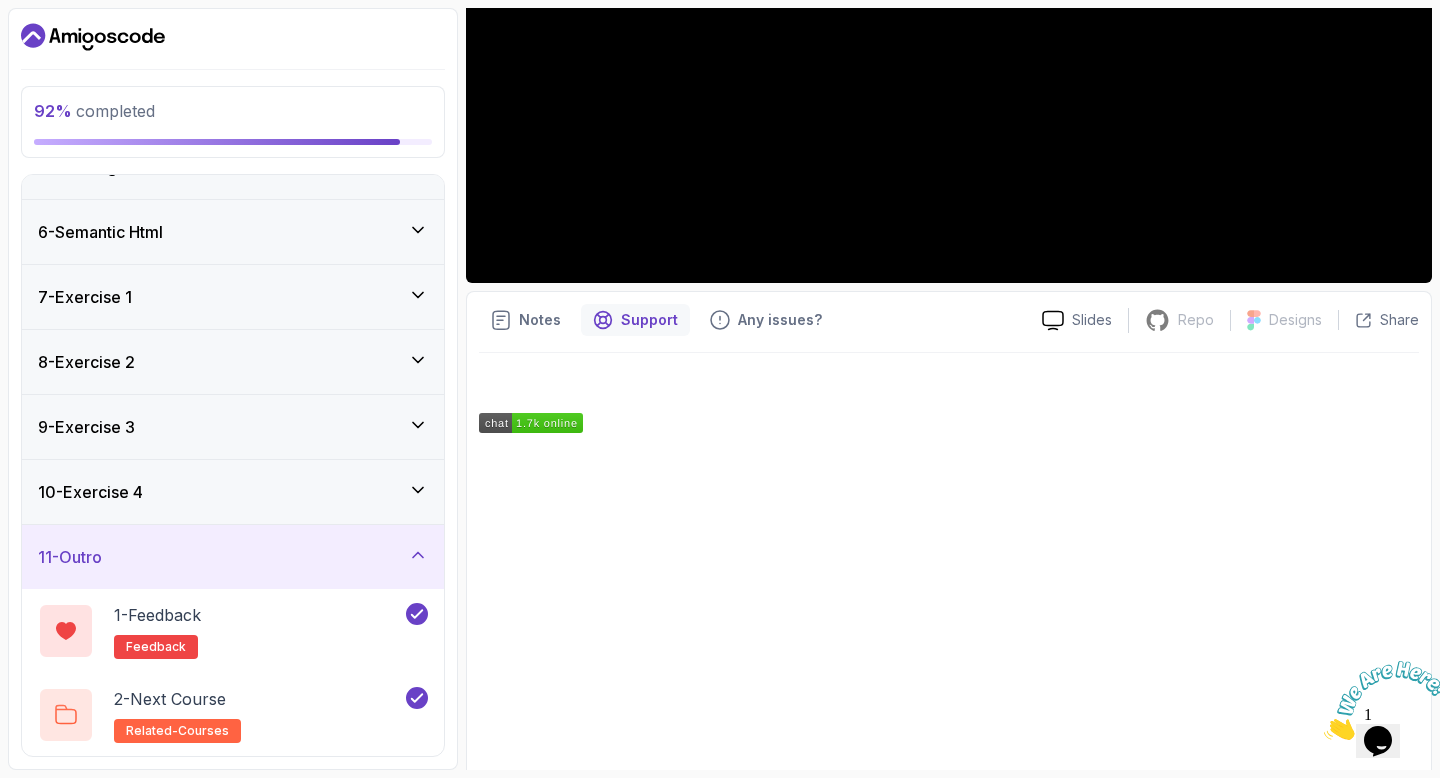 scroll, scrollTop: 443, scrollLeft: 0, axis: vertical 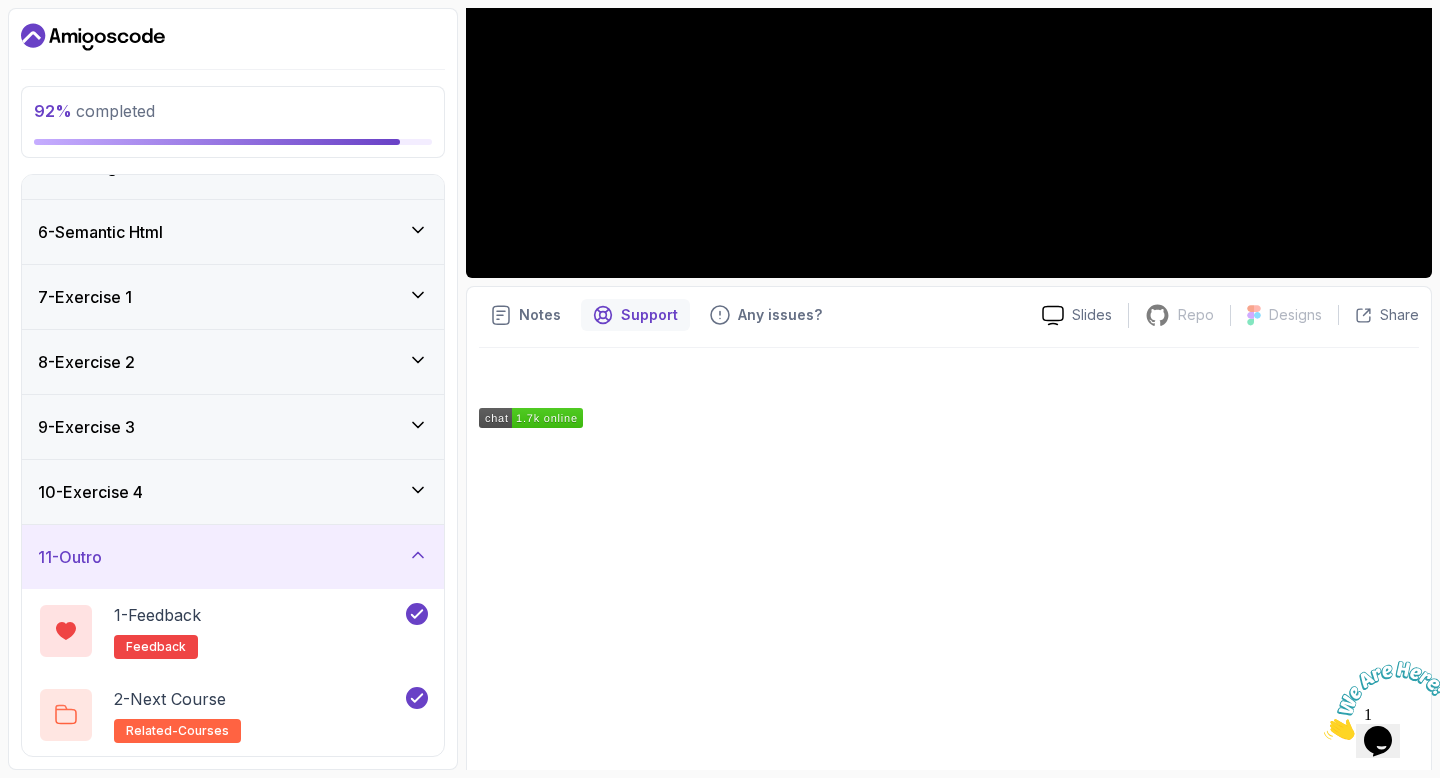 click 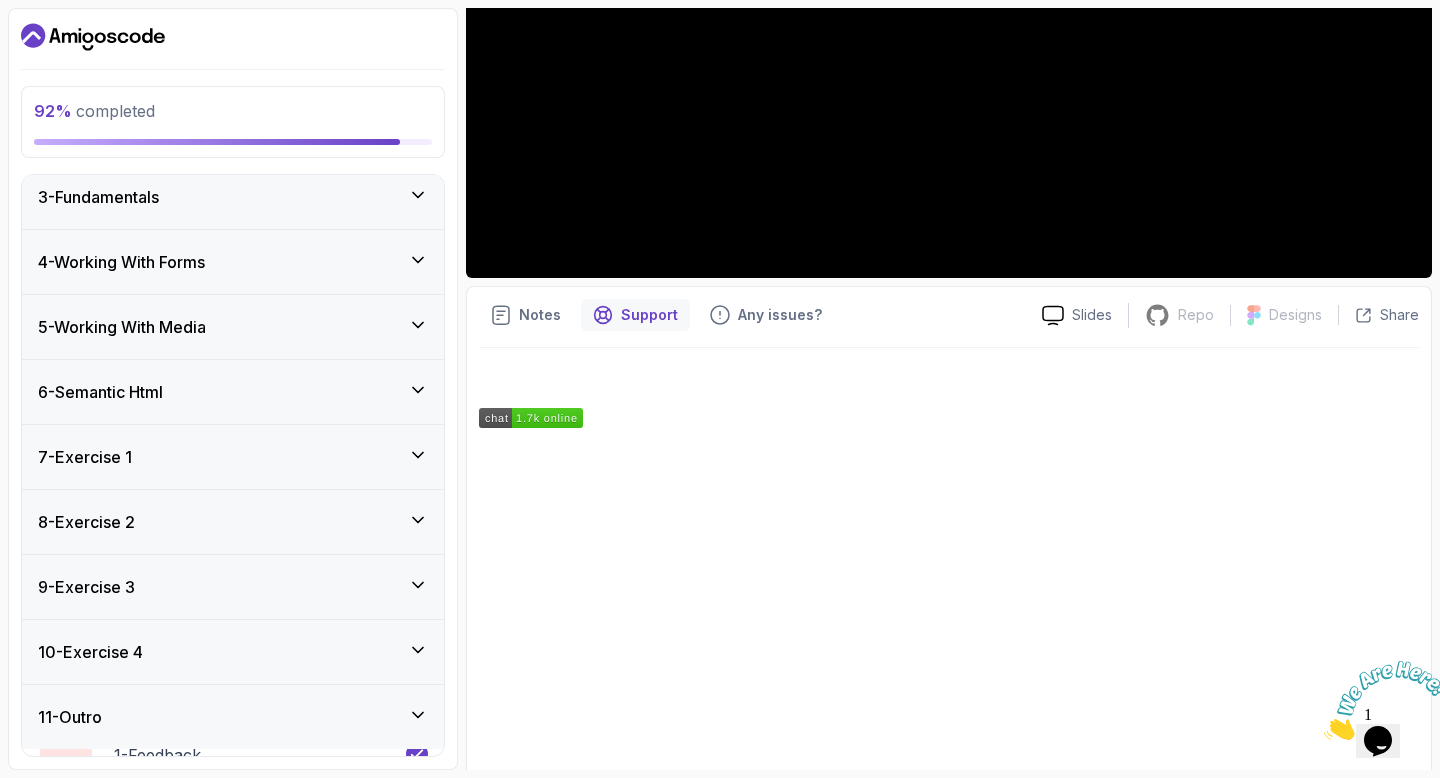 scroll, scrollTop: 133, scrollLeft: 0, axis: vertical 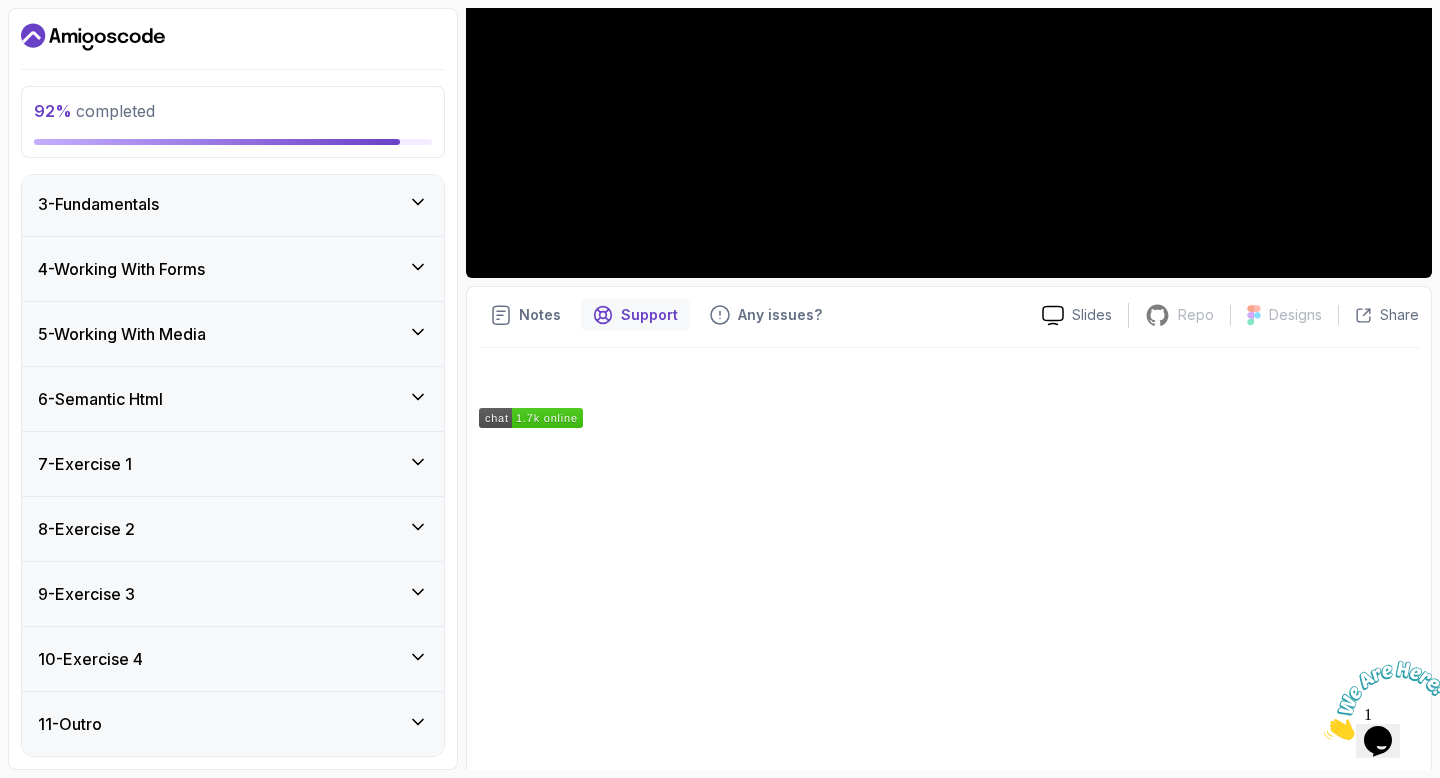 click 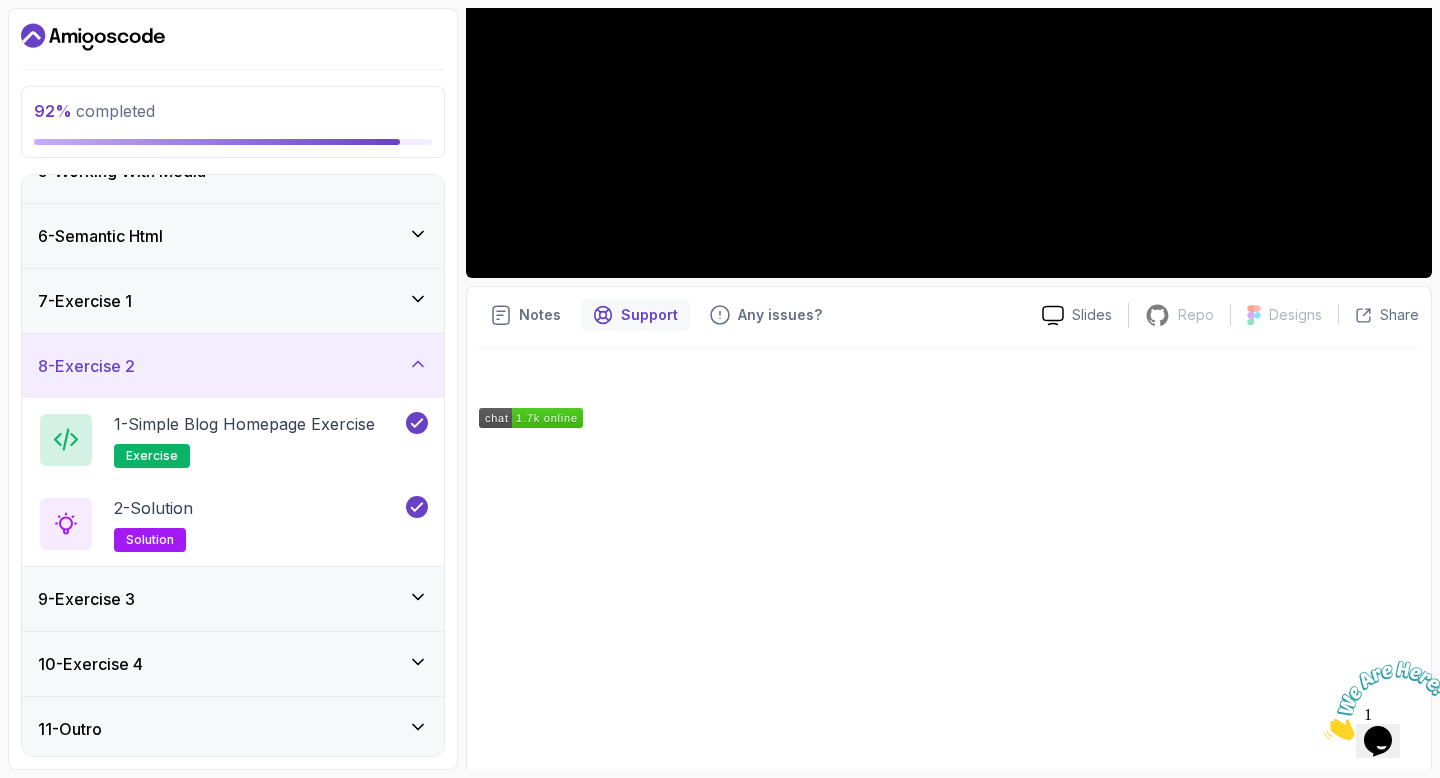 scroll, scrollTop: 300, scrollLeft: 0, axis: vertical 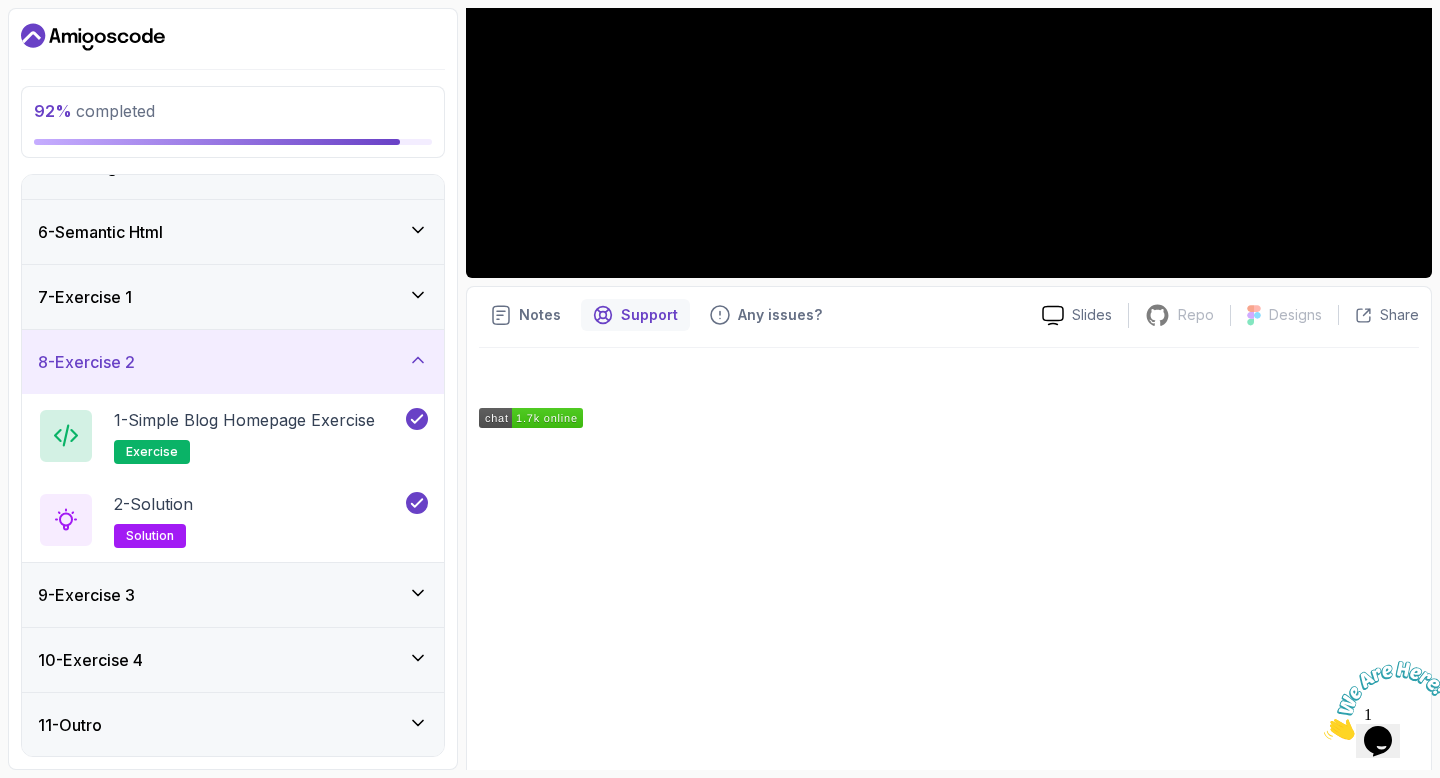 click 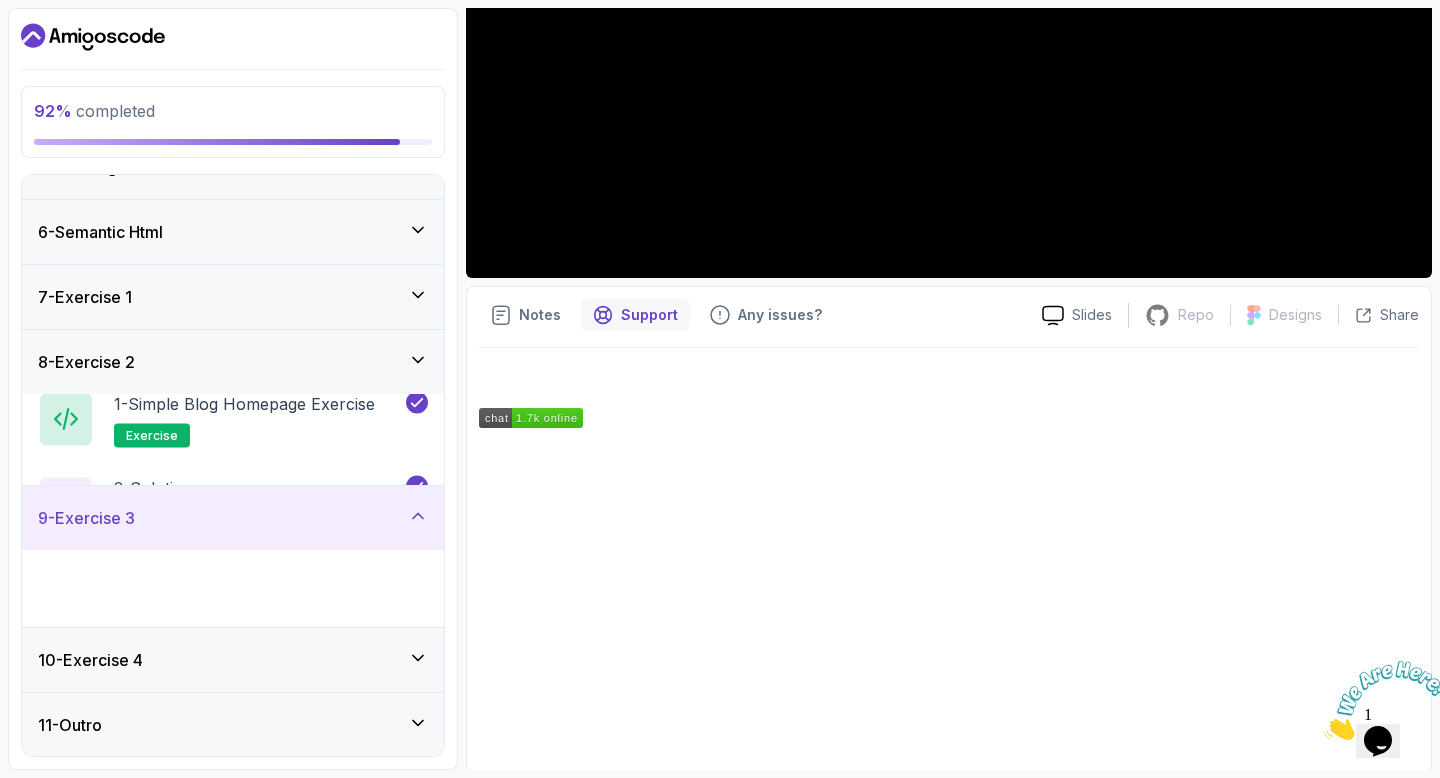 scroll, scrollTop: 300, scrollLeft: 0, axis: vertical 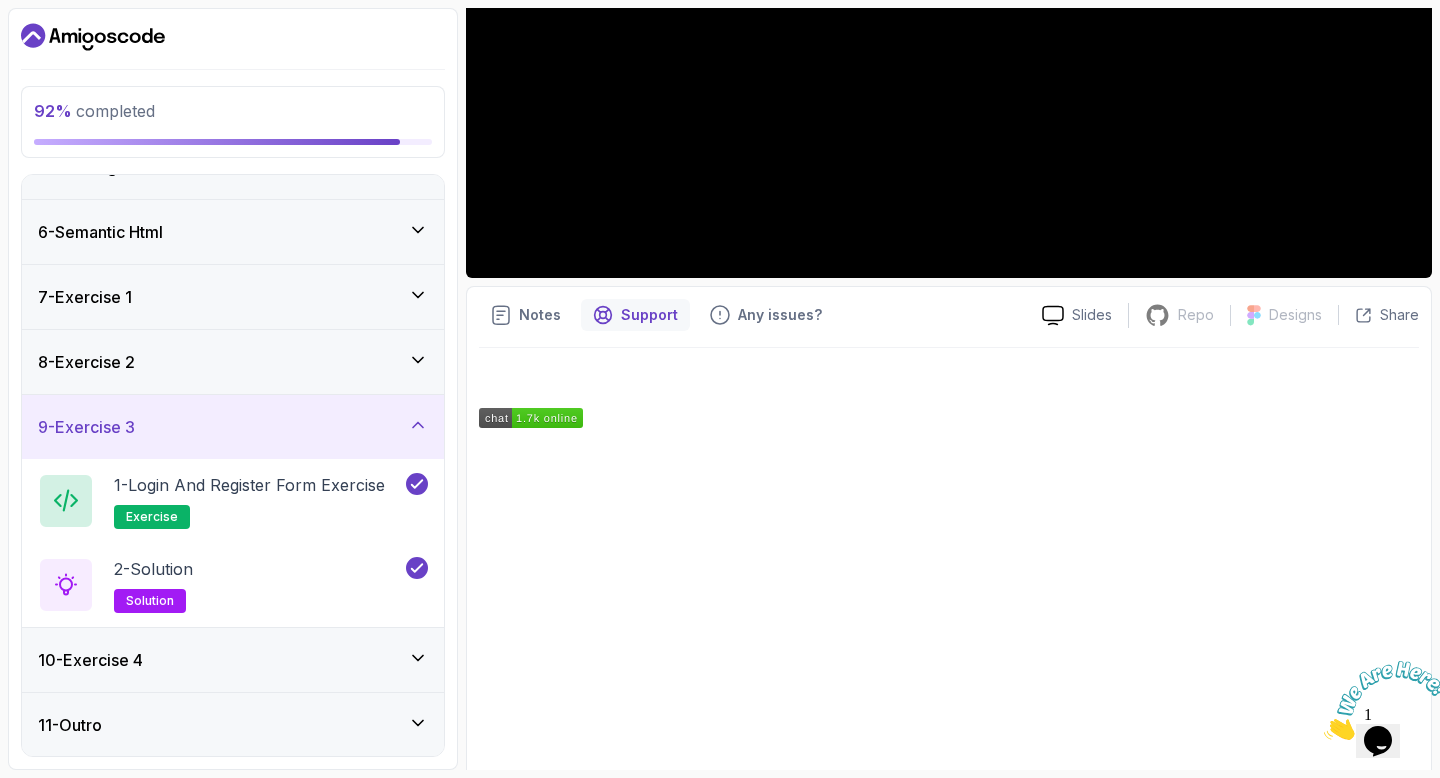 click 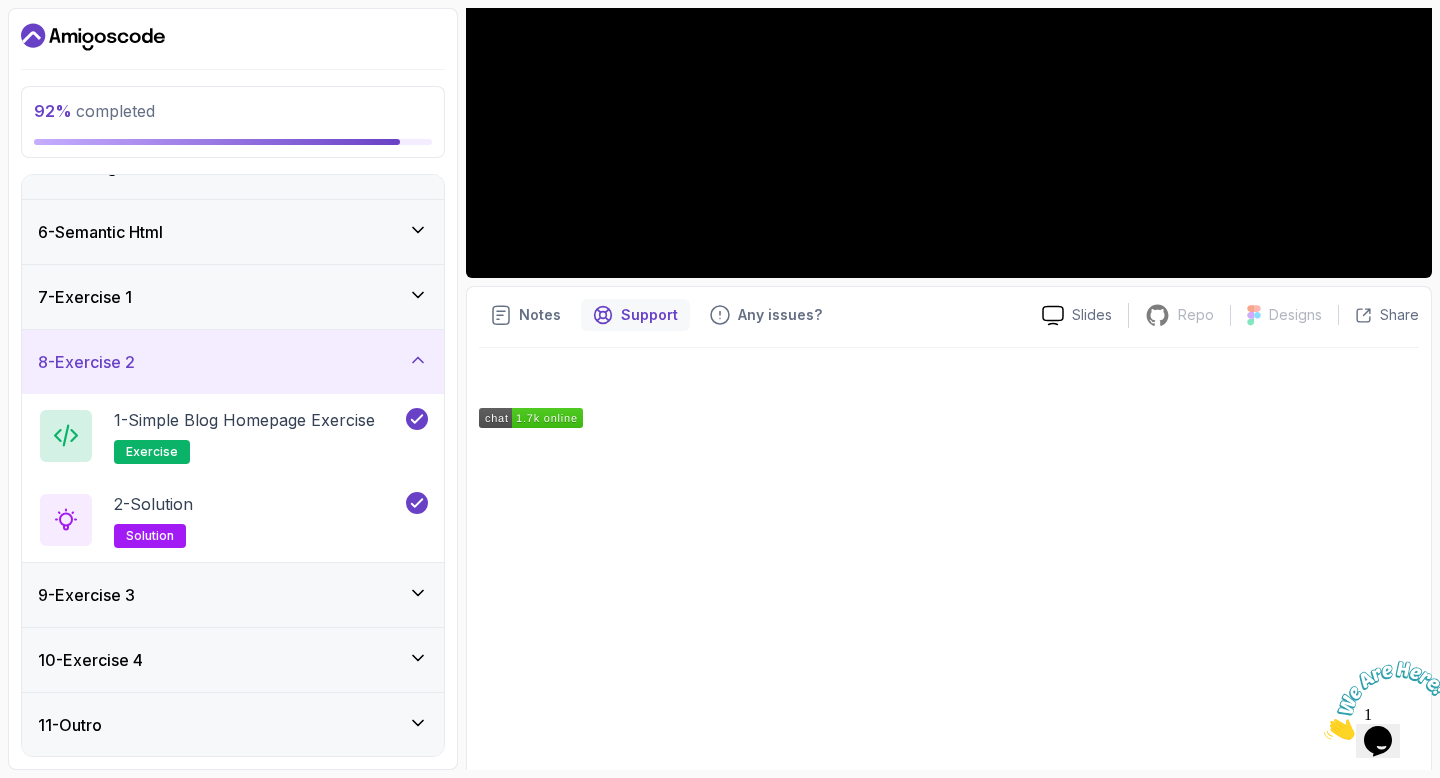 click 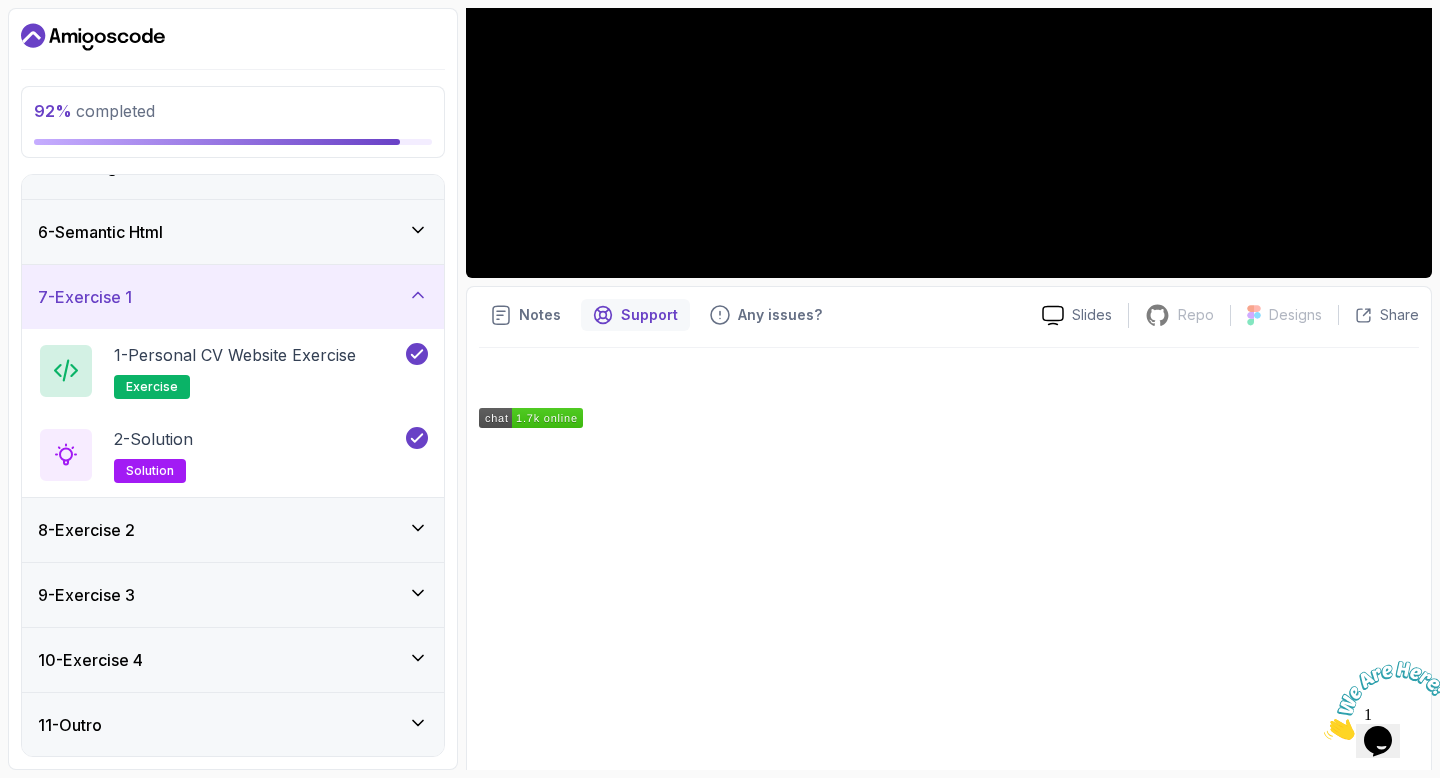 click 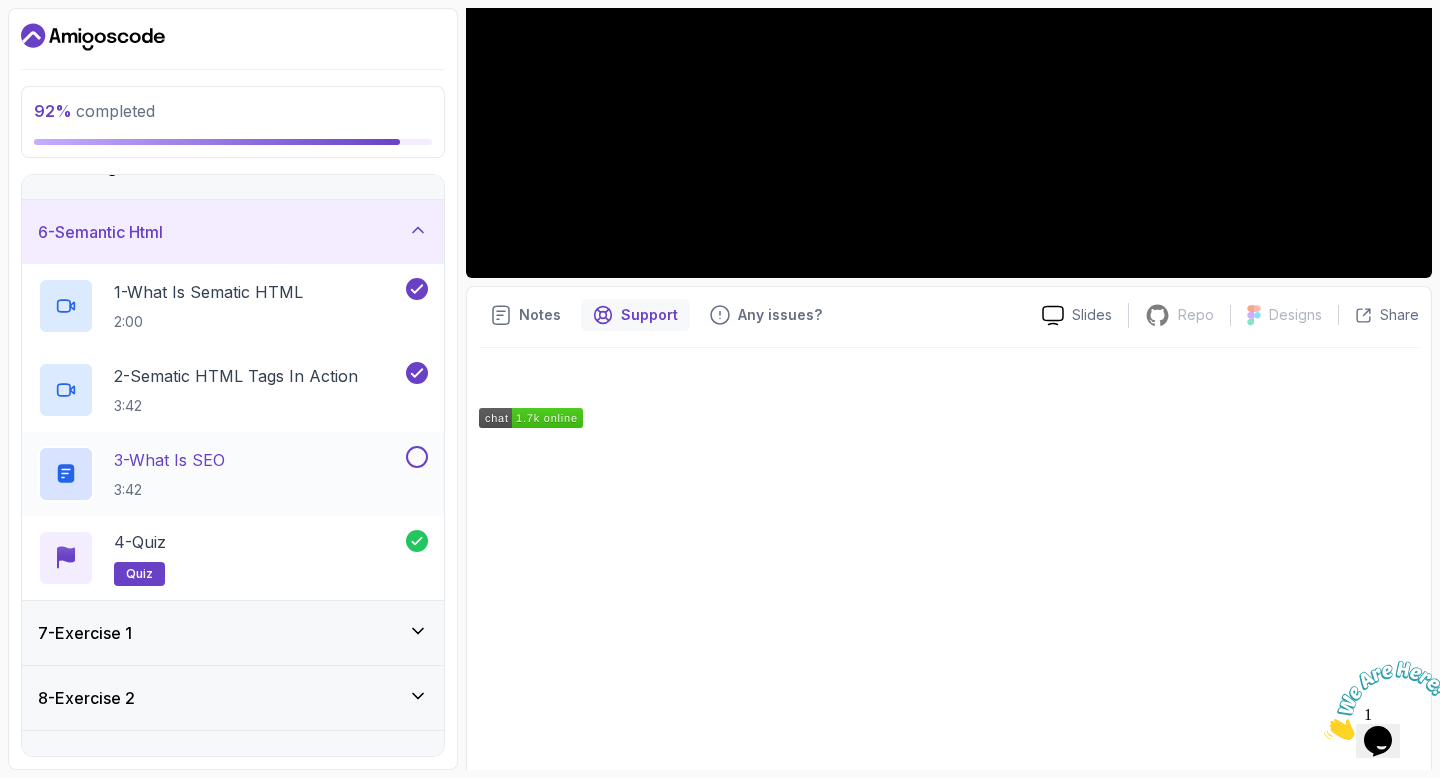 click at bounding box center [417, 457] 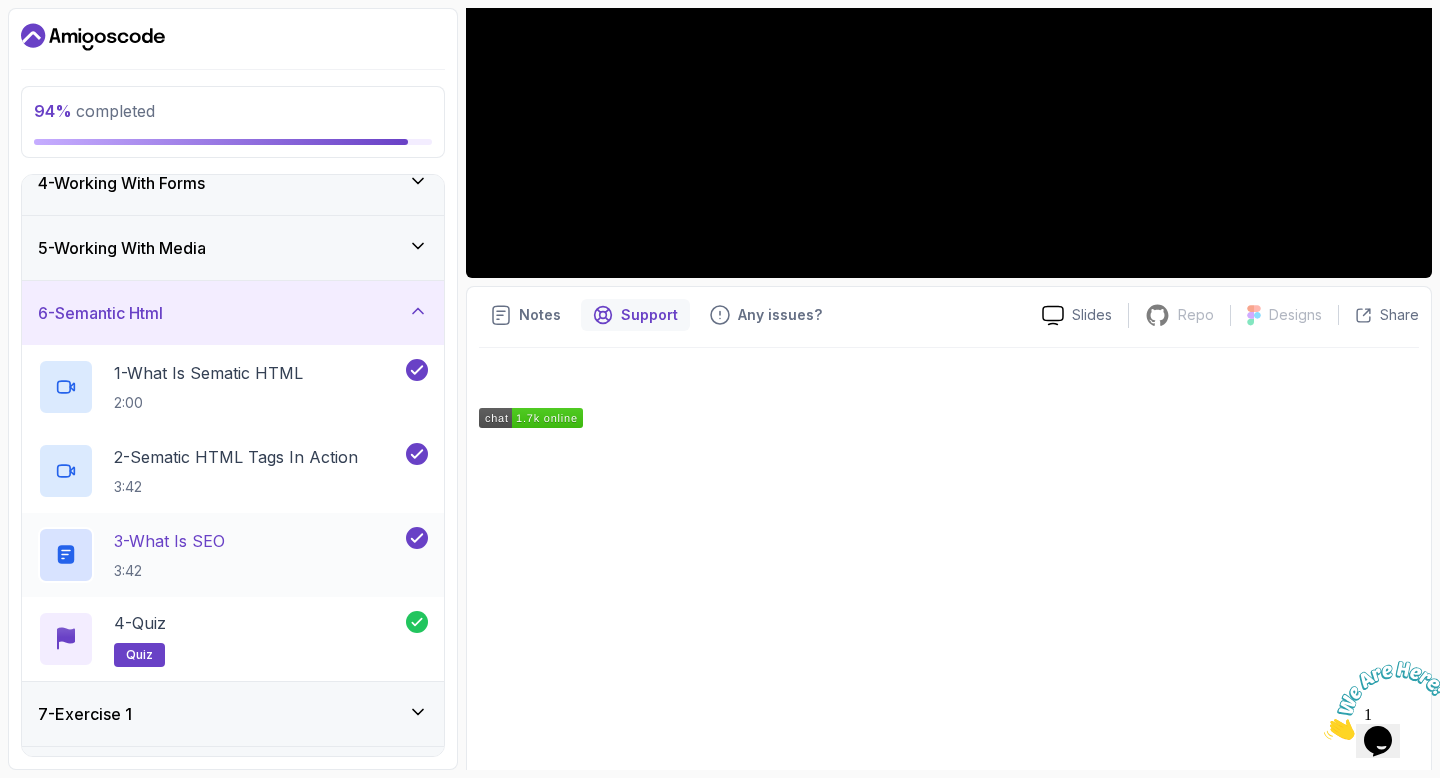 scroll, scrollTop: 209, scrollLeft: 0, axis: vertical 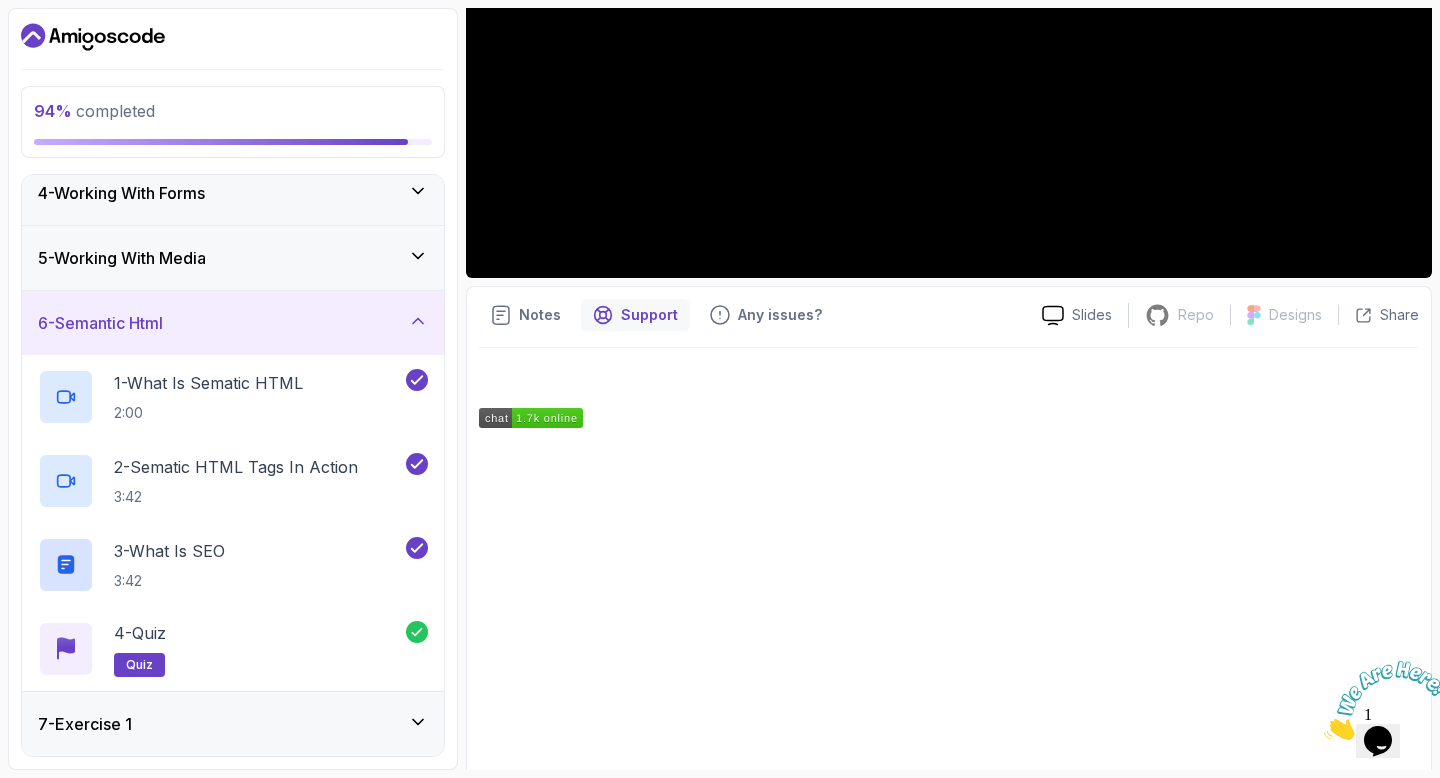 click 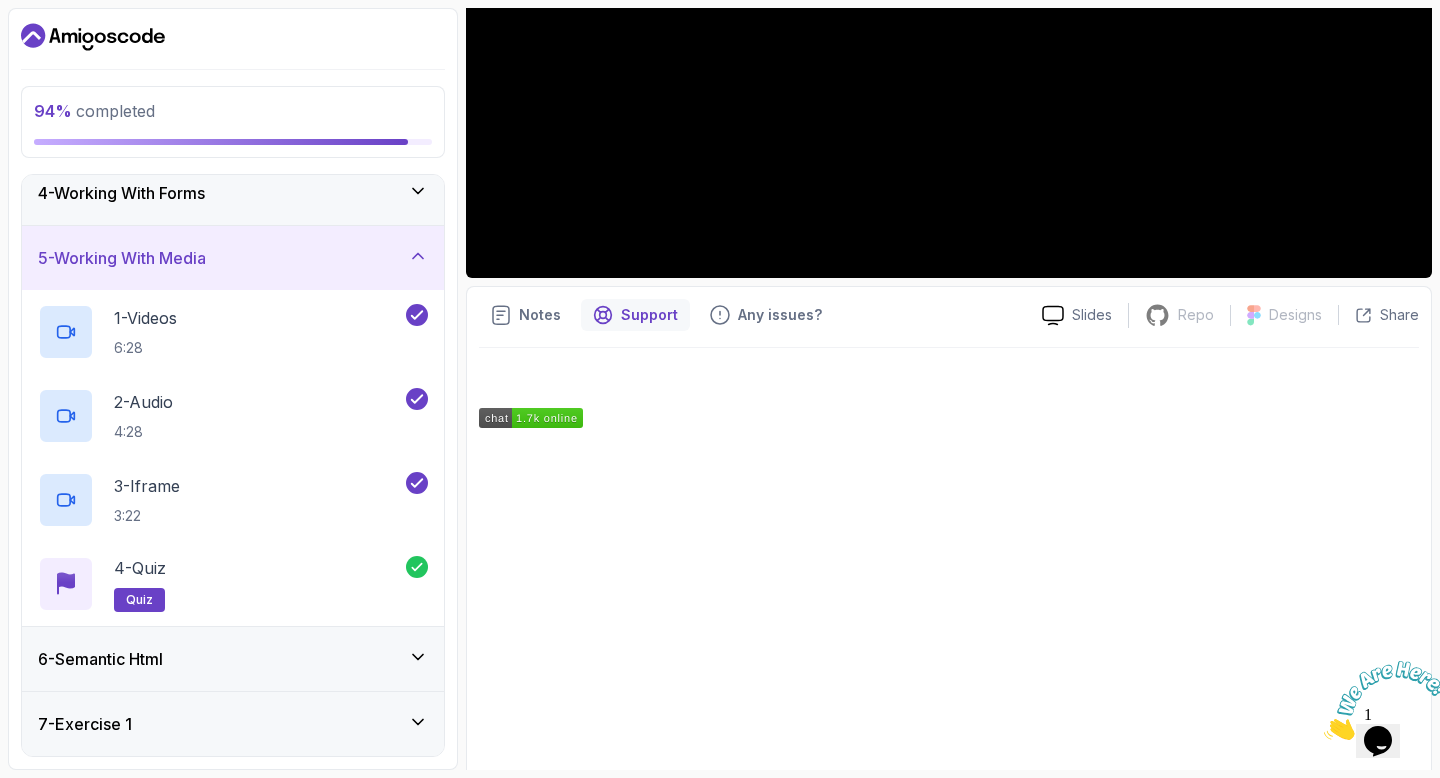 click 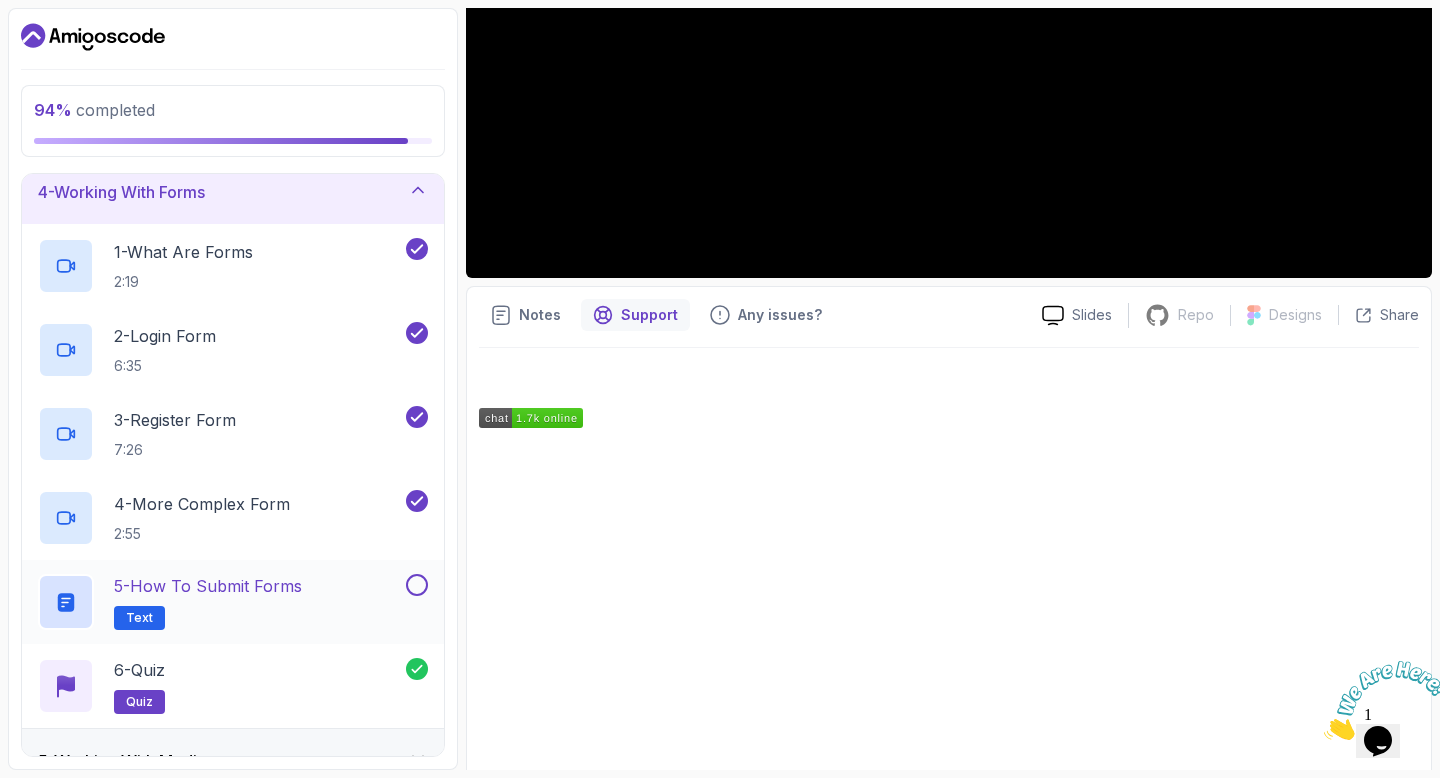 click at bounding box center (417, 585) 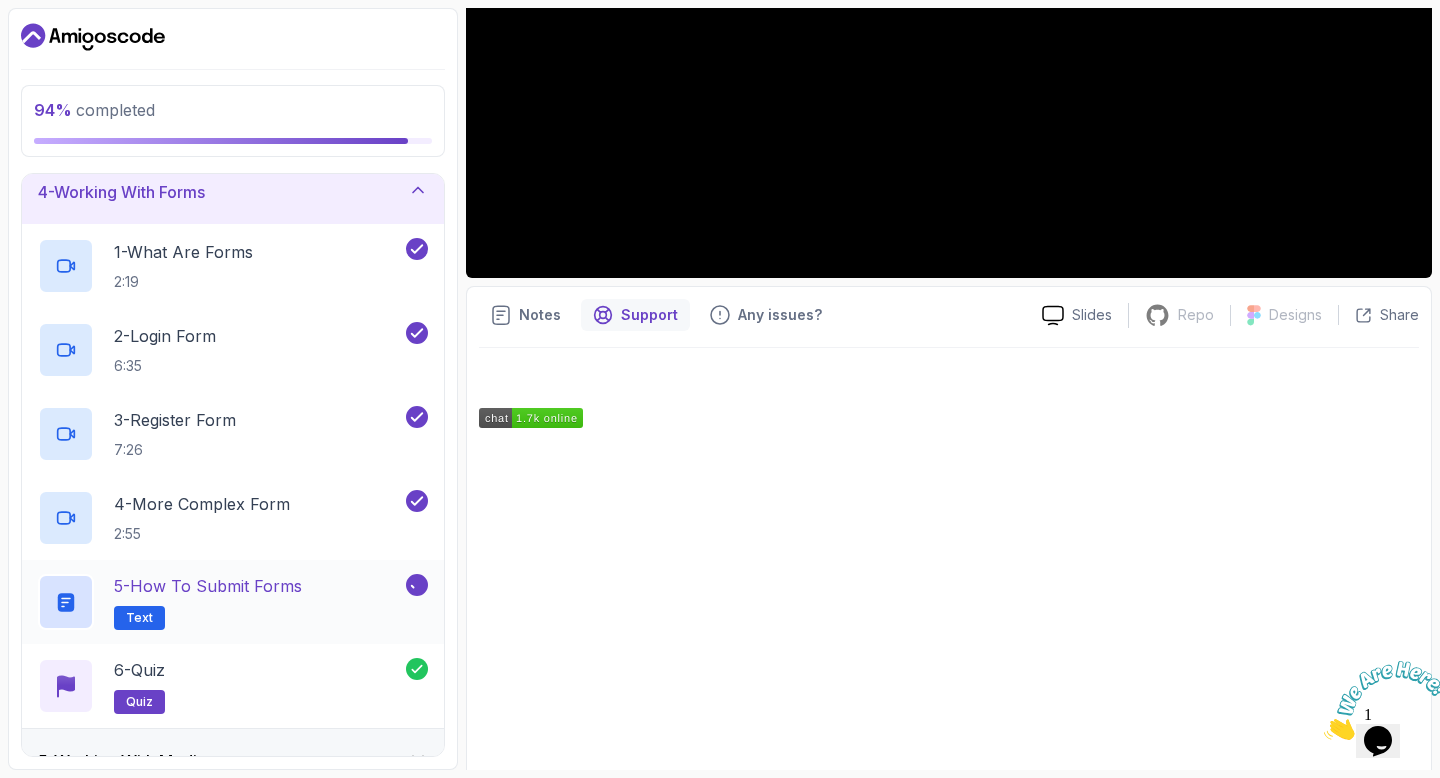 click at bounding box center (417, 585) 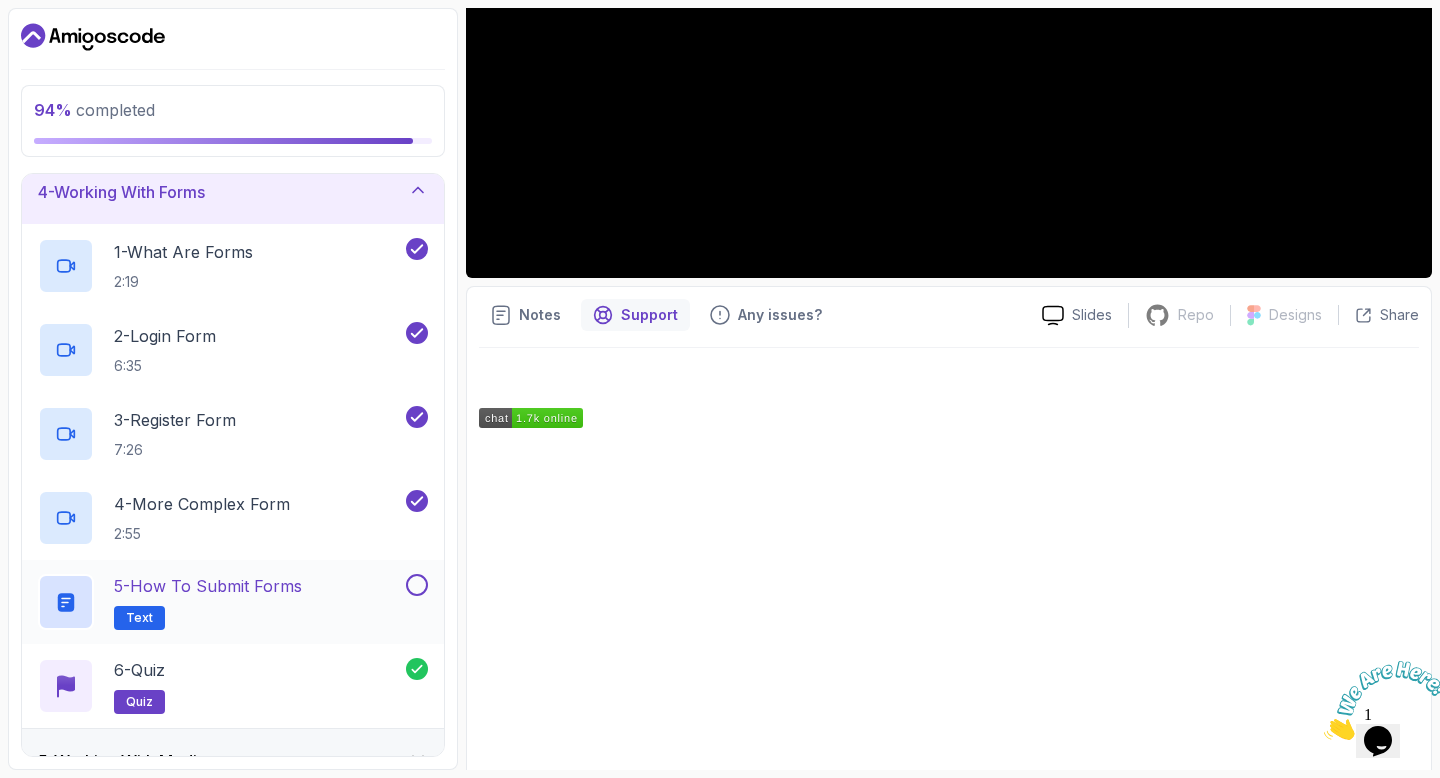 click at bounding box center (417, 585) 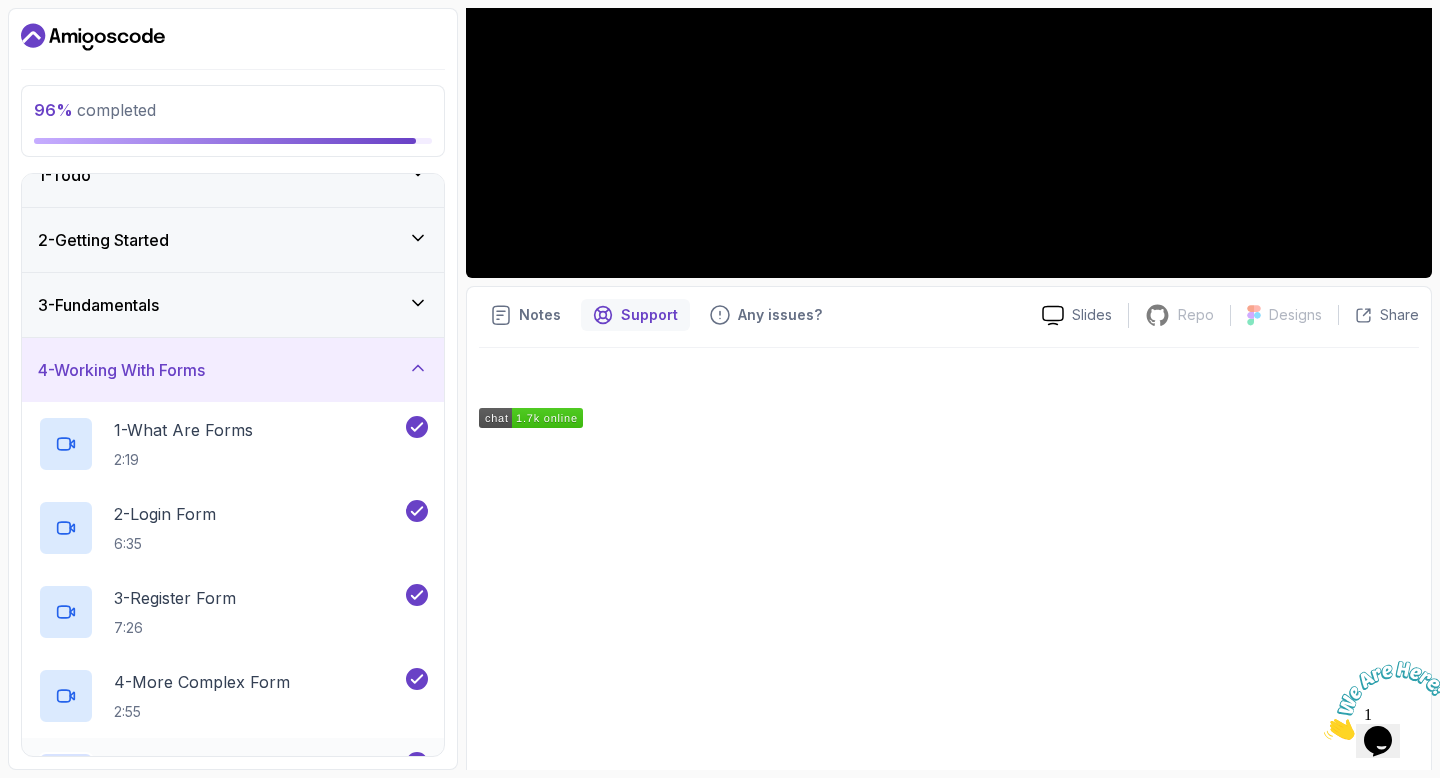 scroll, scrollTop: 0, scrollLeft: 0, axis: both 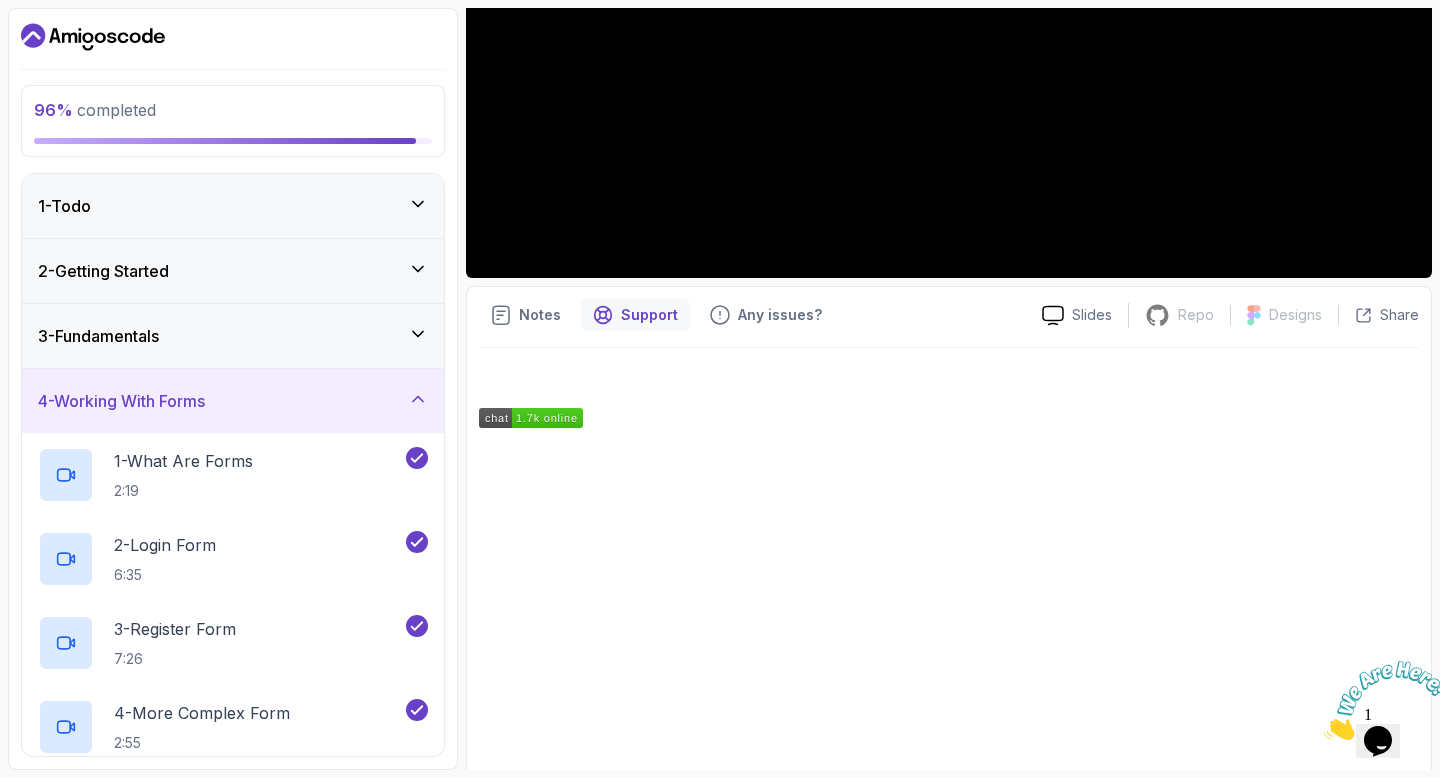 click 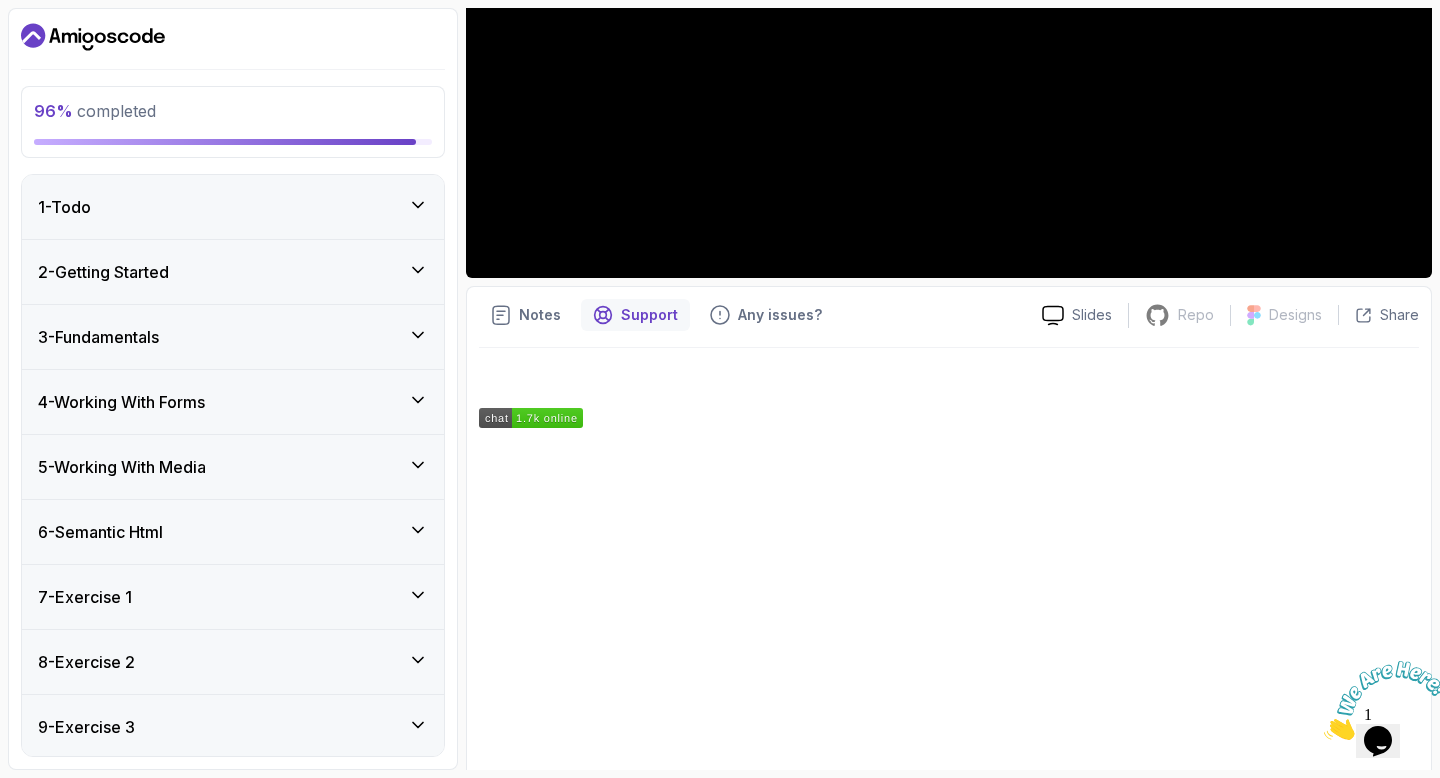 click 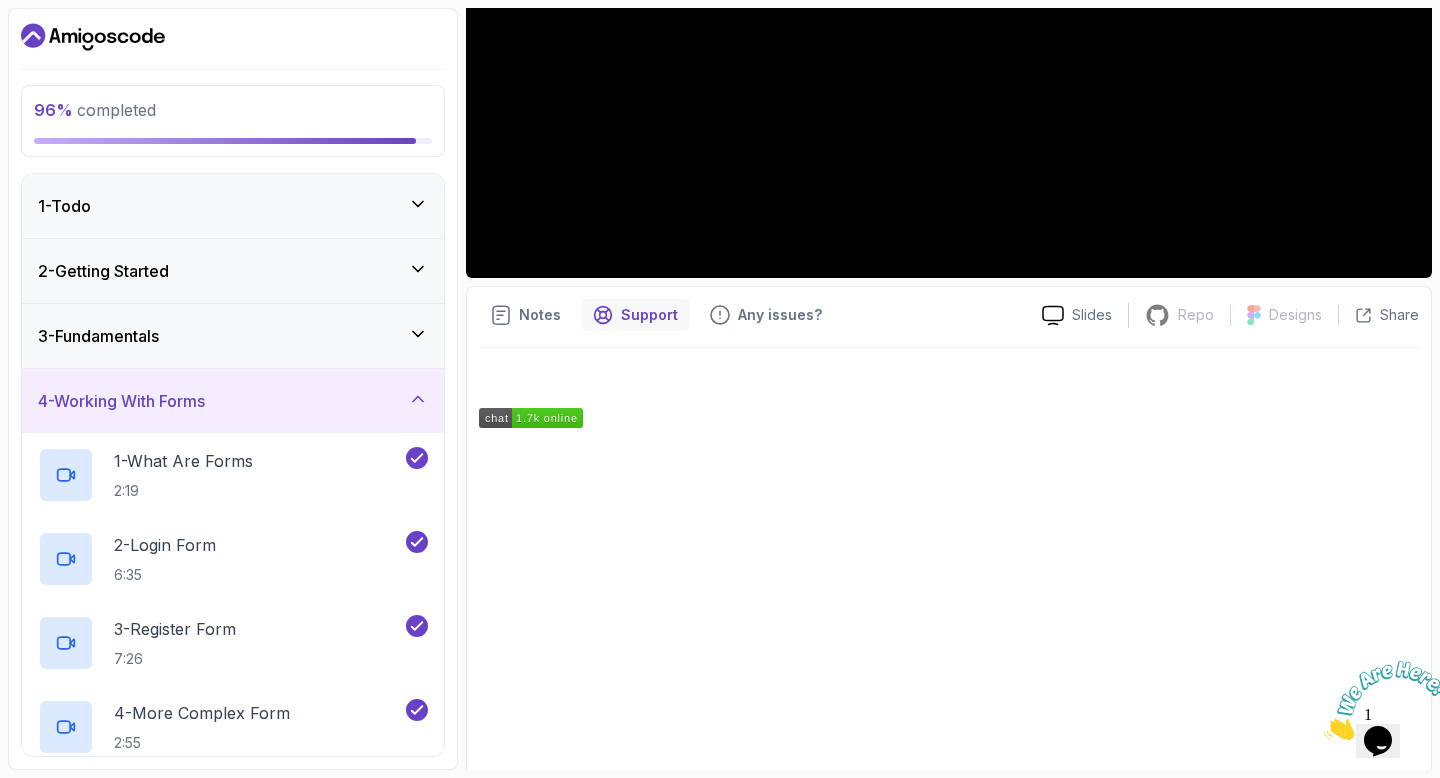 click 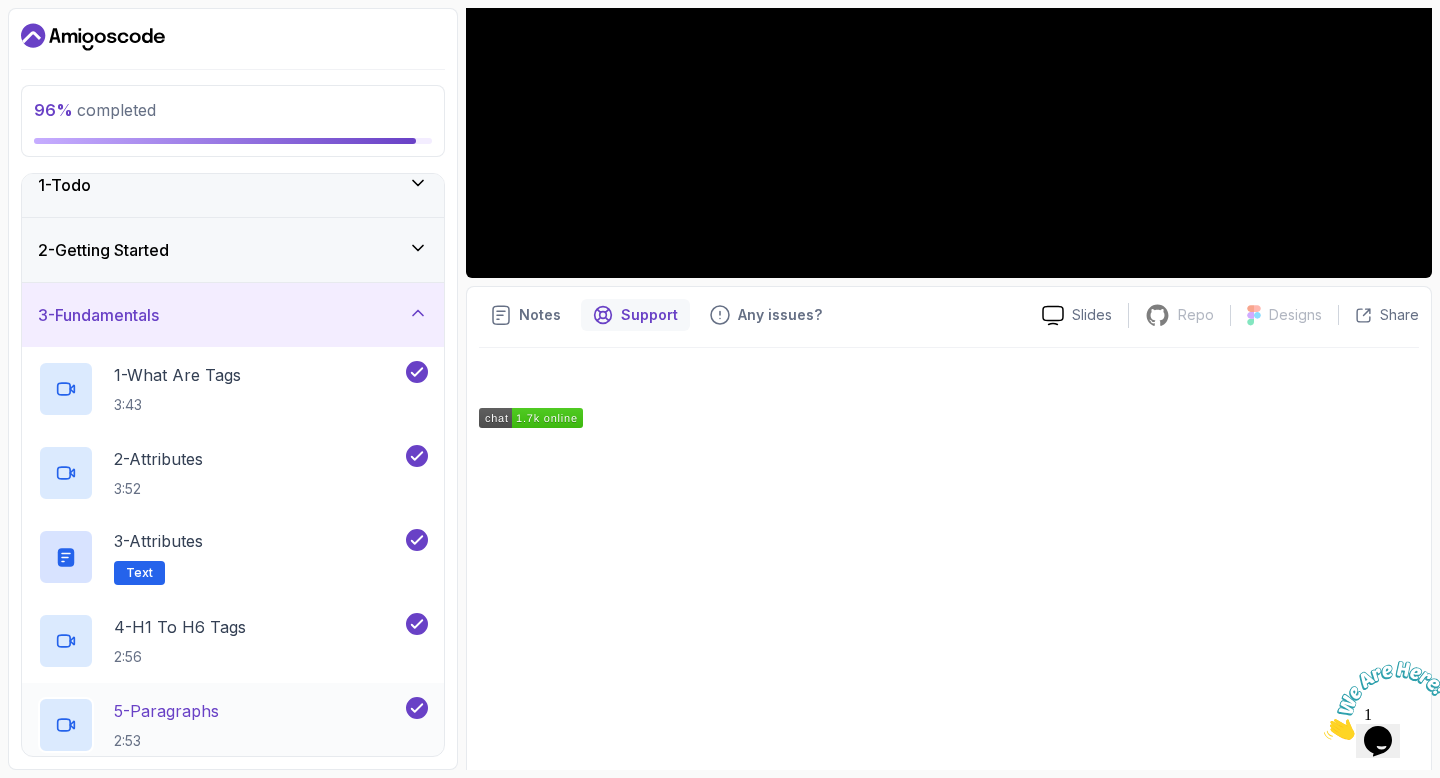 scroll, scrollTop: 0, scrollLeft: 0, axis: both 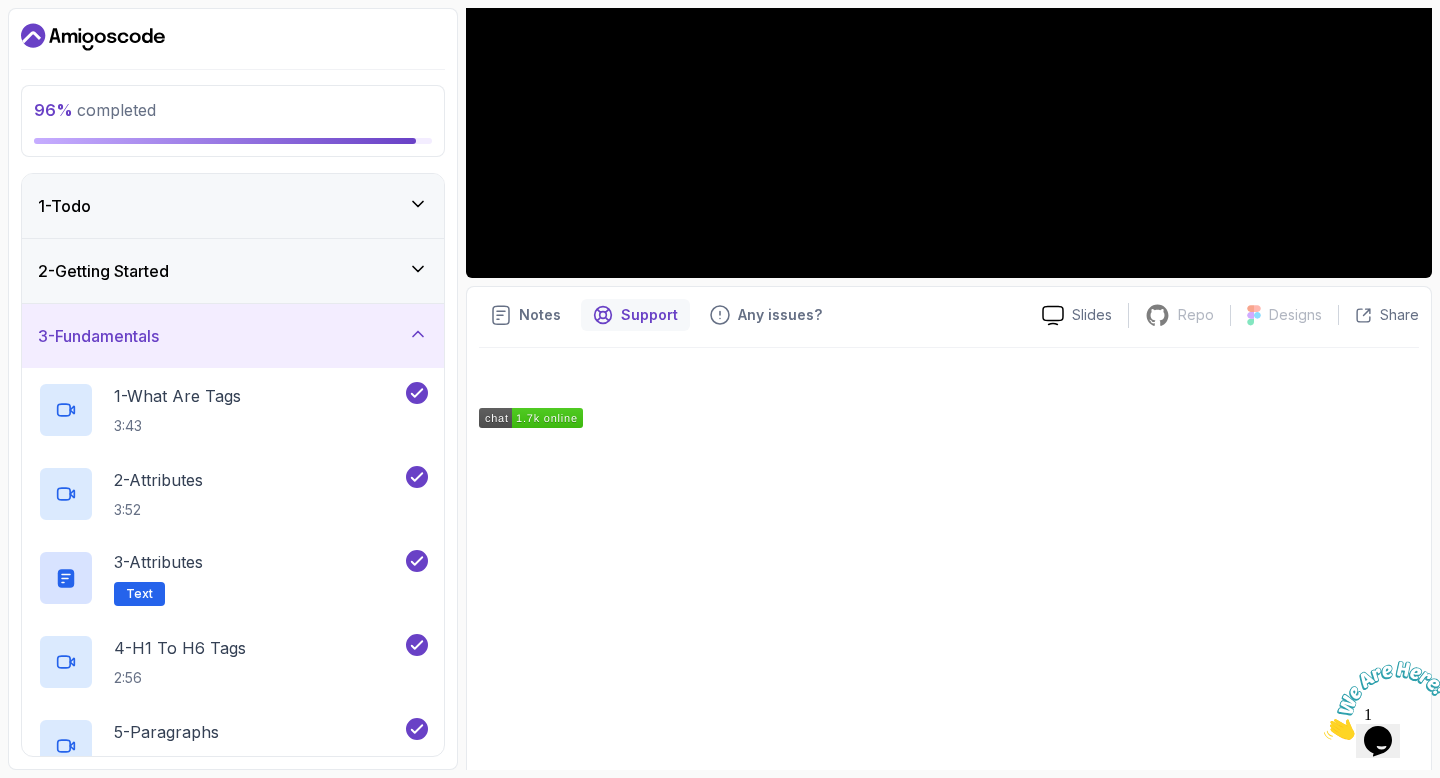 click 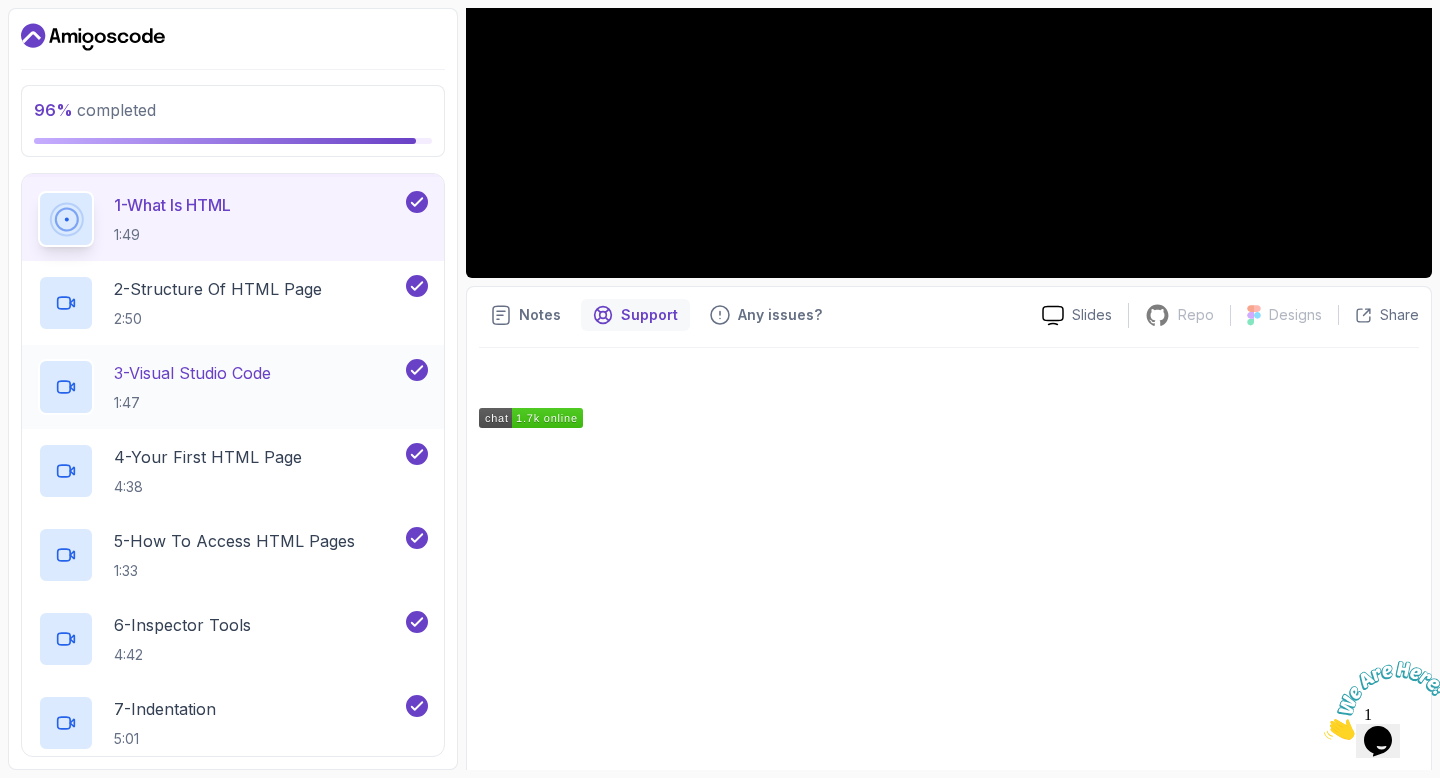 scroll, scrollTop: 0, scrollLeft: 0, axis: both 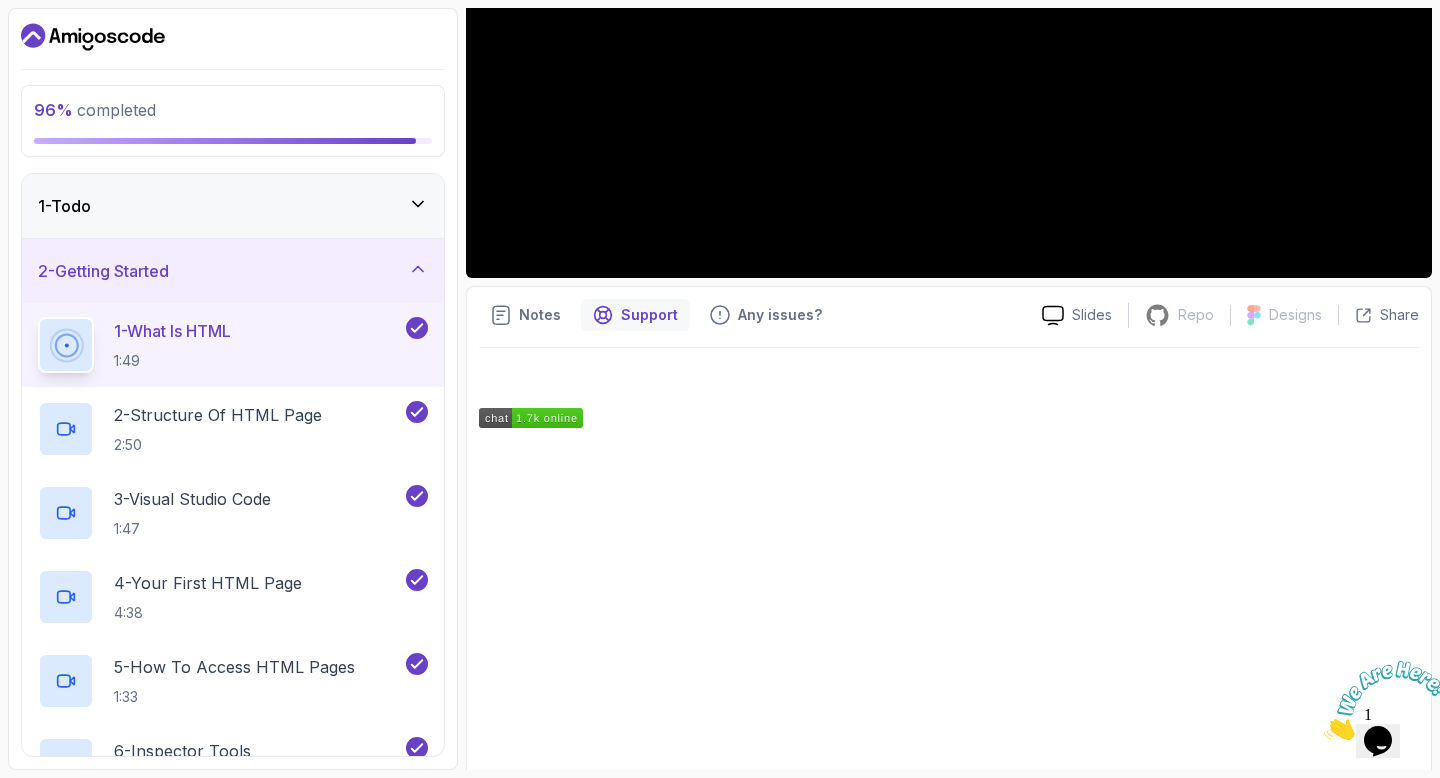 click 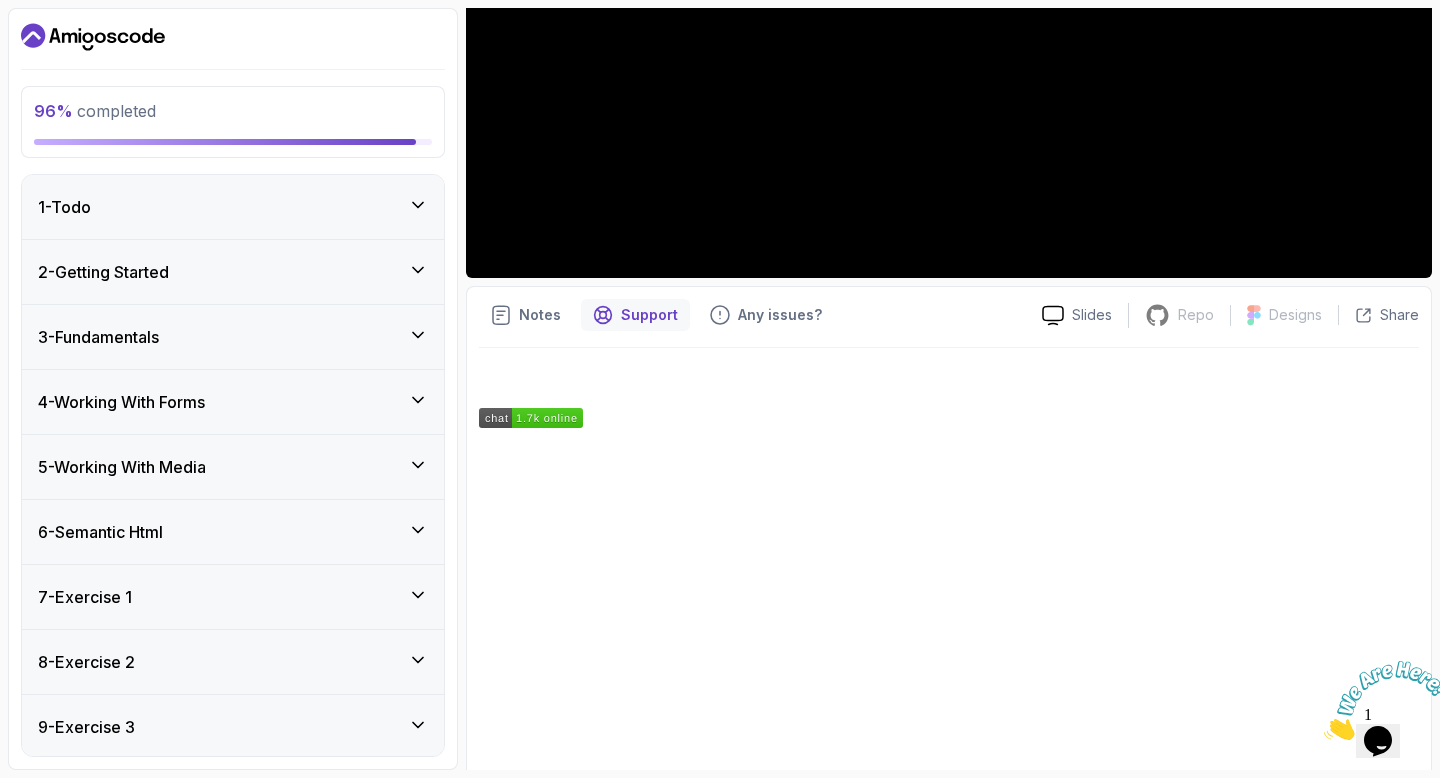 click 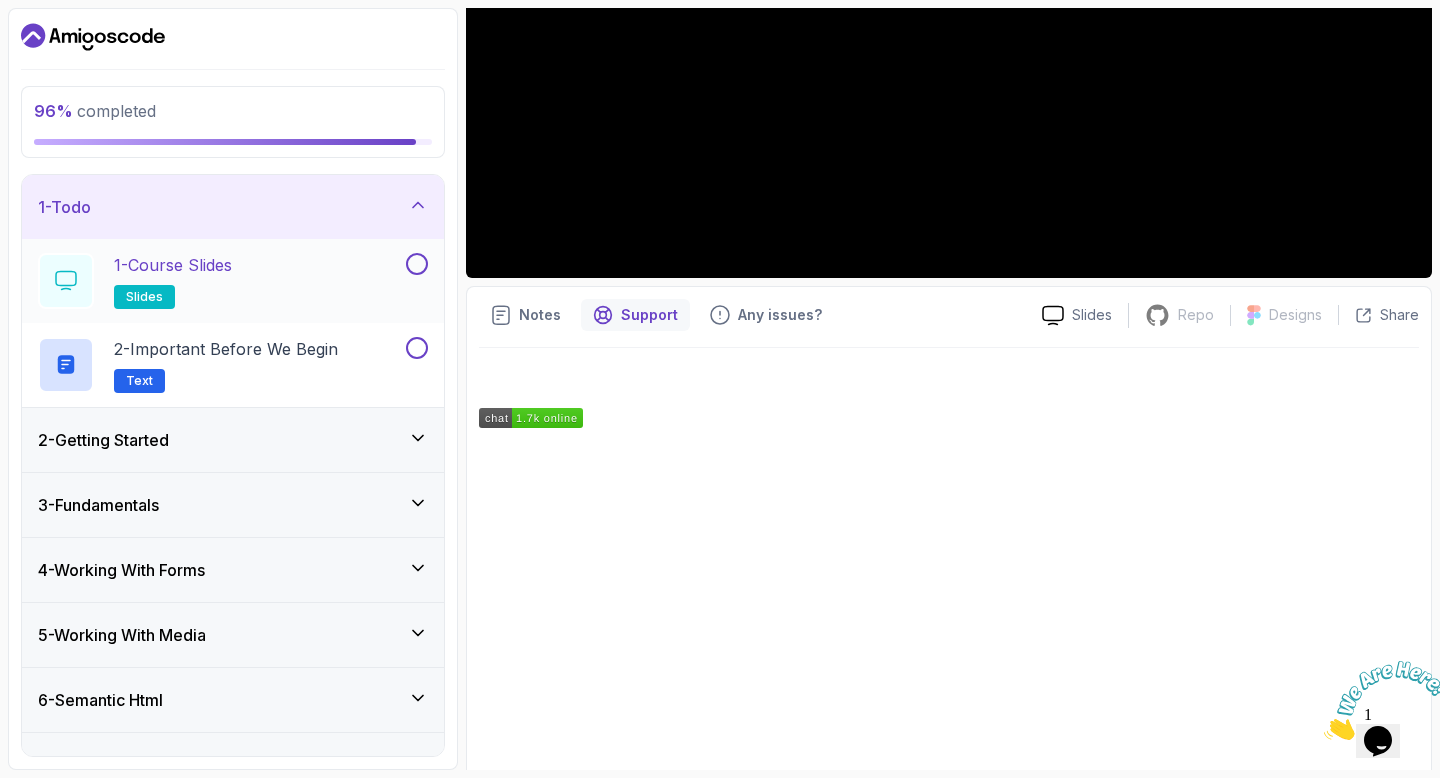 click at bounding box center [417, 264] 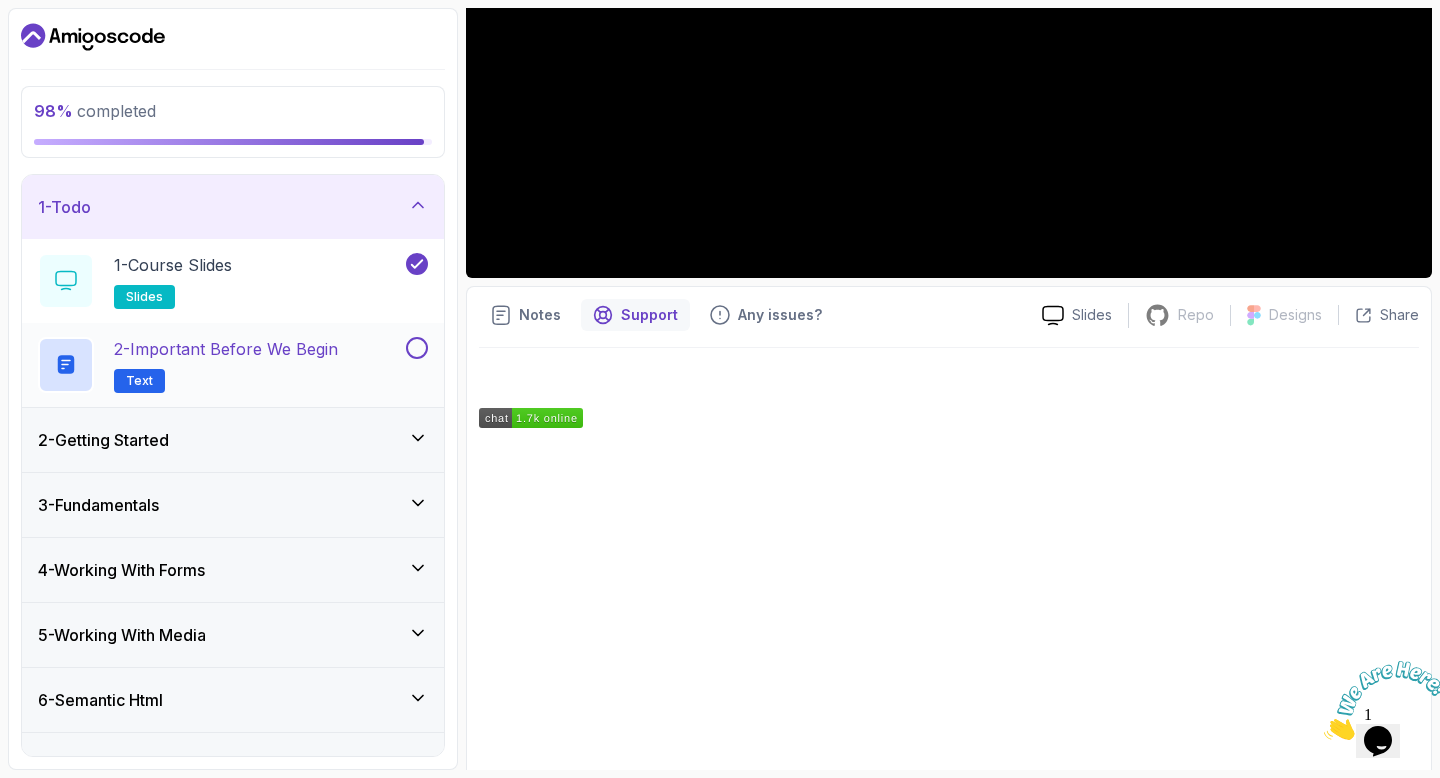 click at bounding box center [417, 348] 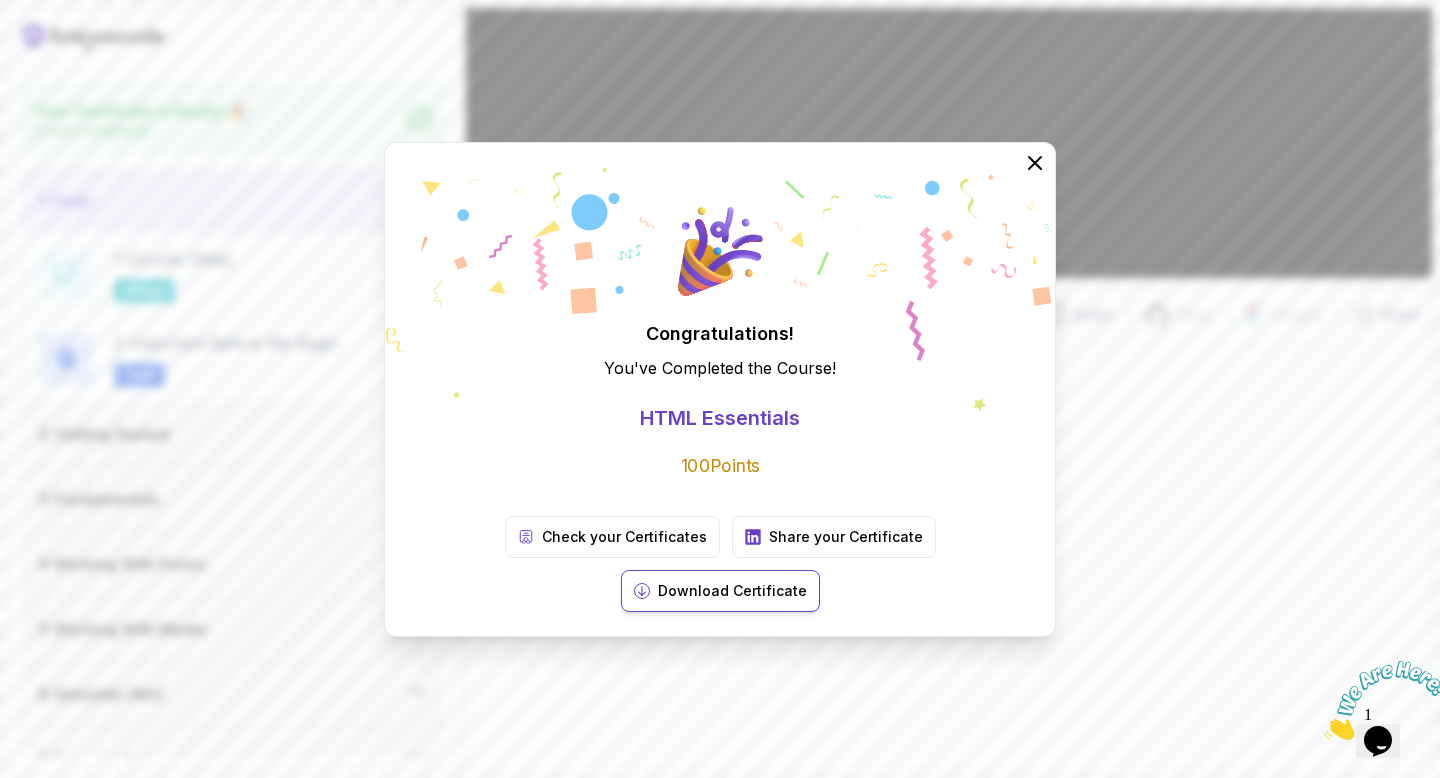 click on "Download Certificate" at bounding box center [732, 591] 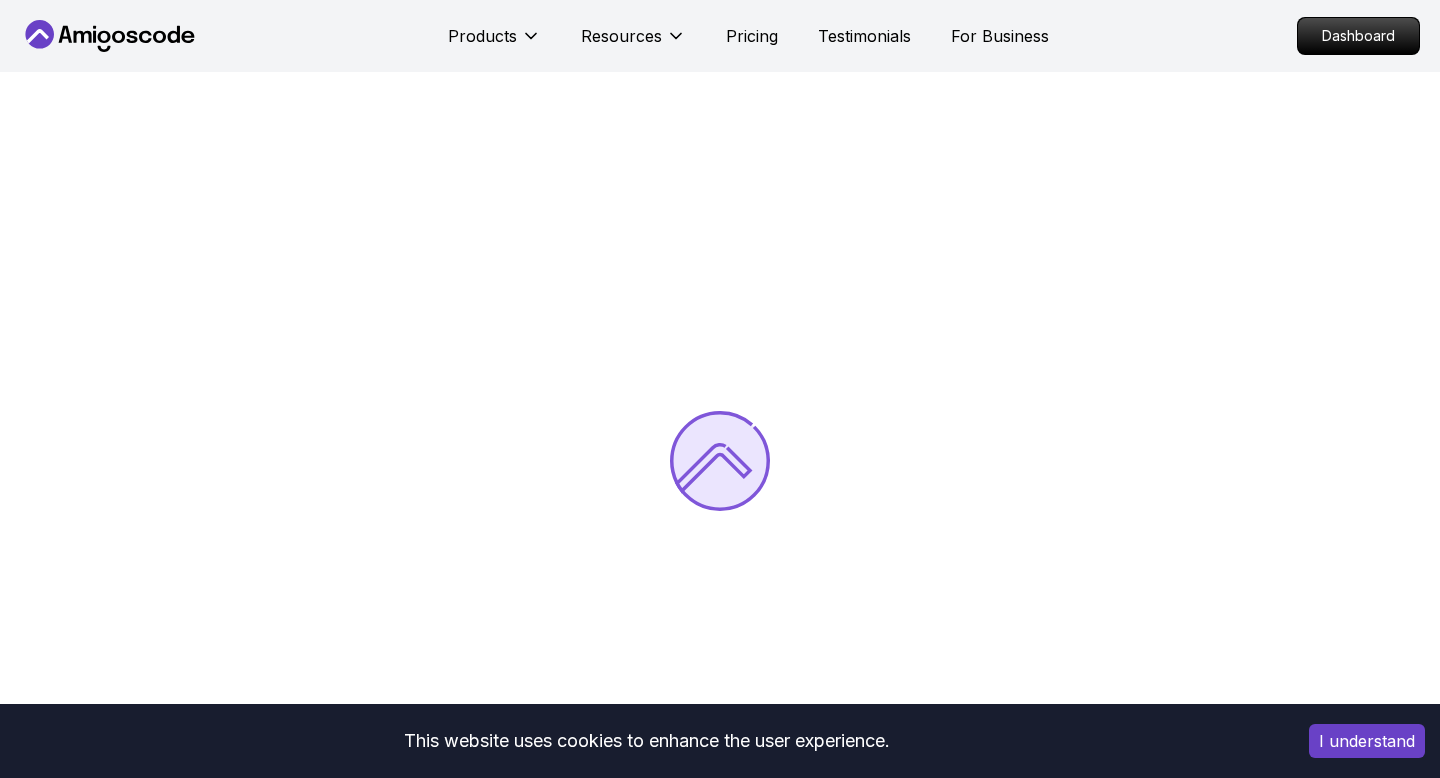 scroll, scrollTop: 0, scrollLeft: 0, axis: both 